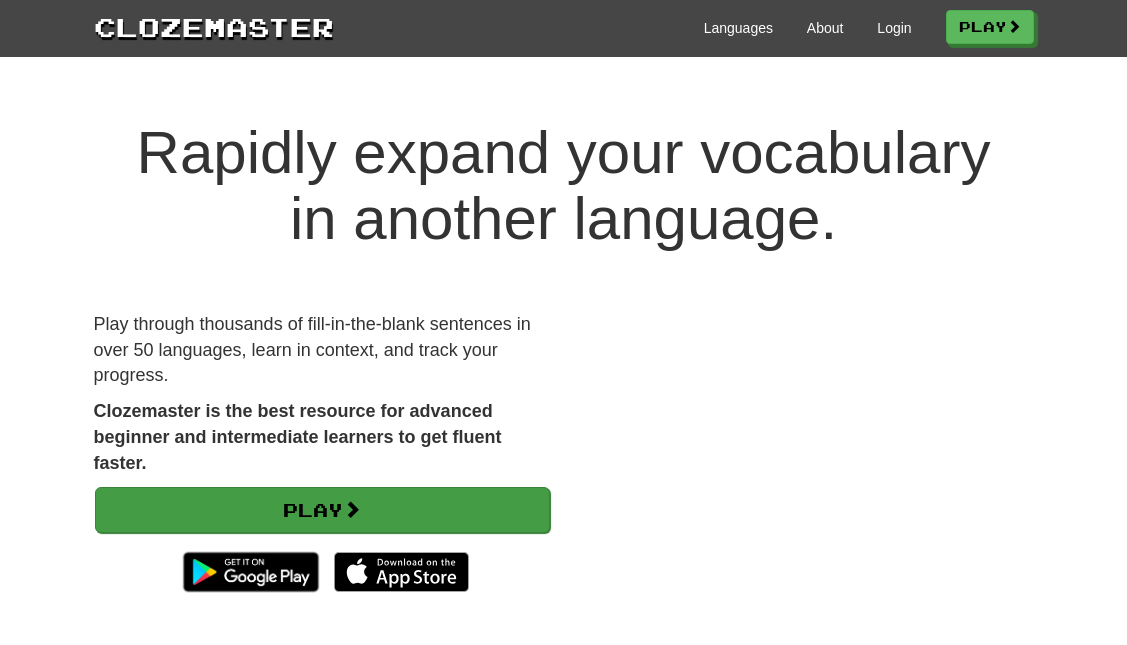 scroll, scrollTop: 0, scrollLeft: 0, axis: both 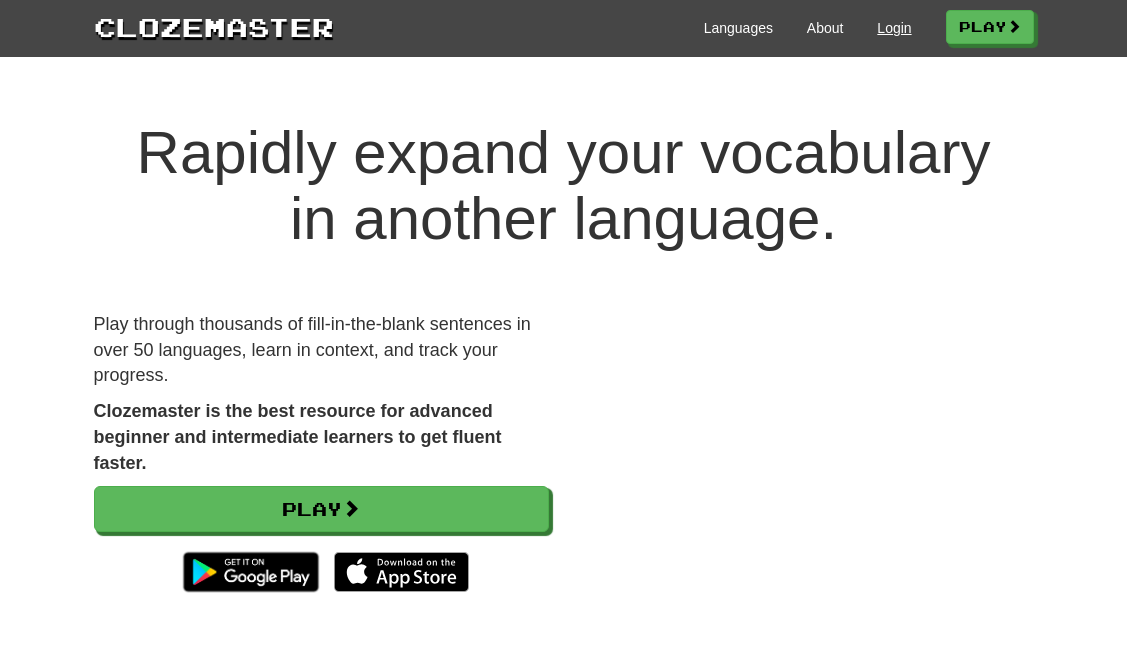 click on "Login" at bounding box center [894, 28] 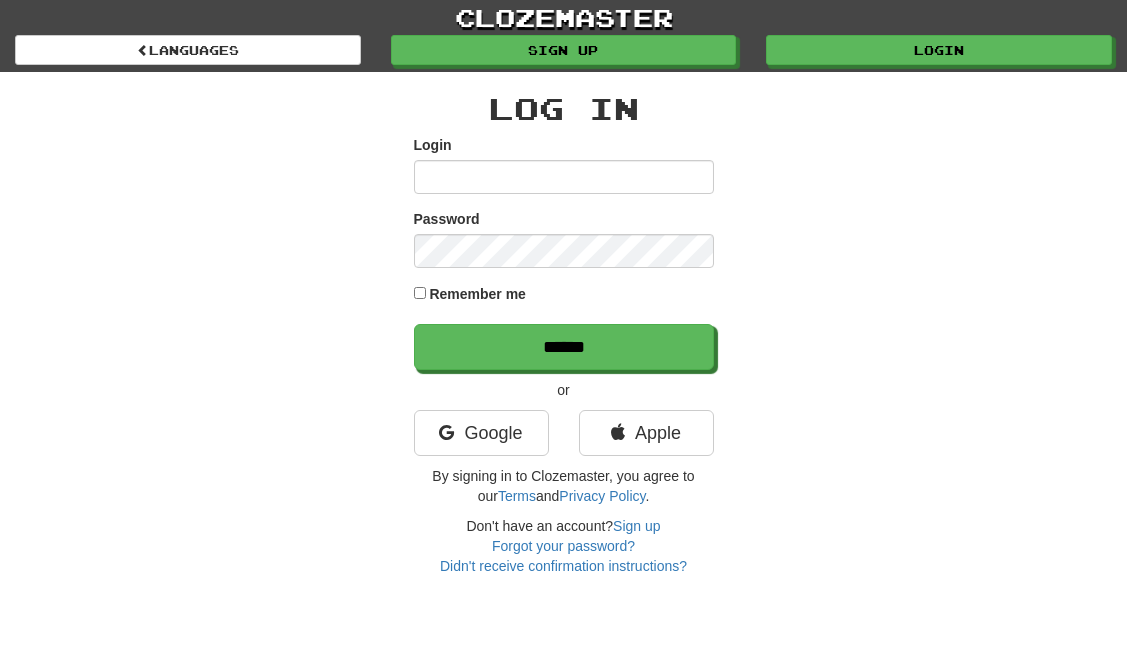 scroll, scrollTop: 0, scrollLeft: 0, axis: both 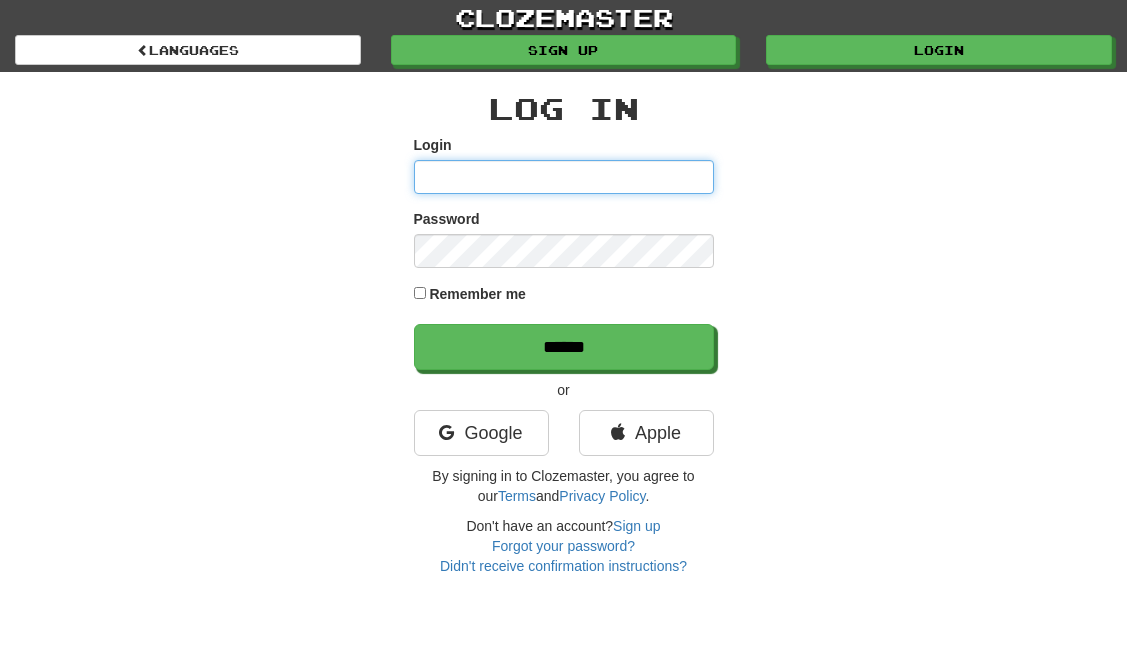 type on "******" 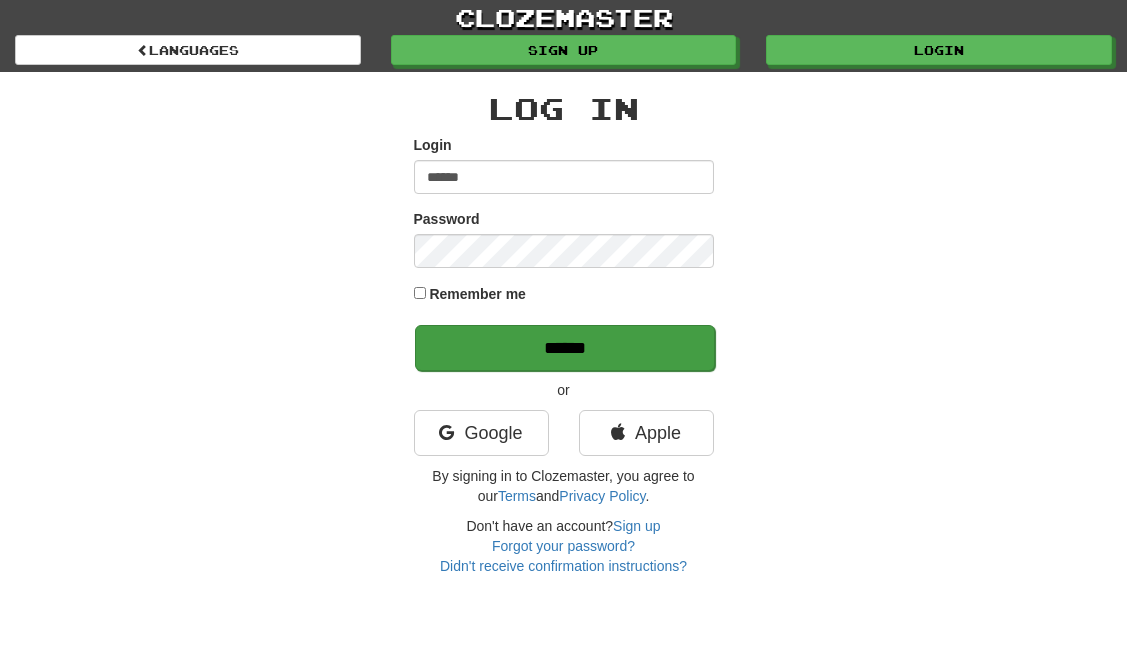 click on "******" at bounding box center [565, 348] 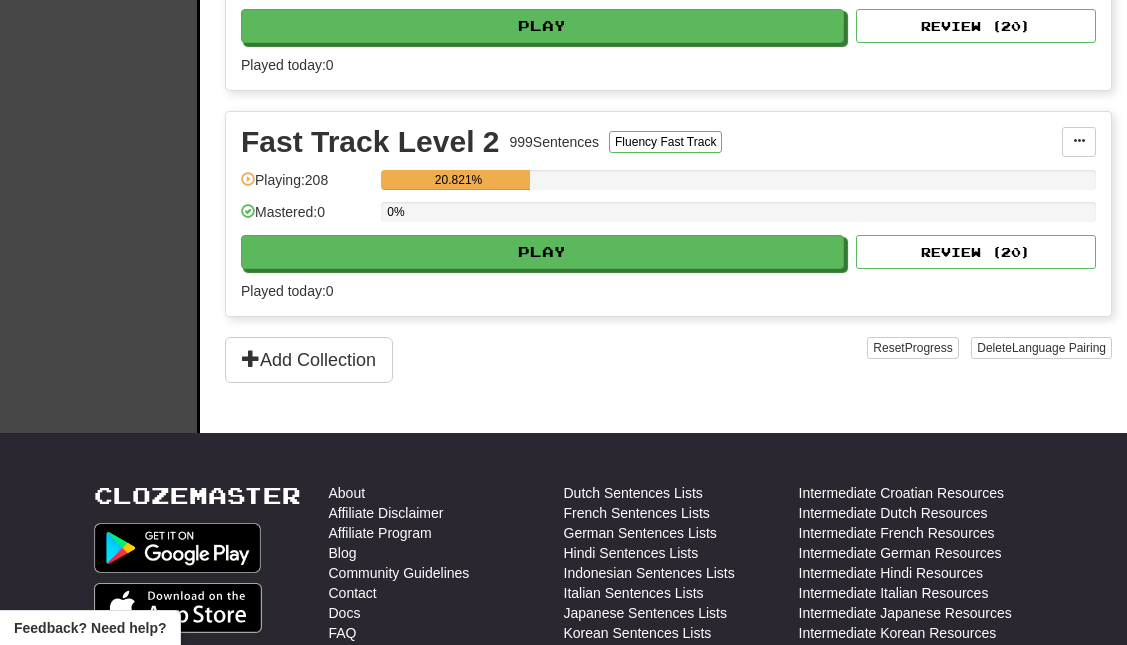 scroll, scrollTop: 620, scrollLeft: 0, axis: vertical 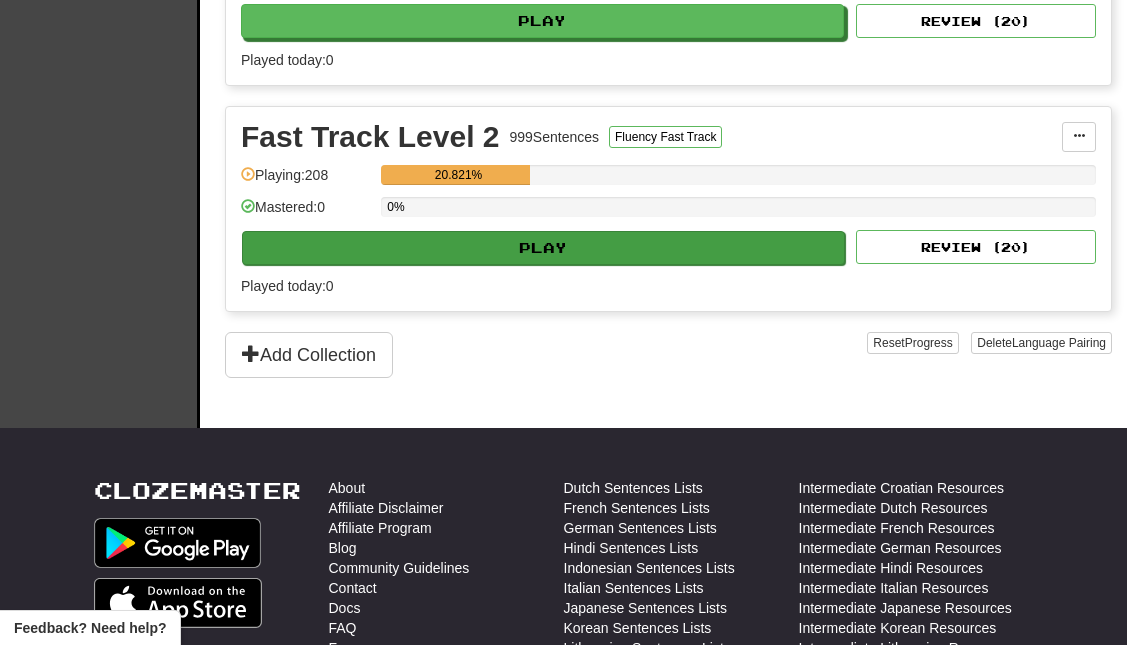 click on "Play" at bounding box center (543, 248) 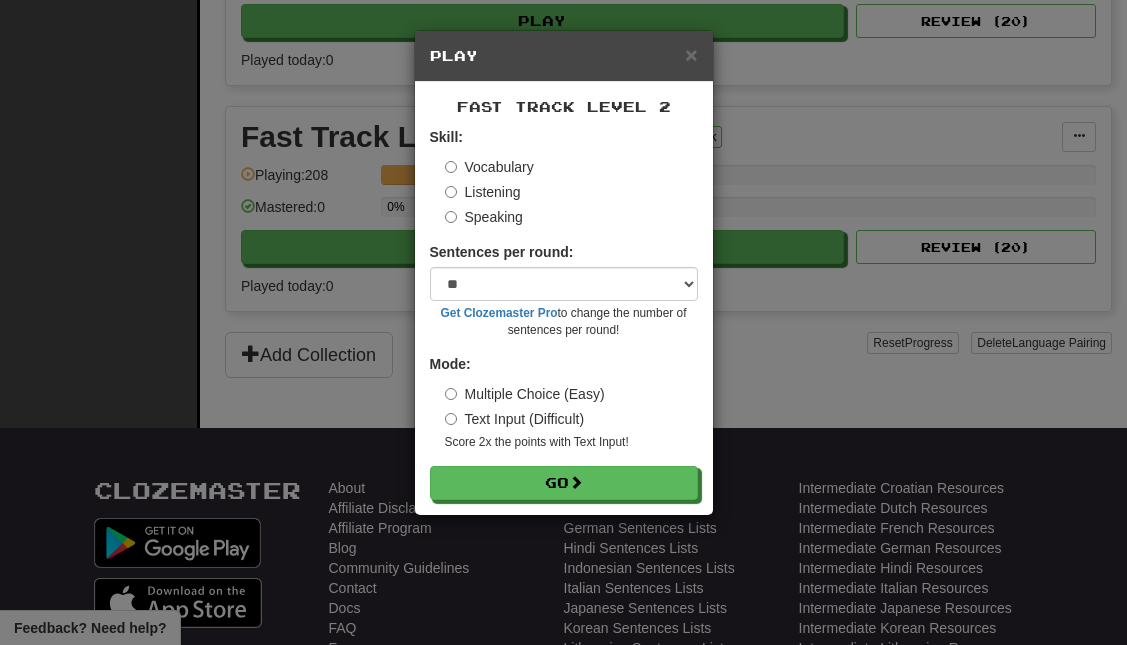 click on "Listening" at bounding box center (483, 192) 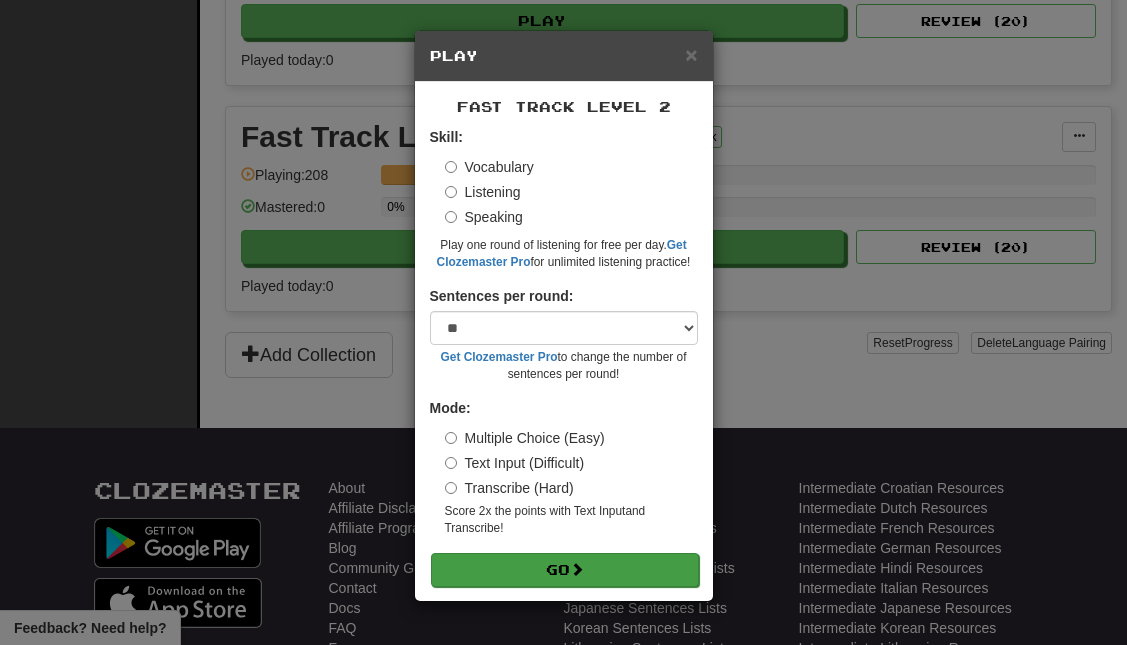 click on "Go" at bounding box center [565, 570] 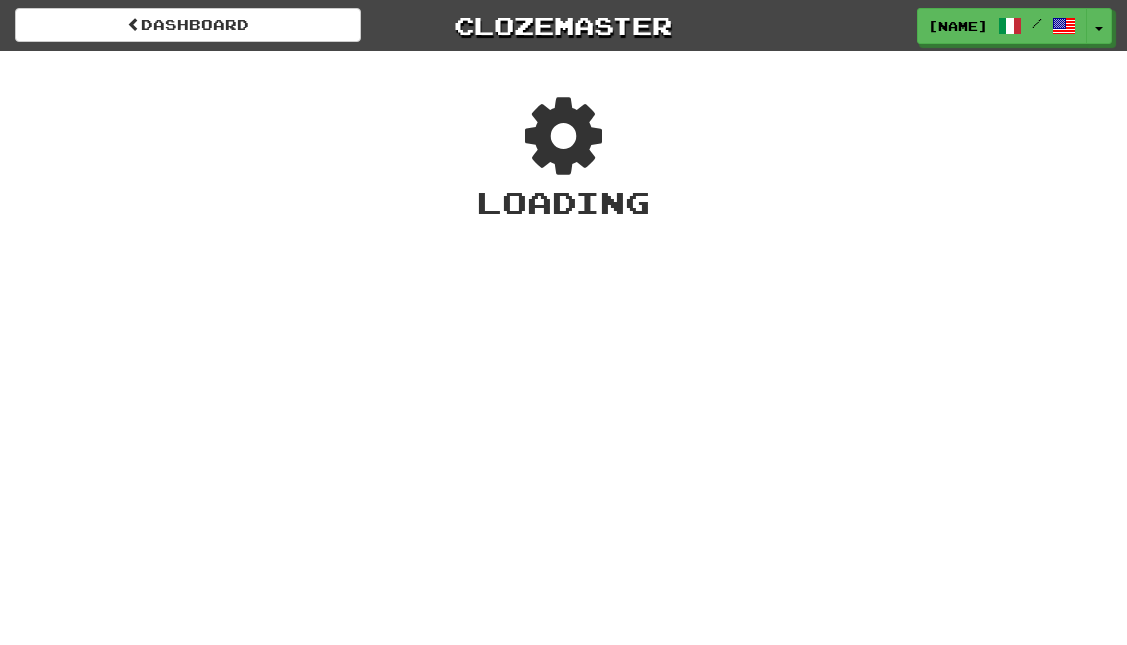 scroll, scrollTop: 0, scrollLeft: 0, axis: both 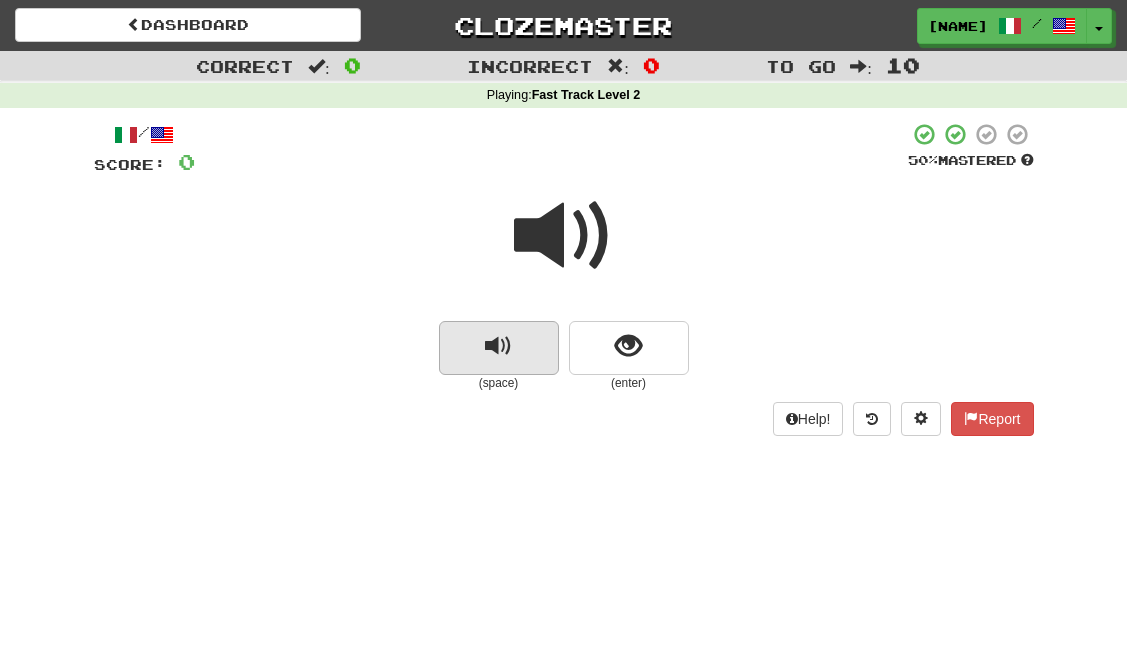 click at bounding box center (498, 346) 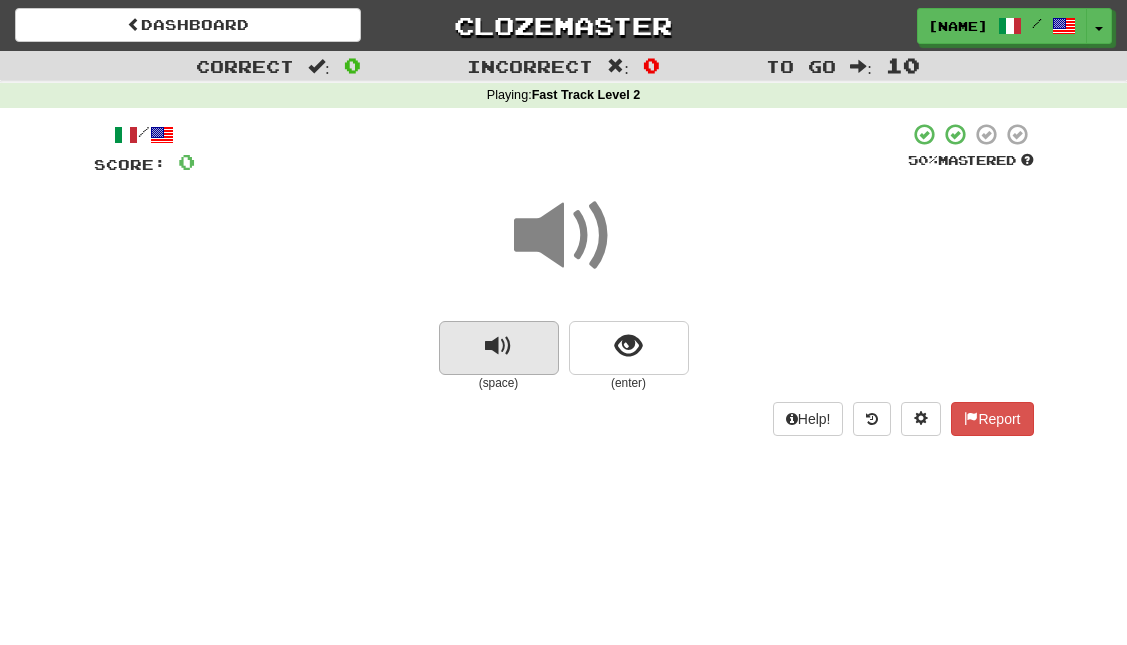 click at bounding box center (498, 346) 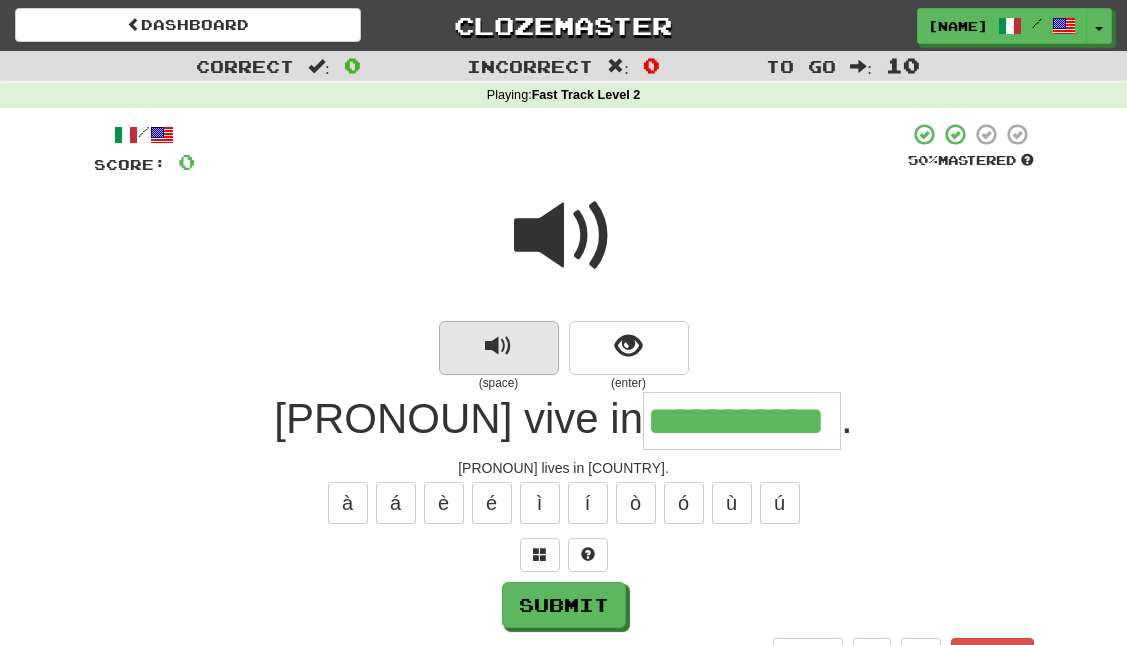 type on "**********" 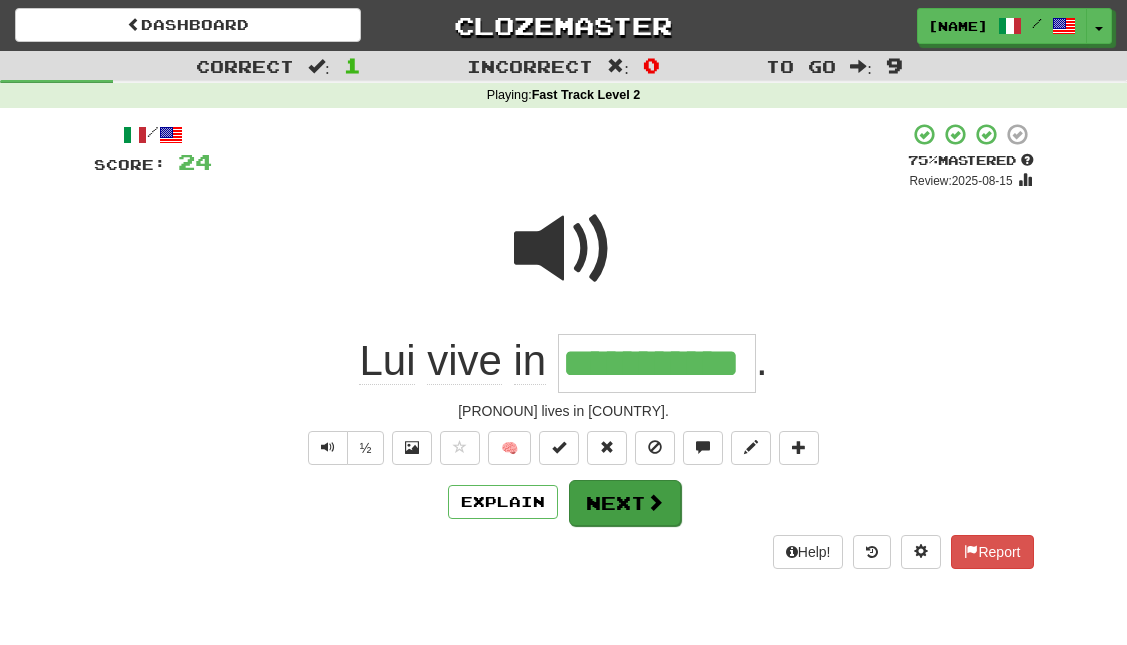 click at bounding box center [655, 502] 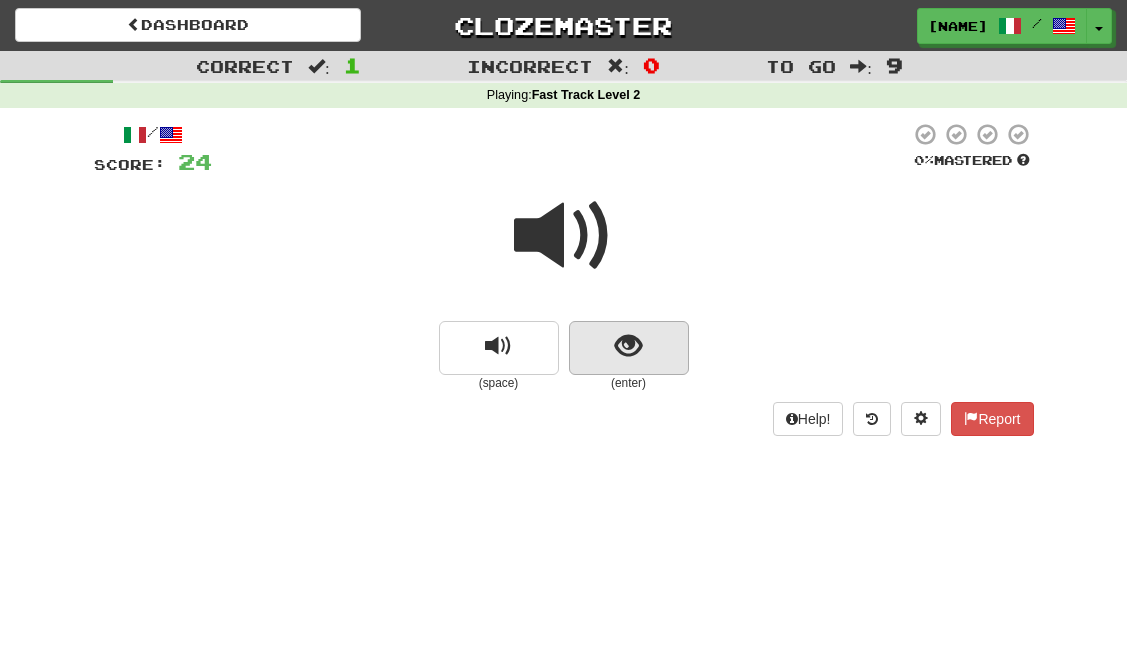click at bounding box center (628, 346) 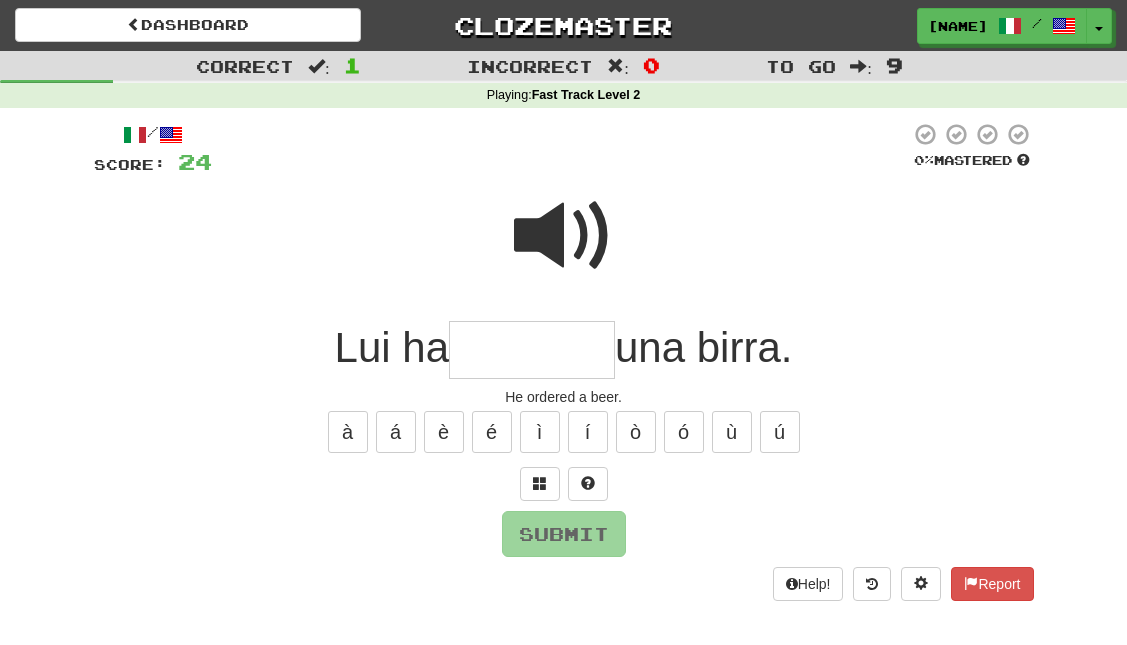 type on "*" 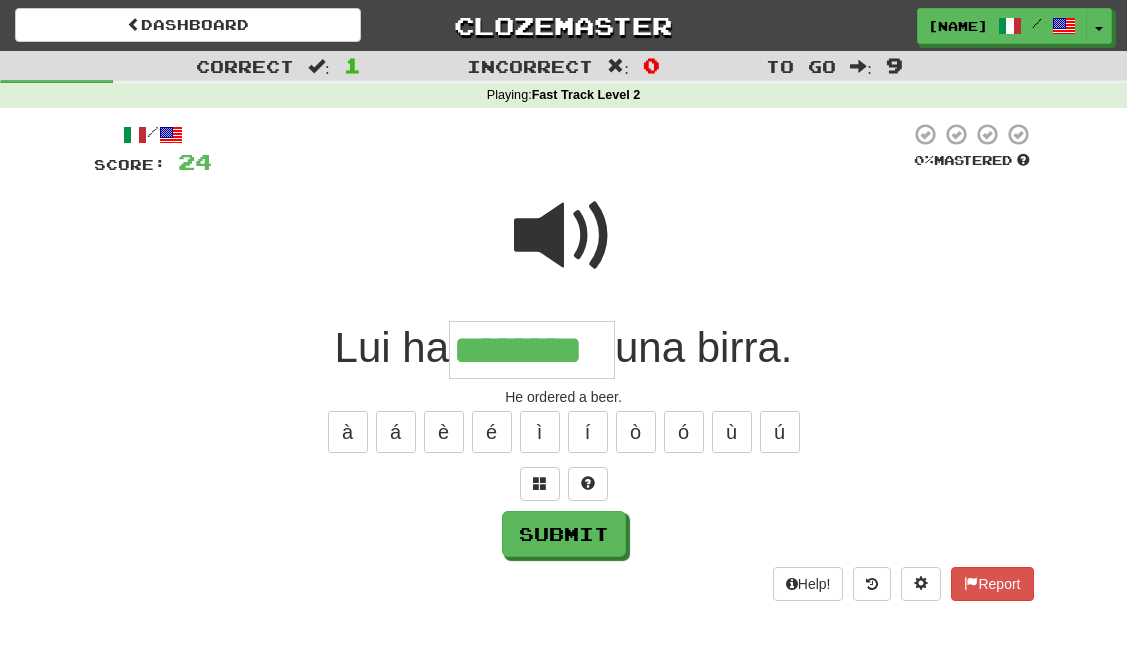 type on "********" 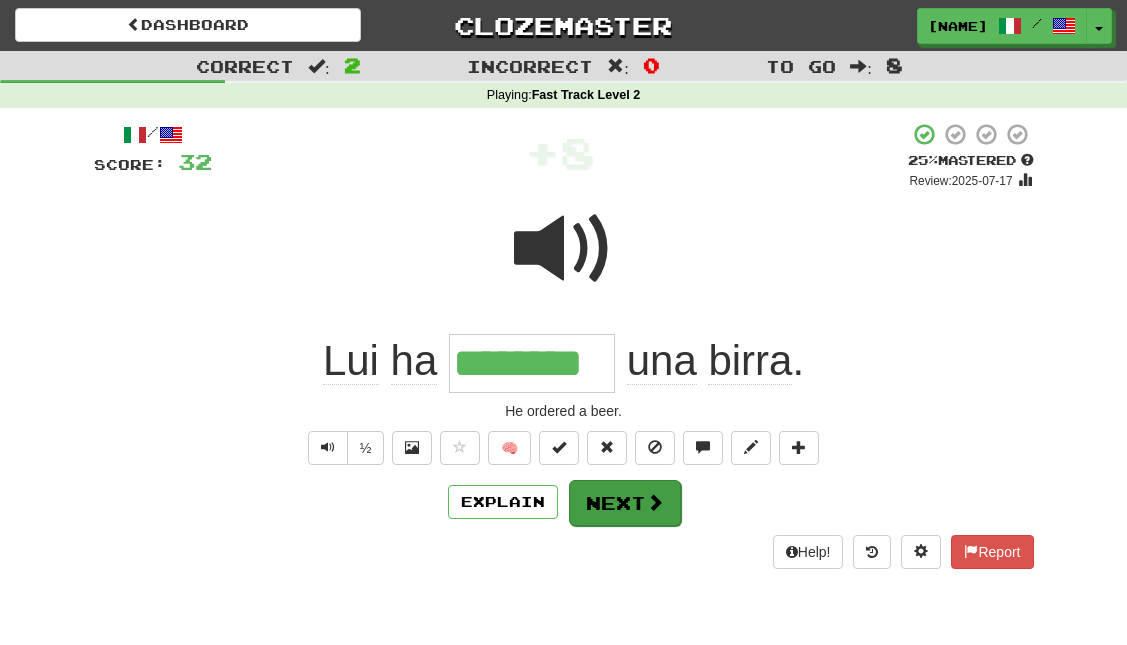 click at bounding box center [655, 502] 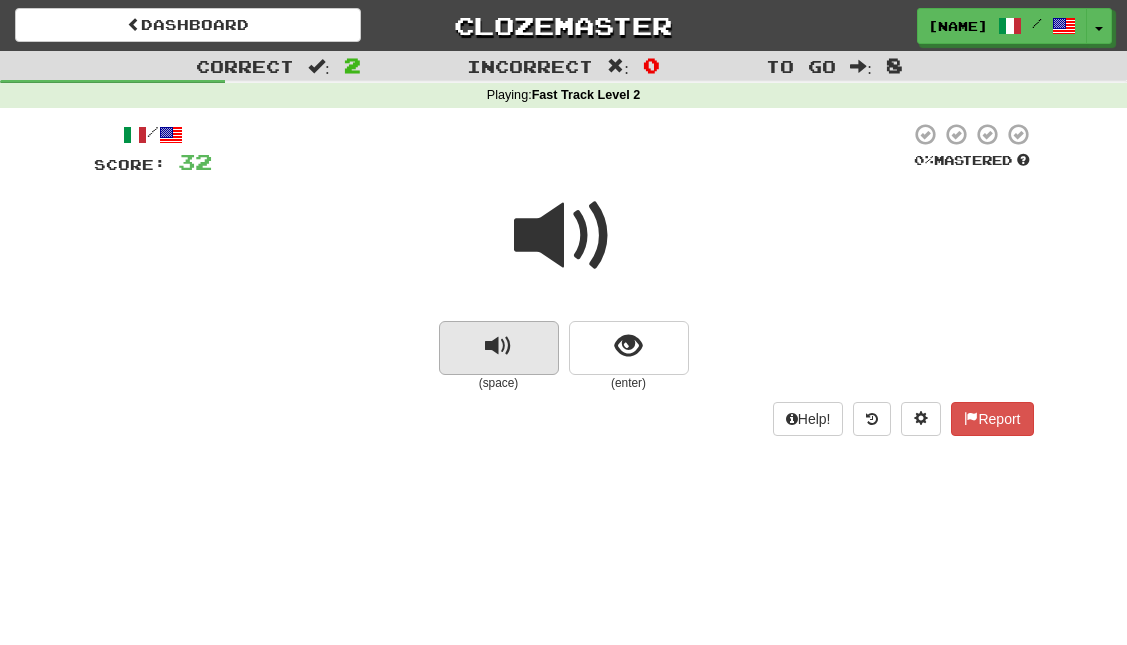 click at bounding box center [498, 346] 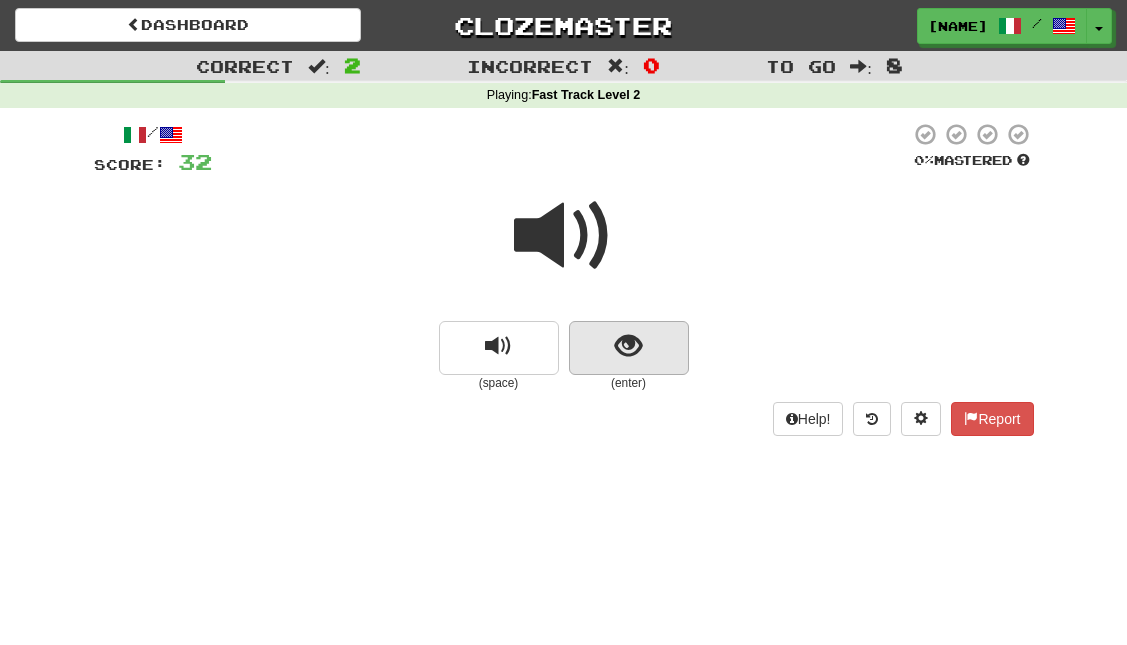 click at bounding box center (628, 346) 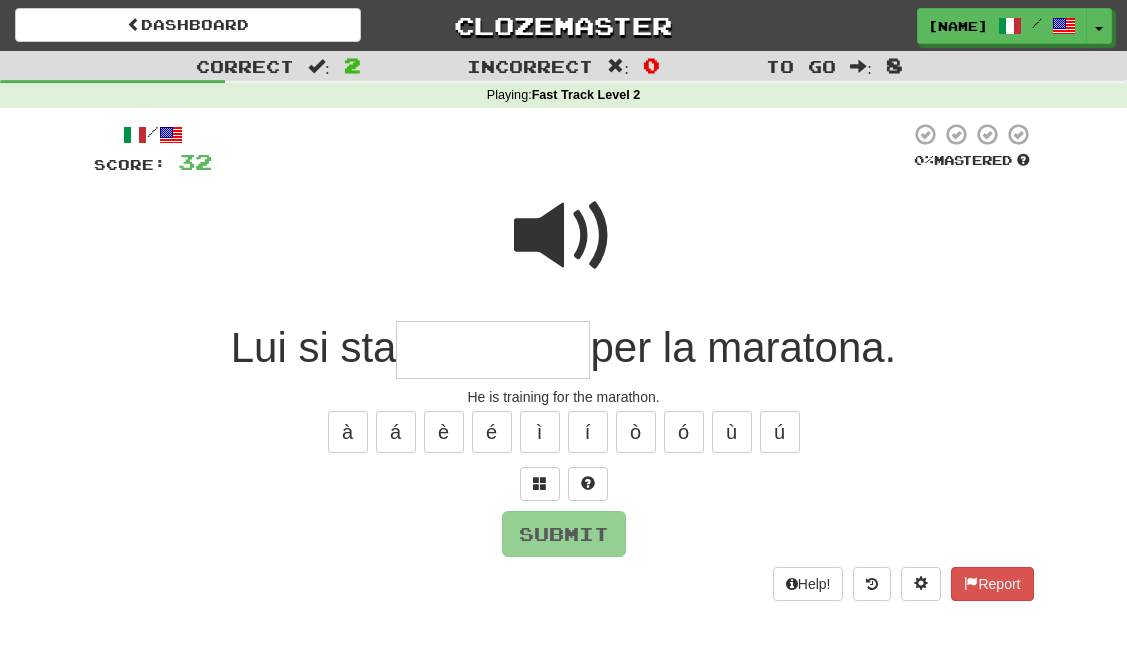 click at bounding box center [564, 236] 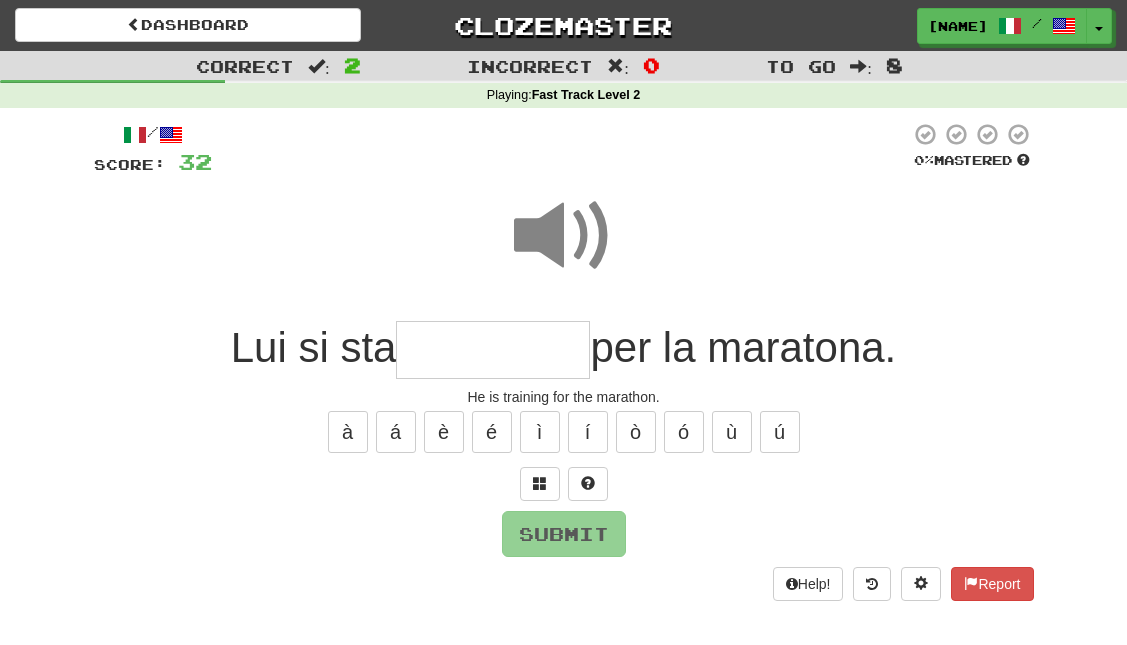 click at bounding box center (493, 350) 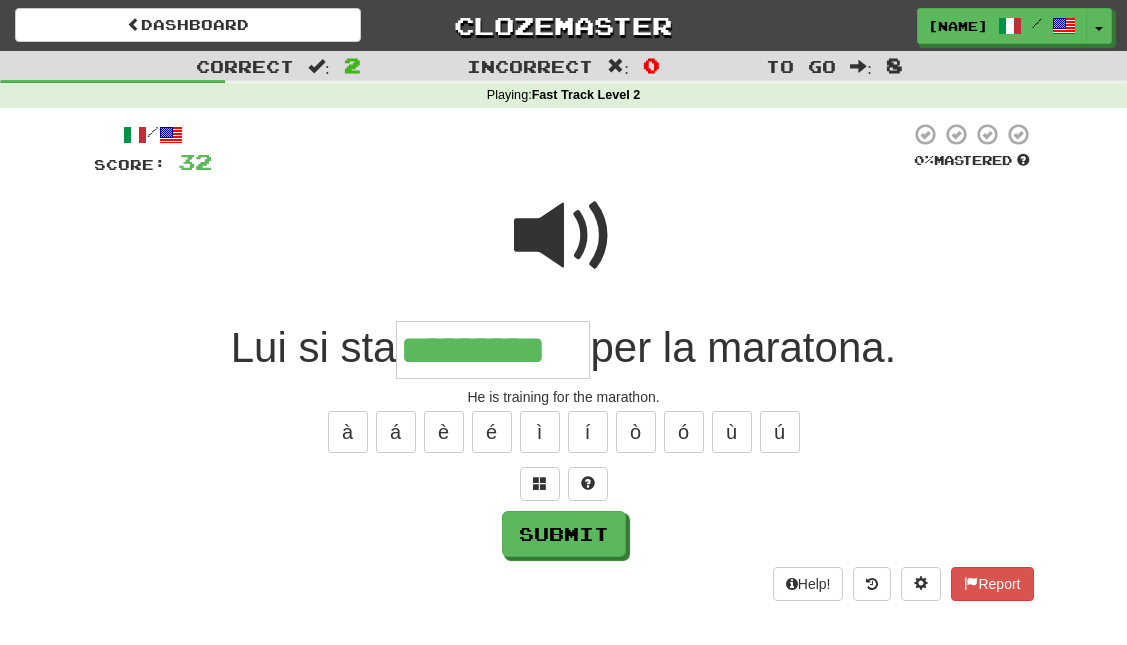 type on "*********" 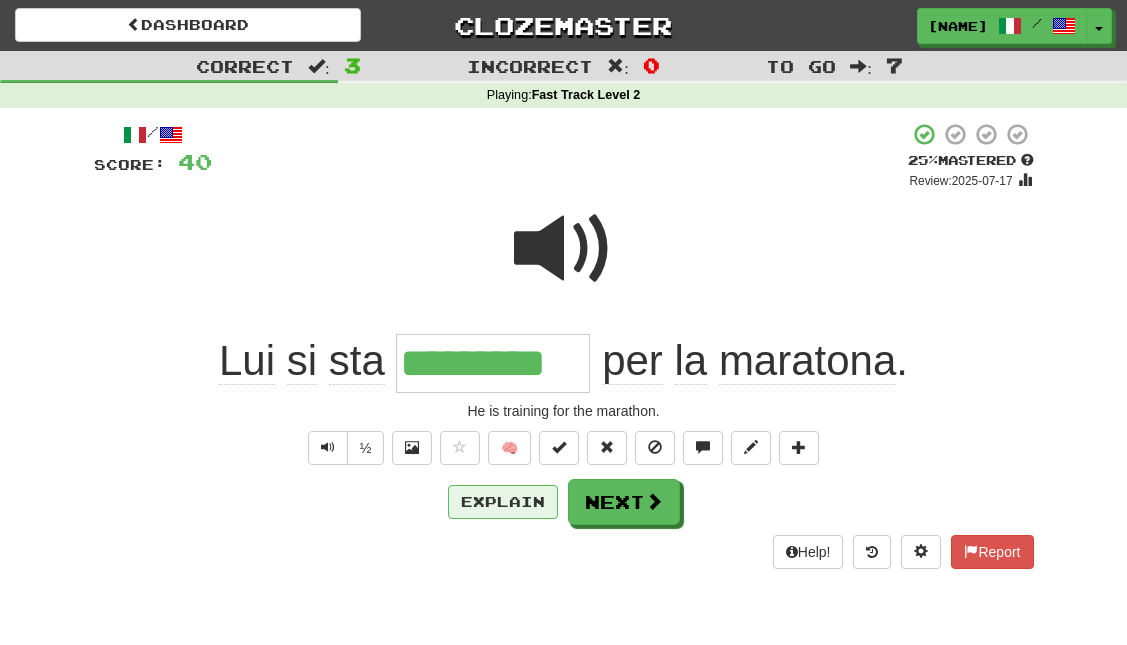 click on "Explain" at bounding box center [503, 502] 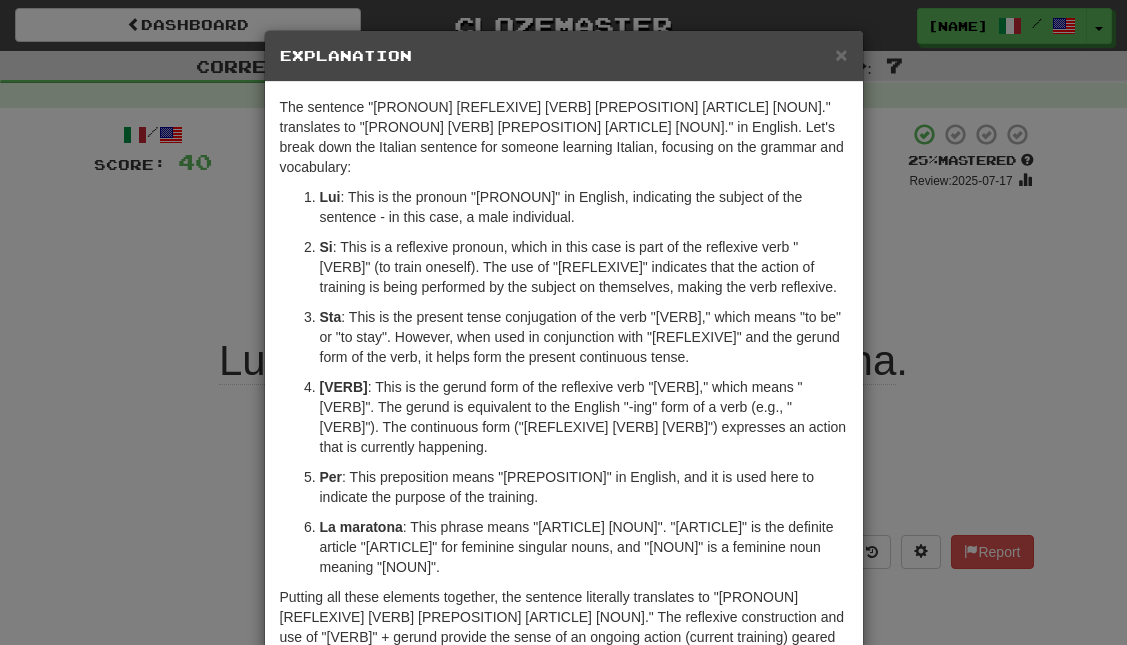 click on "× Explanation The sentence "Lui si sta allenando per la maratona." translates to "He is training for the marathon." in English. Let's break down the Italian sentence for someone learning Italian, focusing on the grammar and vocabulary:
Lui : This is the pronoun "he" in English, indicating the subject of the sentence - in this case, a male individual.
Si : This is a reflexive pronoun, which in this case is part of the reflexive verb "allenarsi" (to train oneself). The use of "si" indicates that the action of training is being performed by the subject on themselves, making the verb reflexive.
Sta : This is the present tense conjugation of the verb "stare", which means "to be" or "to stay". However, when used in conjunction with "si" and the gerund form of the verb, it helps form the present continuous tense.
Allenando
Per : This preposition means "for" in English, and it is used here to indicate the purpose of the training.
La maratona
Let us know ! Close" at bounding box center [563, 322] 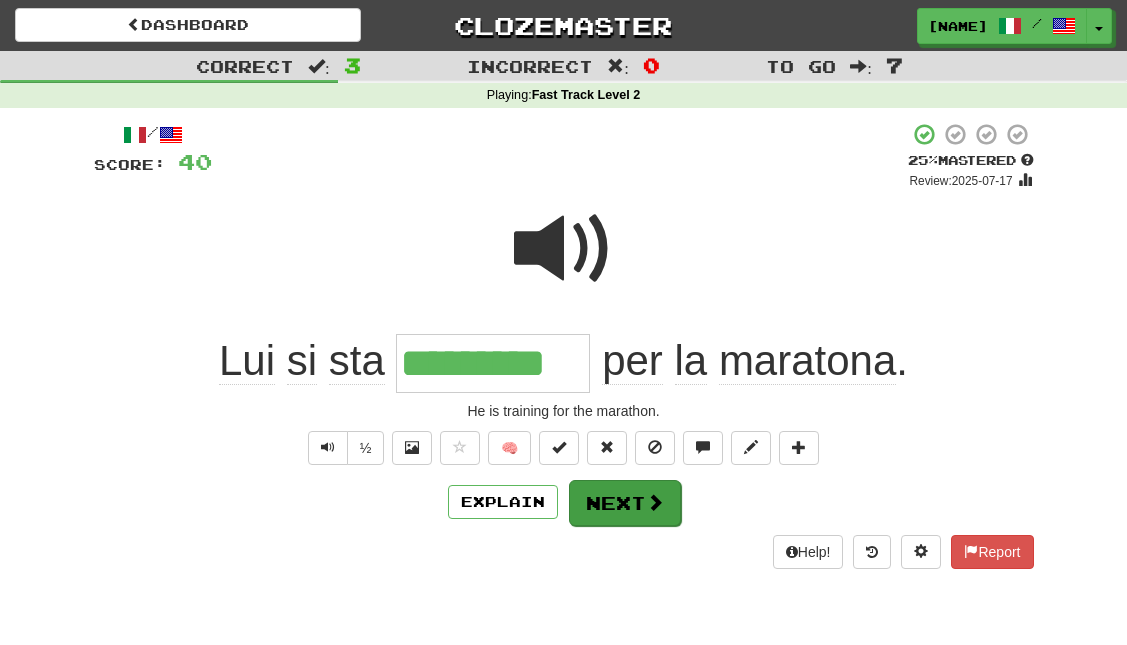 click at bounding box center [655, 502] 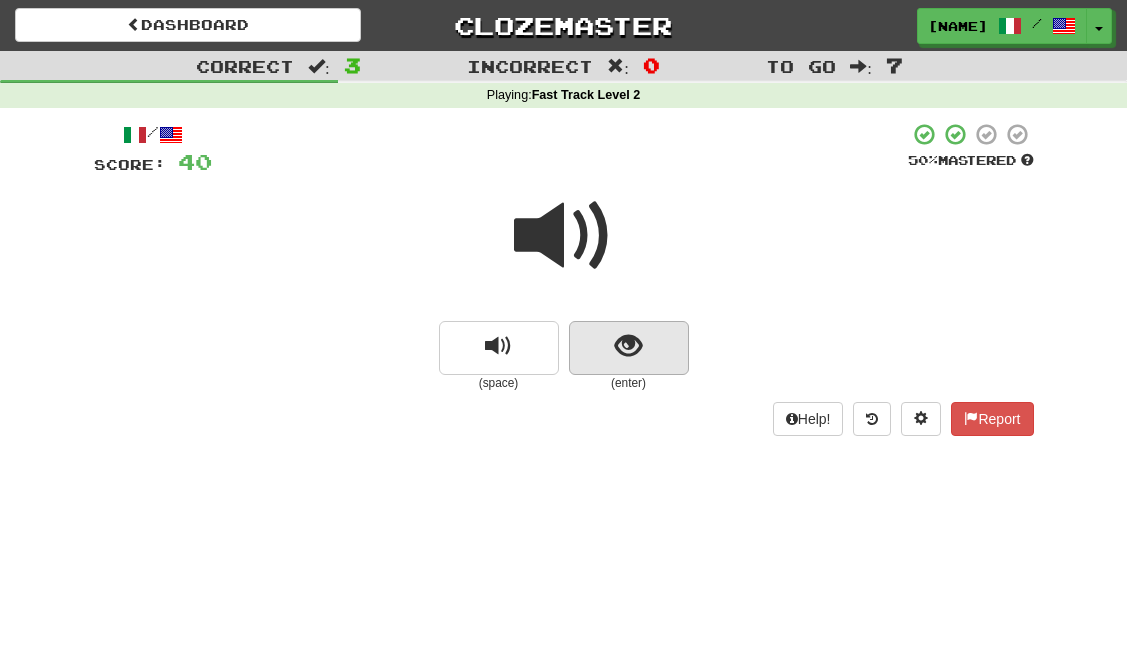 click at bounding box center [628, 346] 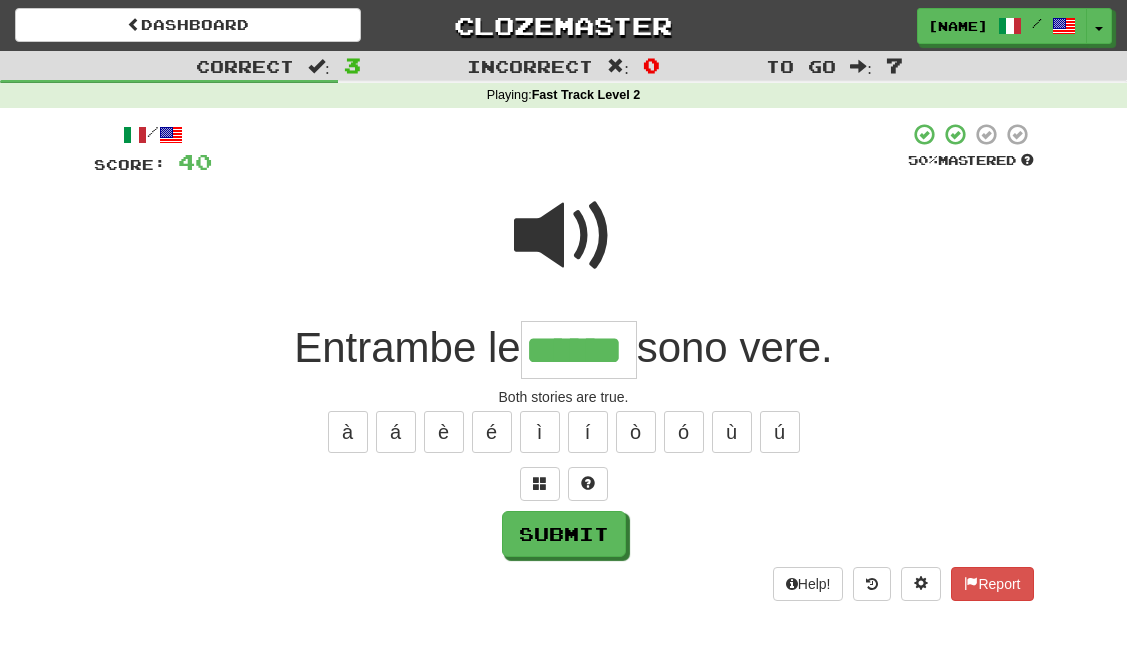 type on "******" 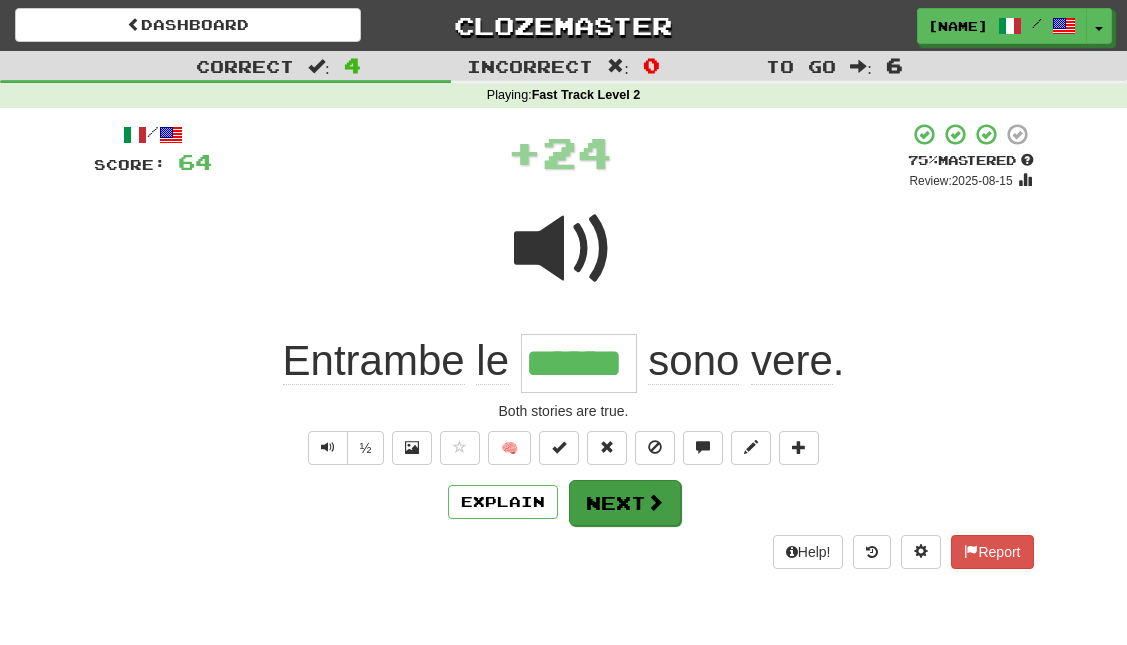 click on "Next" at bounding box center (625, 503) 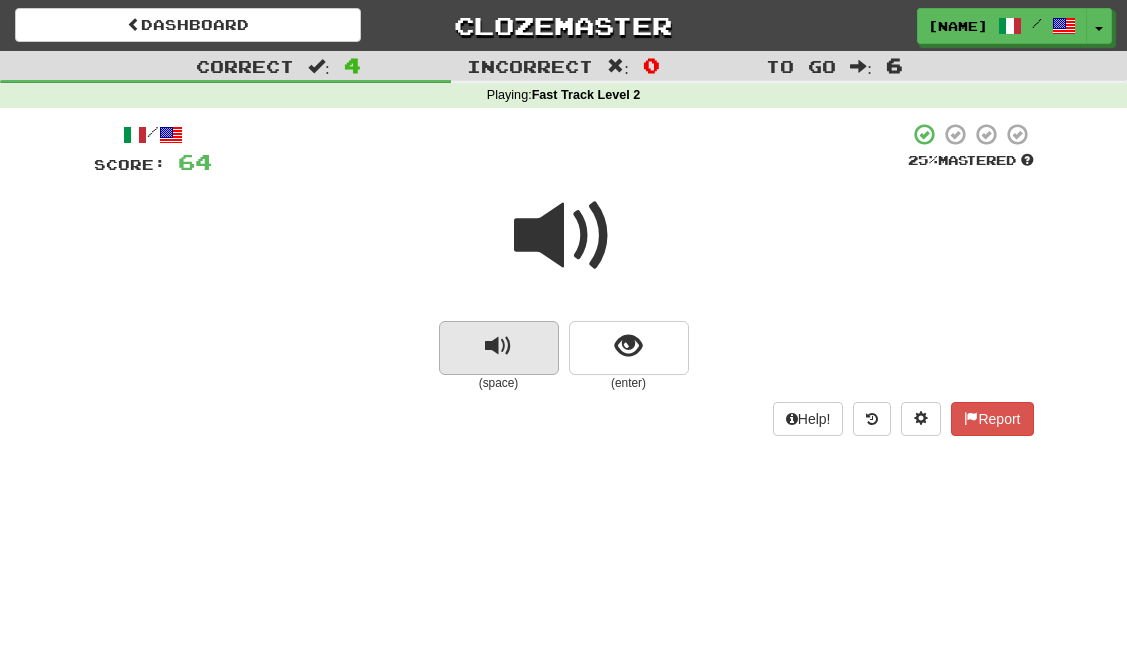 click at bounding box center [498, 346] 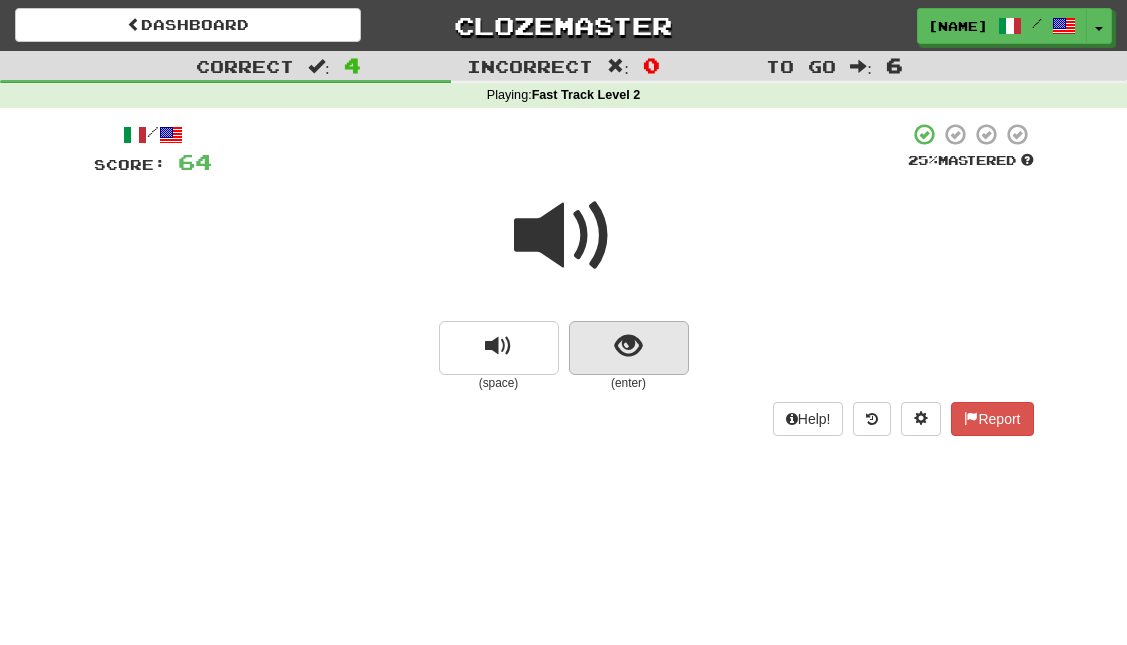 click at bounding box center [629, 348] 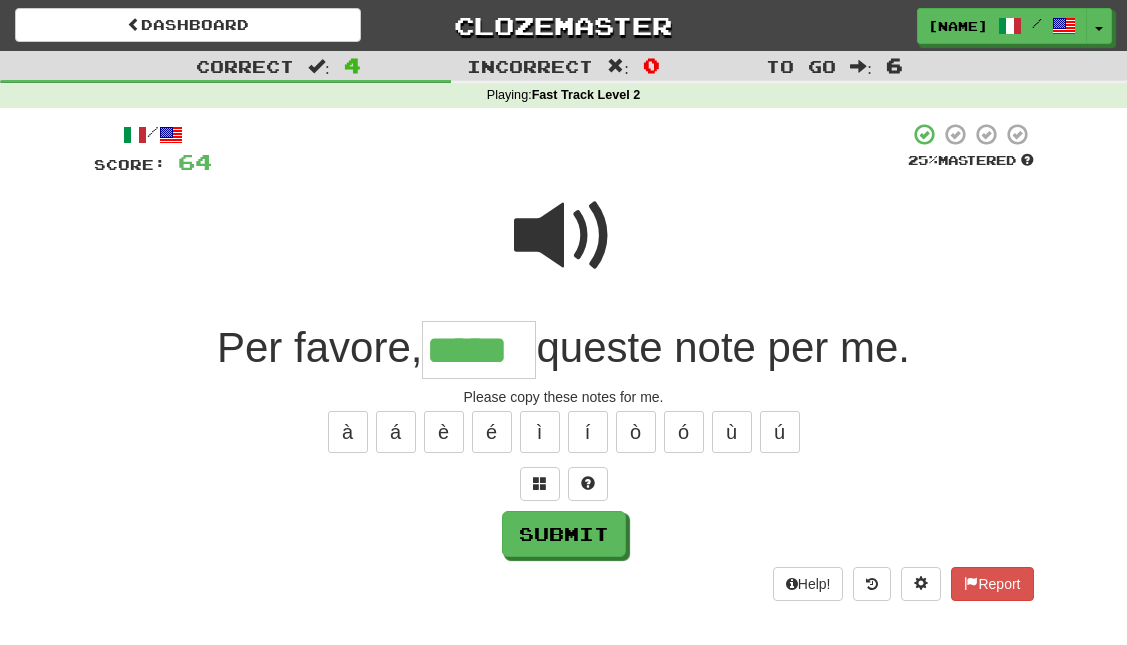 type on "*****" 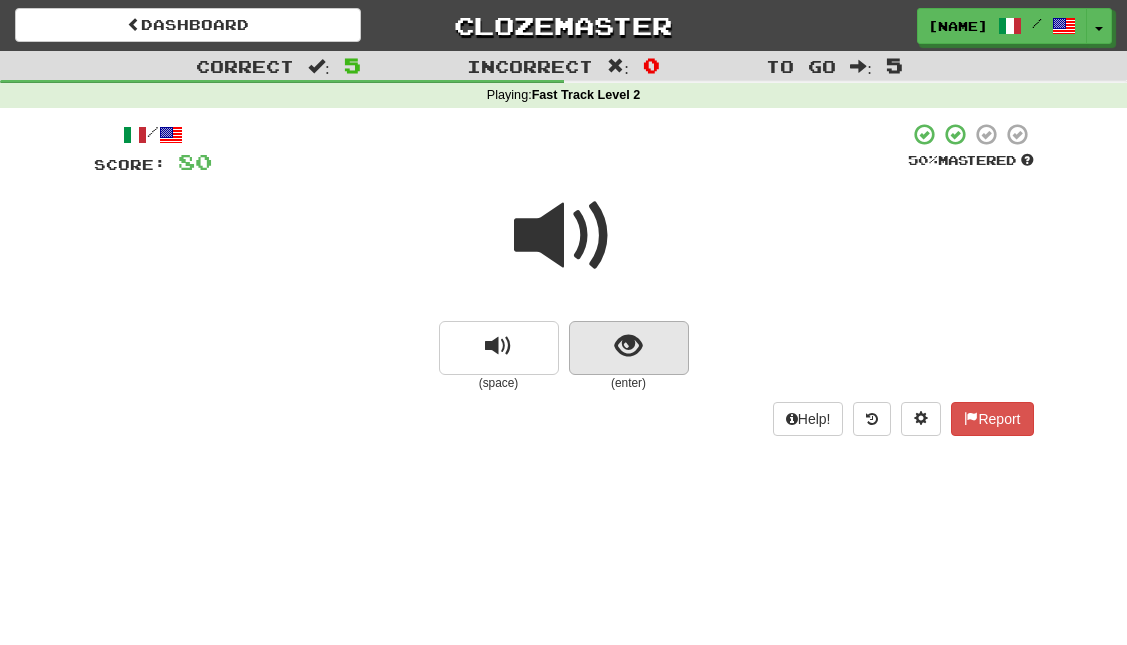 click at bounding box center [628, 346] 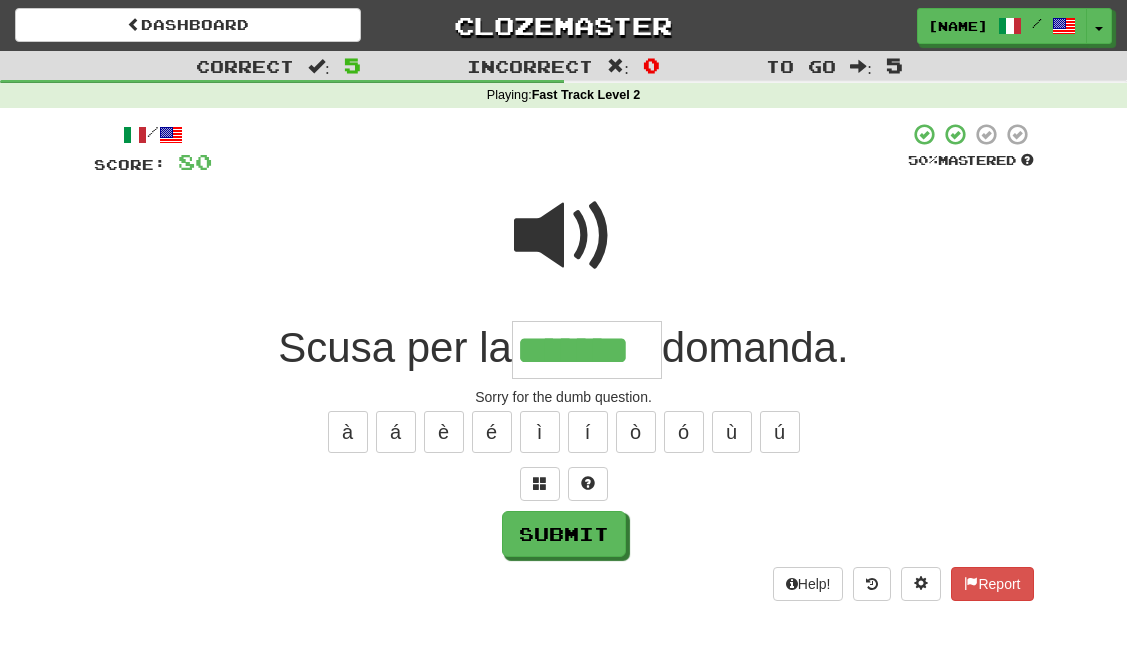 type on "*******" 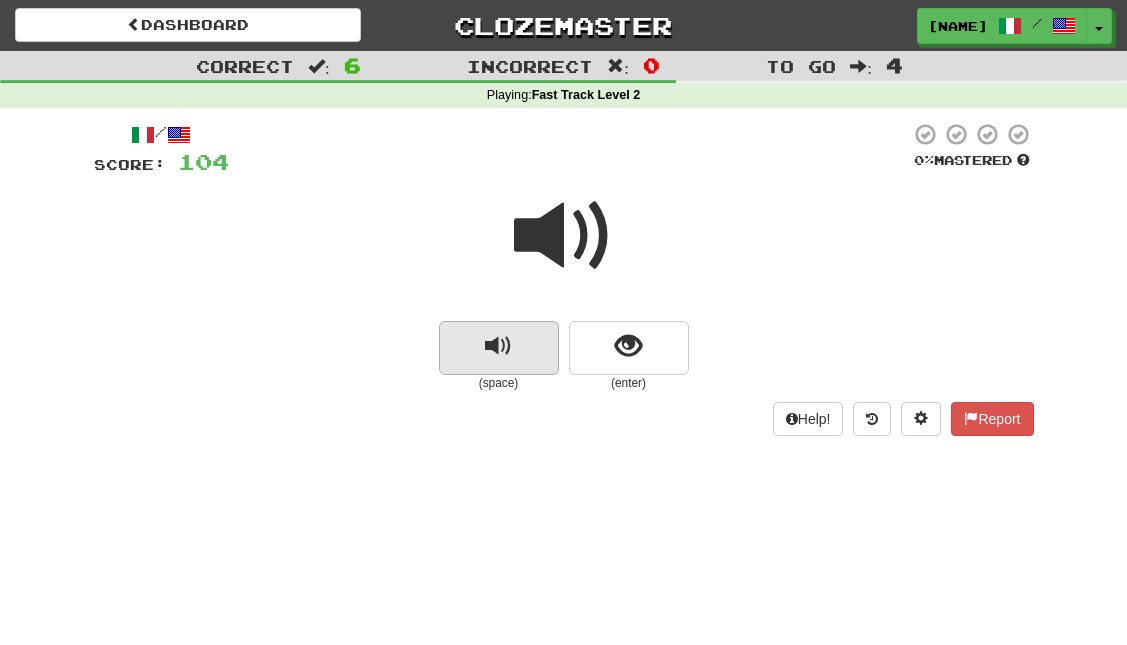 click at bounding box center [499, 348] 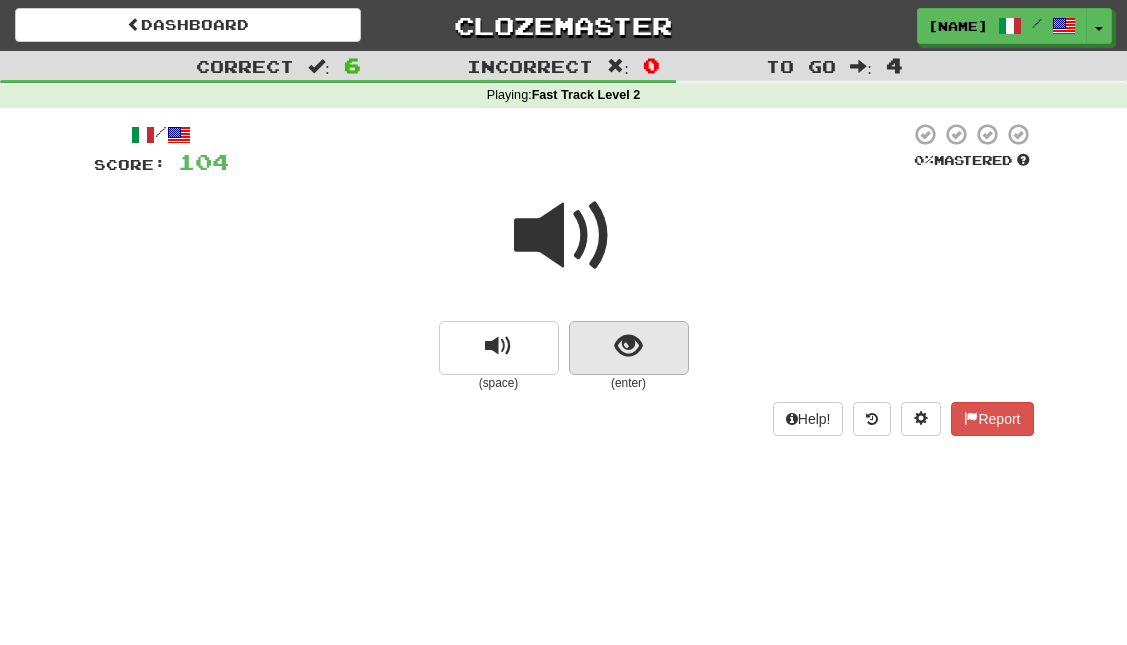 click at bounding box center (628, 346) 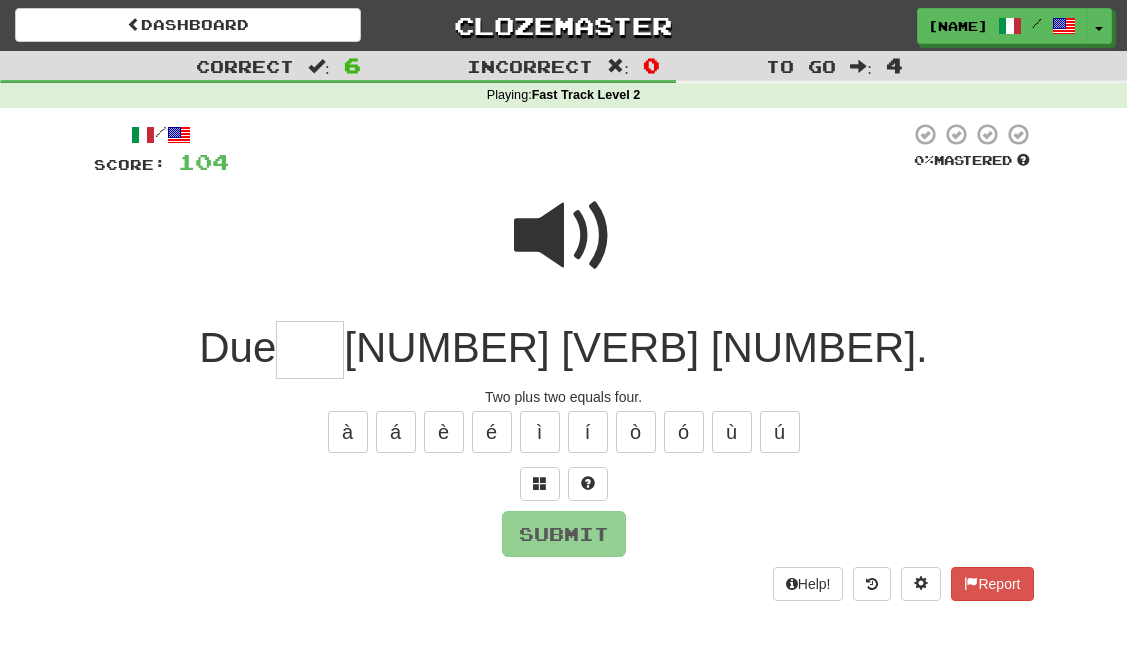 click at bounding box center (564, 236) 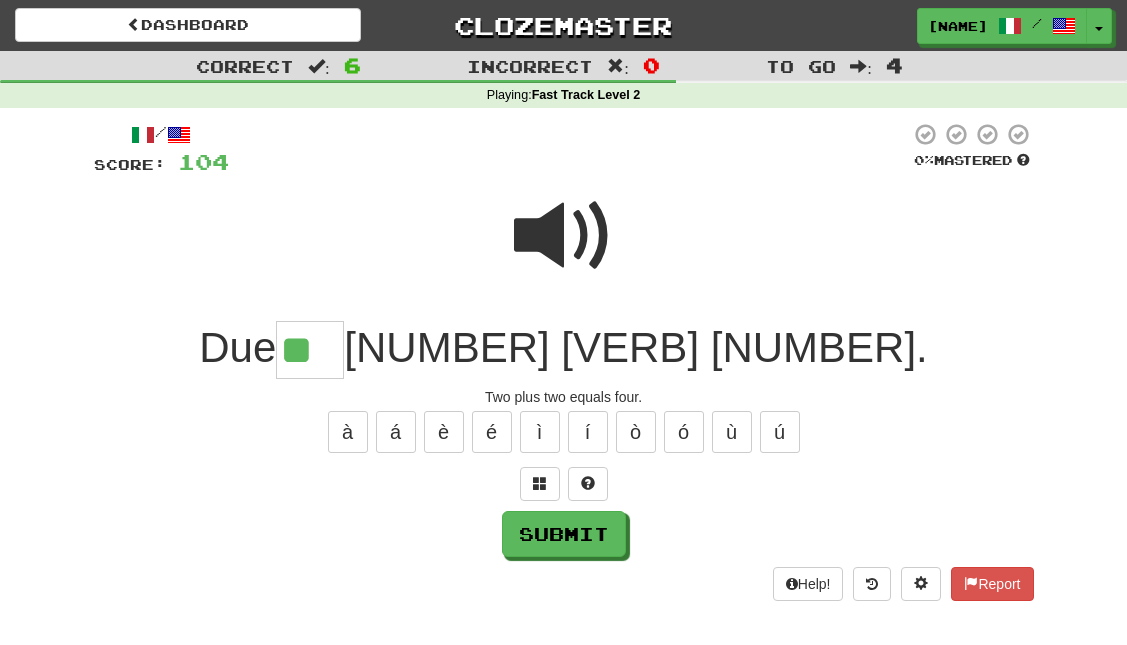 click at bounding box center [564, 236] 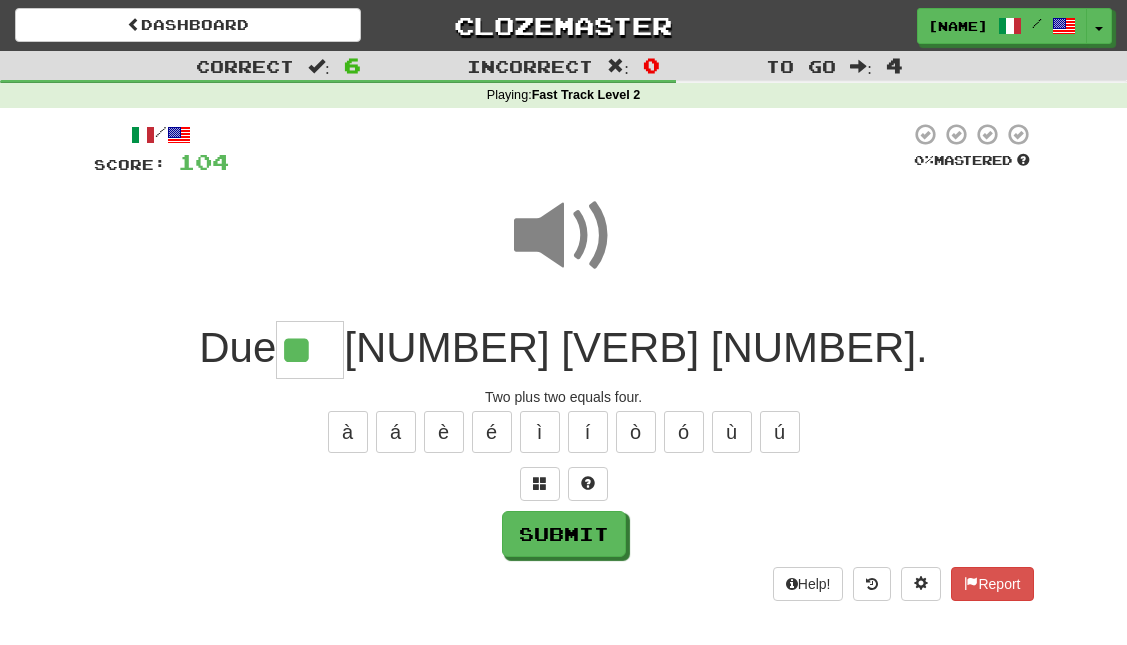click on "**" at bounding box center (310, 350) 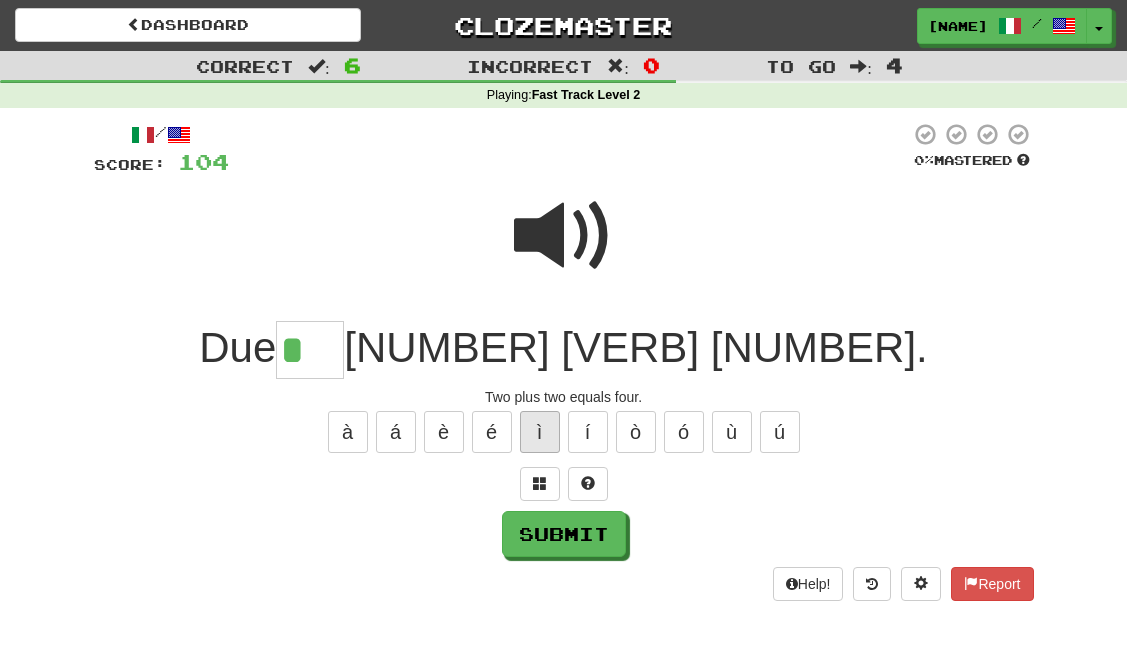 click on "ì" at bounding box center (540, 432) 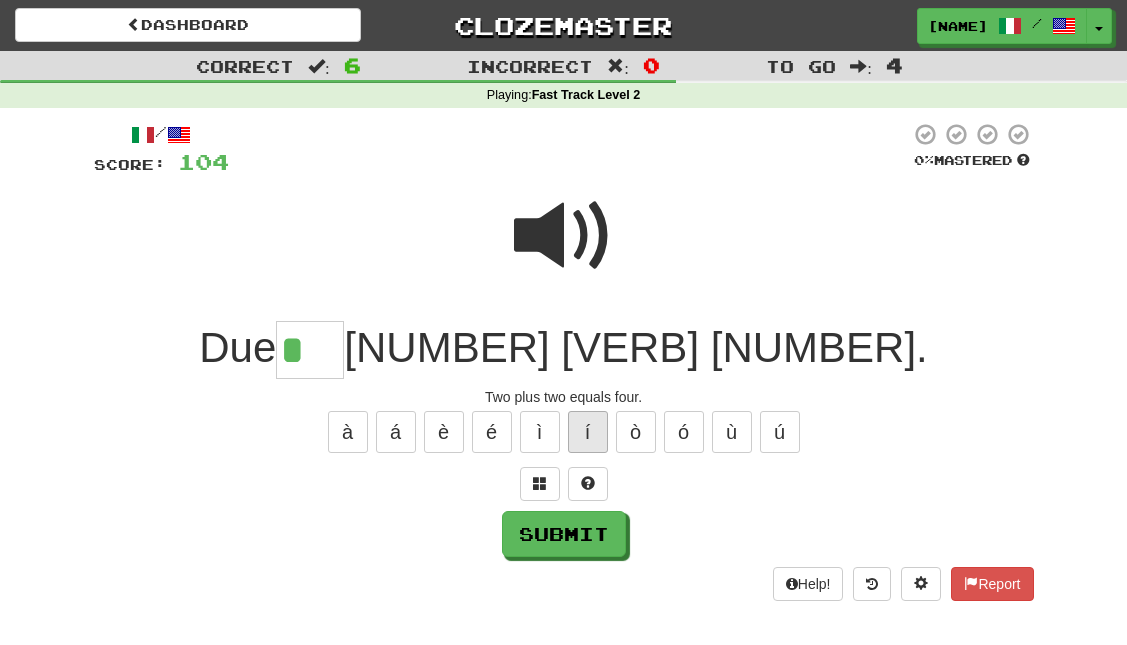 click on "í" at bounding box center [588, 432] 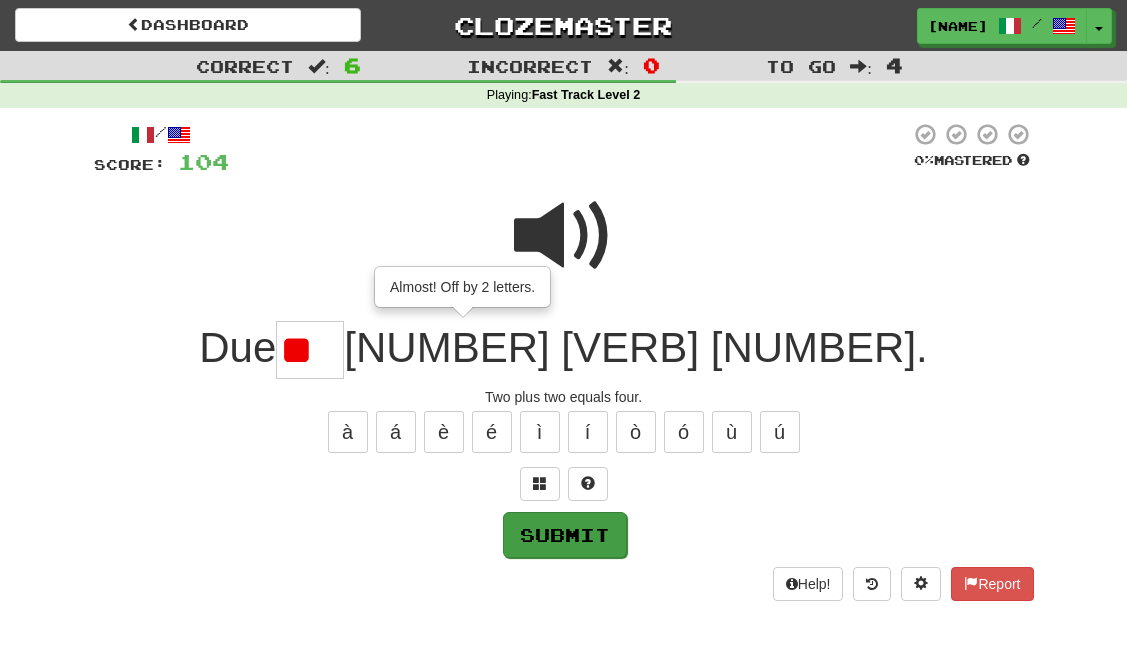 click on "Submit" at bounding box center [565, 535] 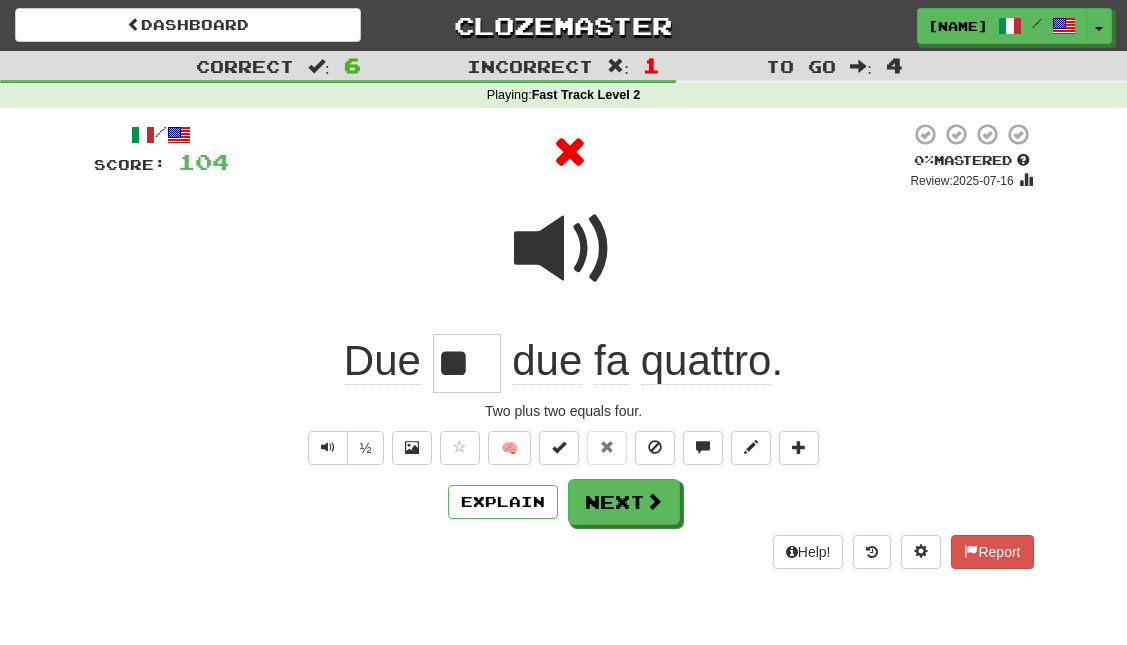 type on "***" 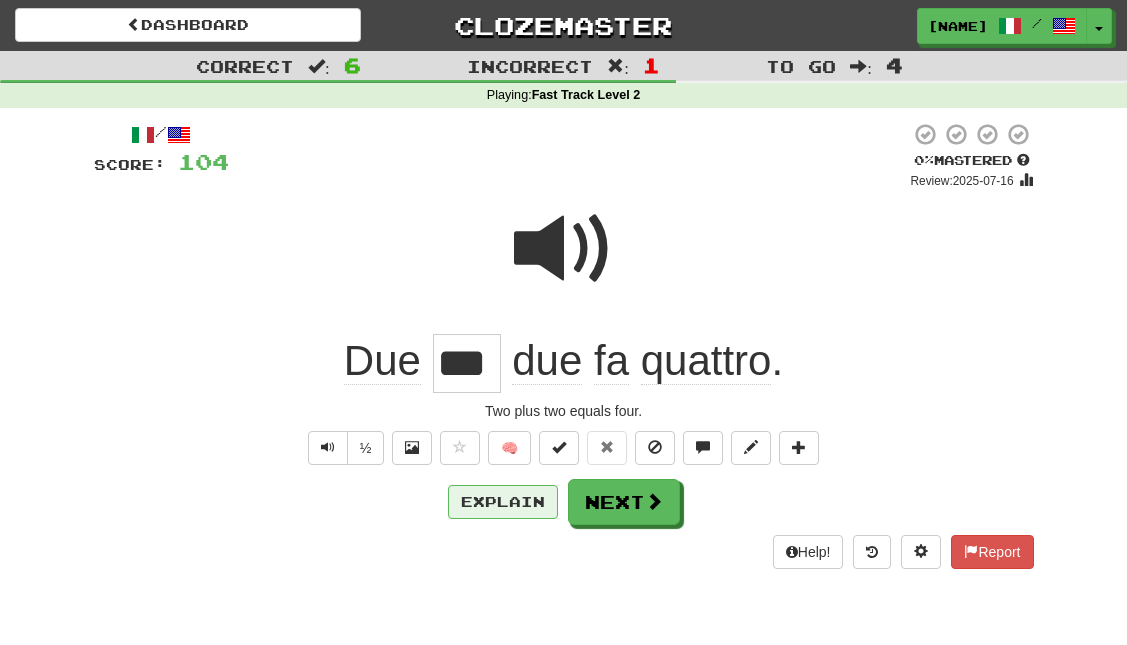 click on "Explain" at bounding box center (503, 502) 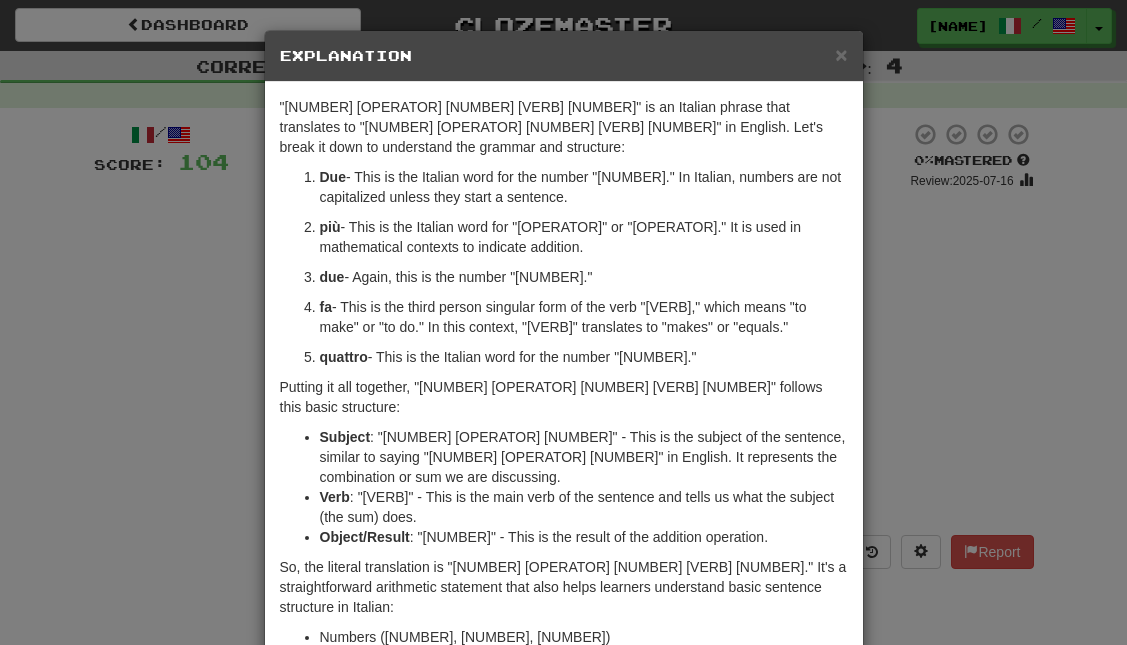 click on "× Explanation "Due più due fa quattro" is an Italian phrase that translates to "Two plus two makes four" in English. Let's break it down to understand the grammar and structure:
Due  - This is the Italian word for the number "two." In Italian, numbers are not capitalized unless they start a sentence.
più  - This is the Italian word for "plus" or "more." It is used in mathematical contexts to indicate addition.
due  - Again, this is the number "two."
fa  - This is the third person singular form of the verb "fare," which means "to make" or "to do." In this context, "fa" translates to "makes" or "equals."
quattro  - This is the Italian word for the number "four."
Putting it all together, "Due più due fa quattro" follows this basic structure:
Subject : "Due più due" - This is the subject of the sentence, similar to saying "Two plus two" in English. It represents the combination or sum we are discussing.
Verb
Object/Result
Numbers (due, due, quattro)" at bounding box center [563, 322] 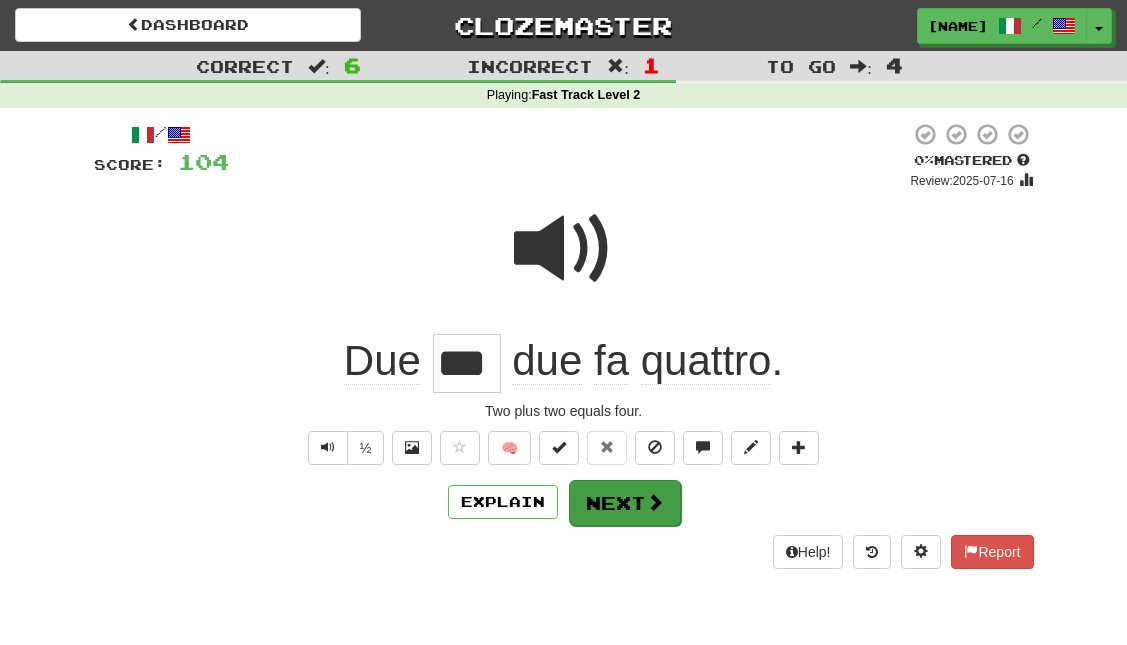click at bounding box center [655, 502] 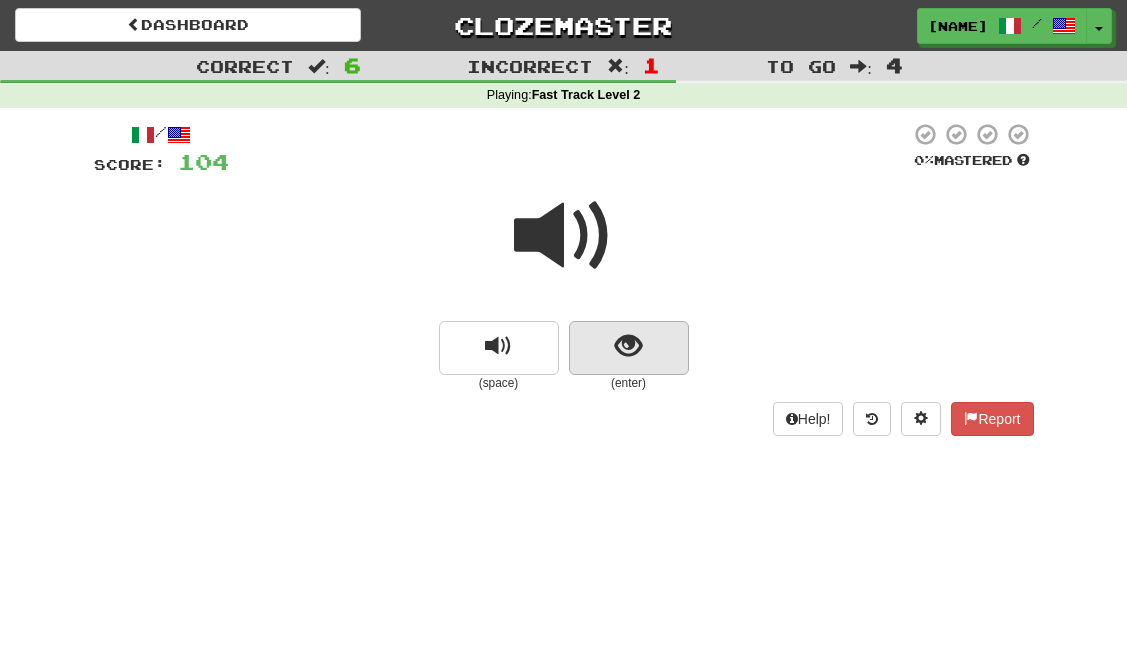 click at bounding box center (628, 346) 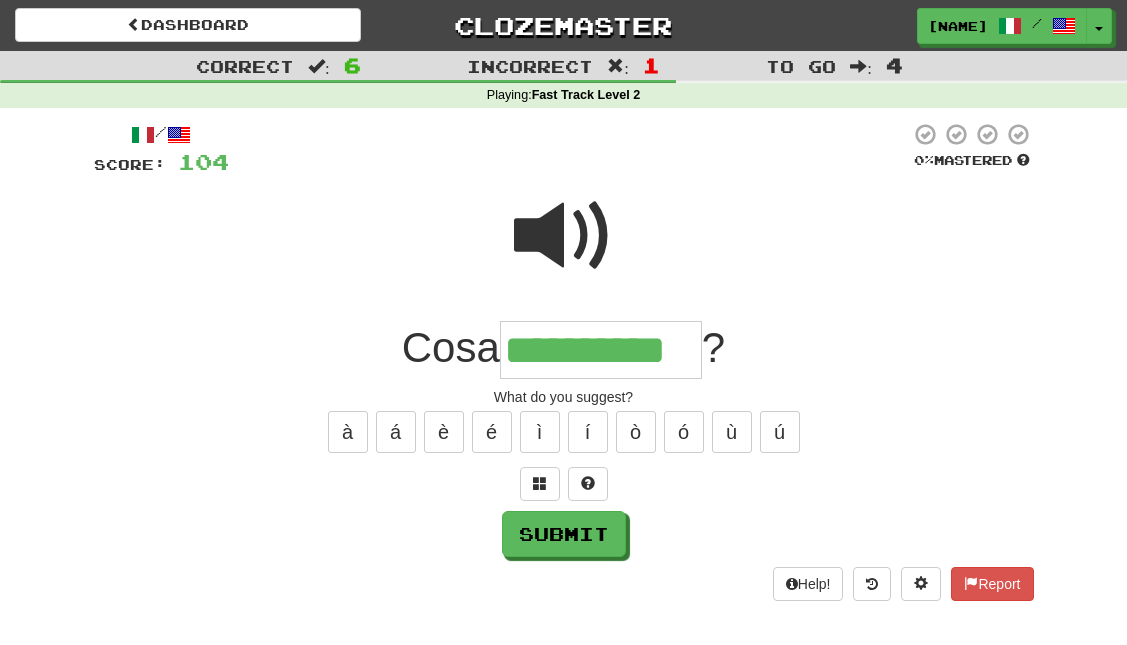type on "**********" 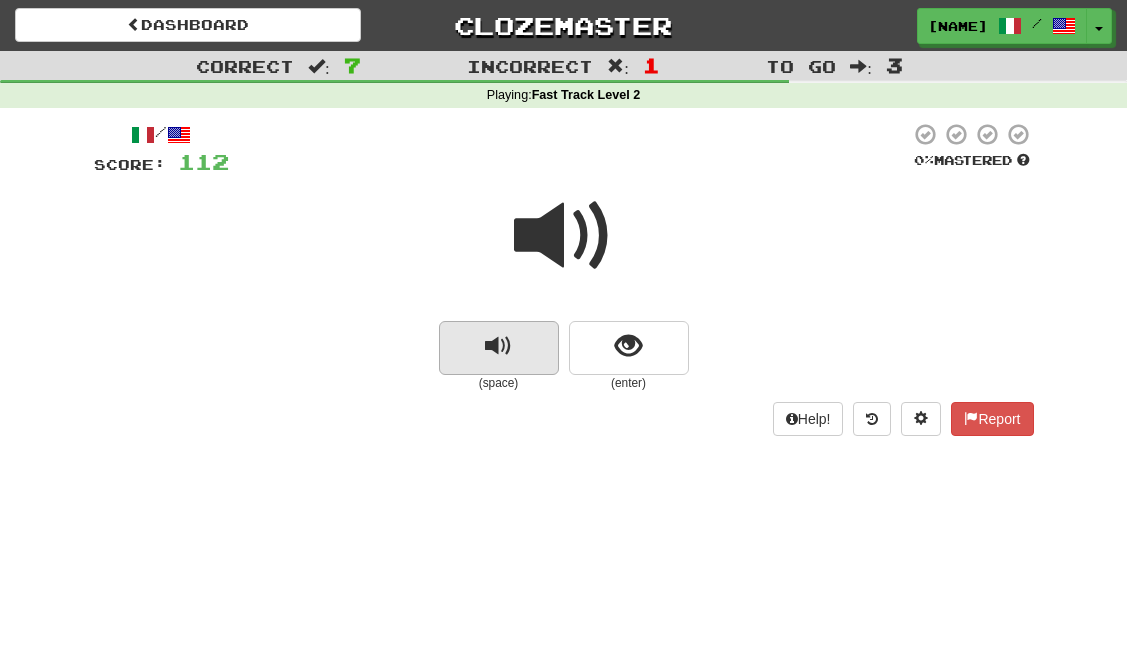 click at bounding box center [498, 346] 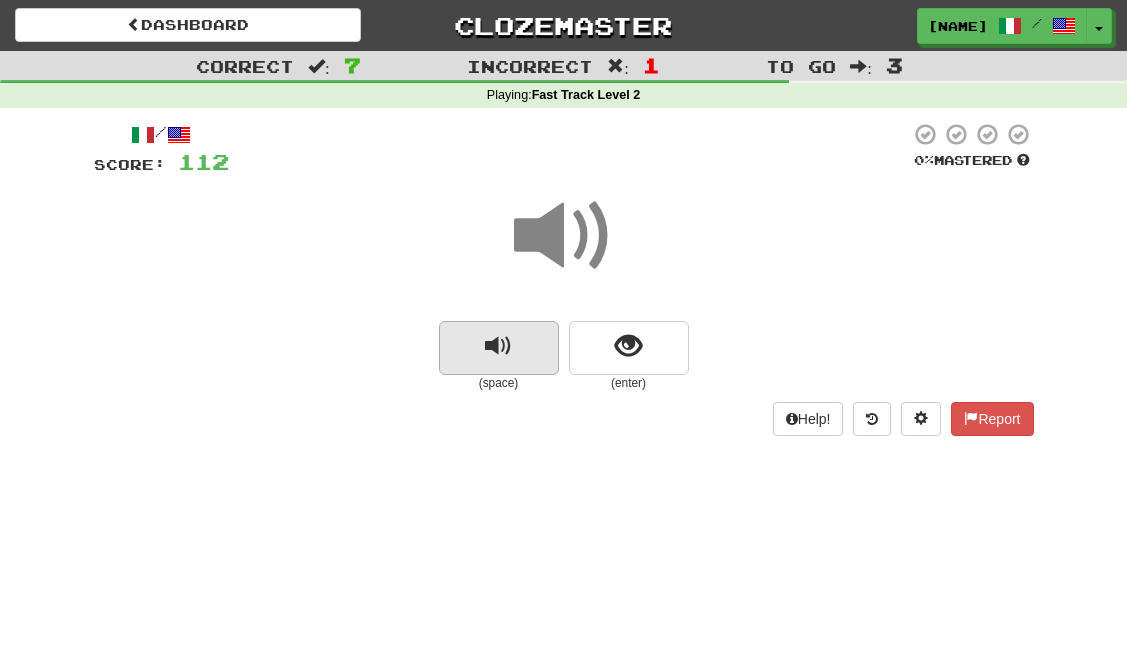 click at bounding box center [499, 348] 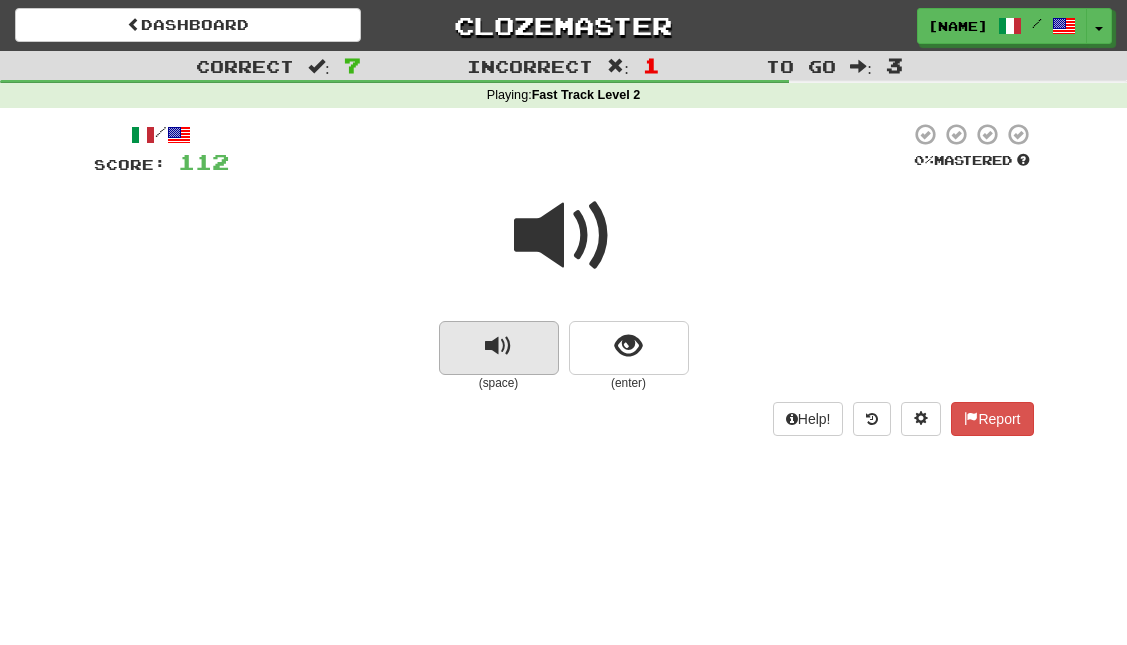 click at bounding box center (498, 346) 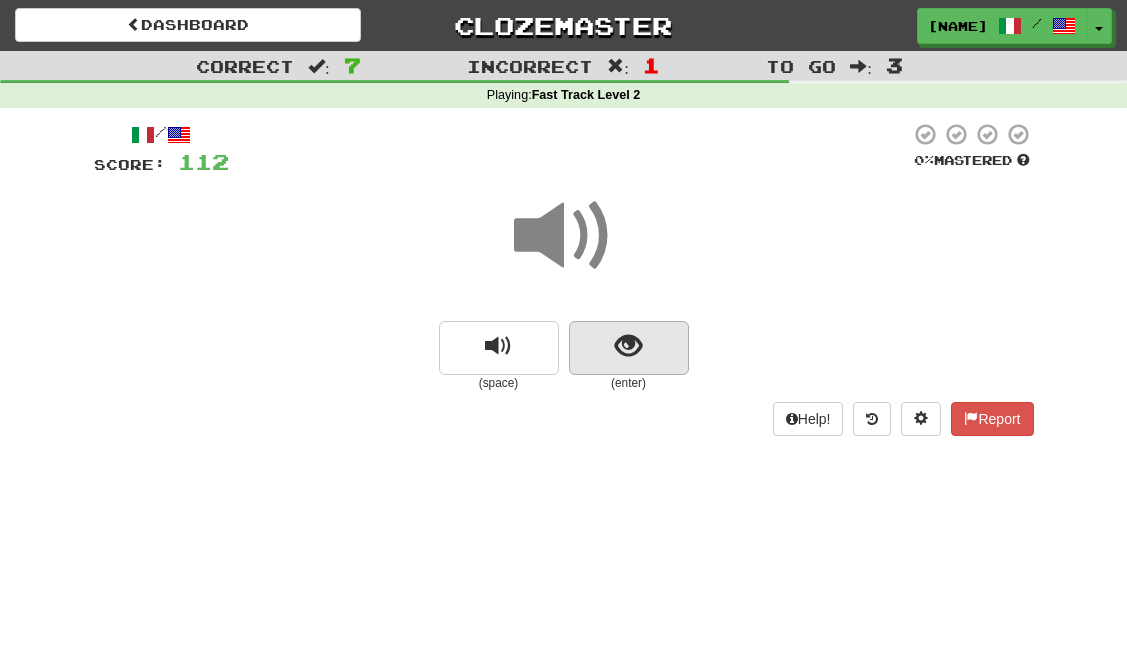 click at bounding box center (628, 346) 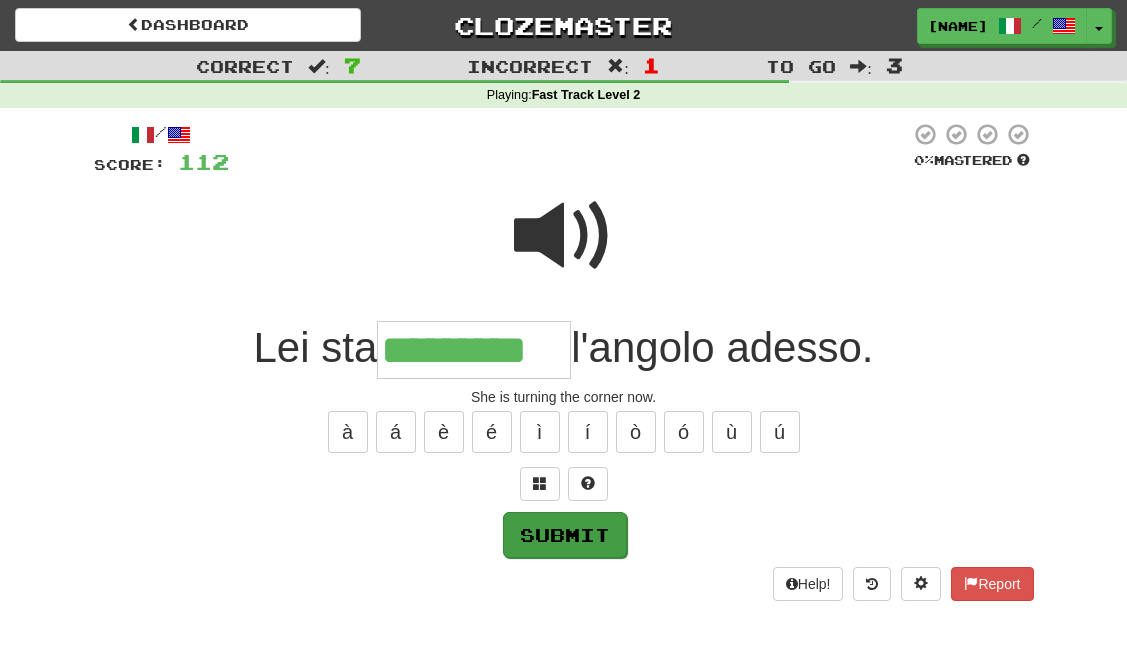 type on "*********" 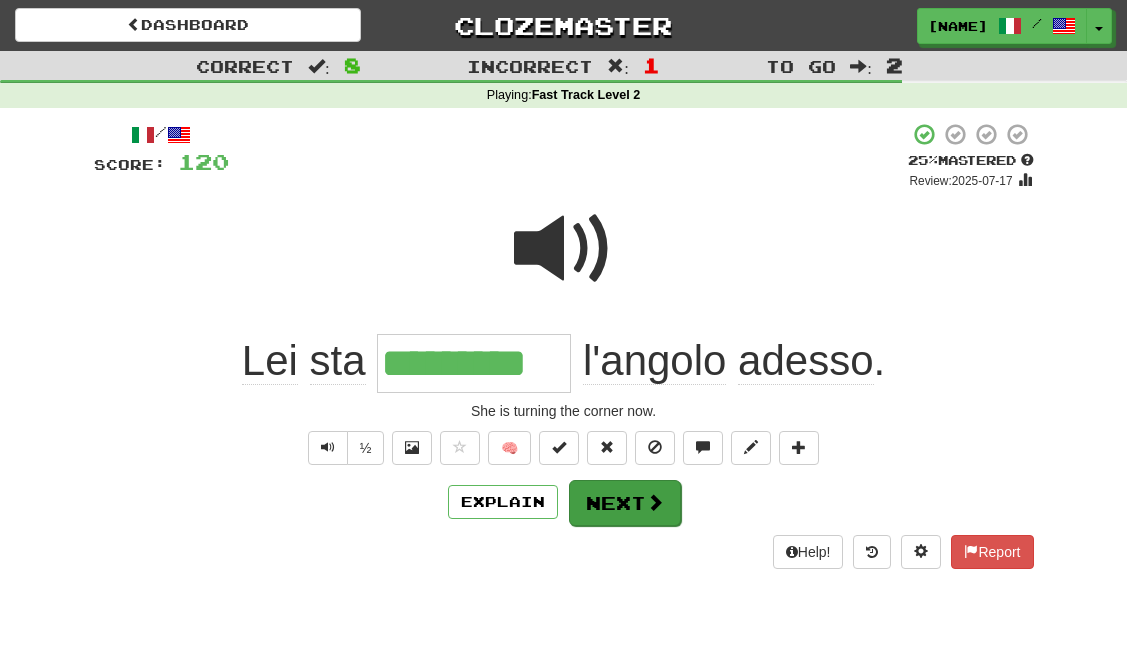 click on "Next" at bounding box center (625, 503) 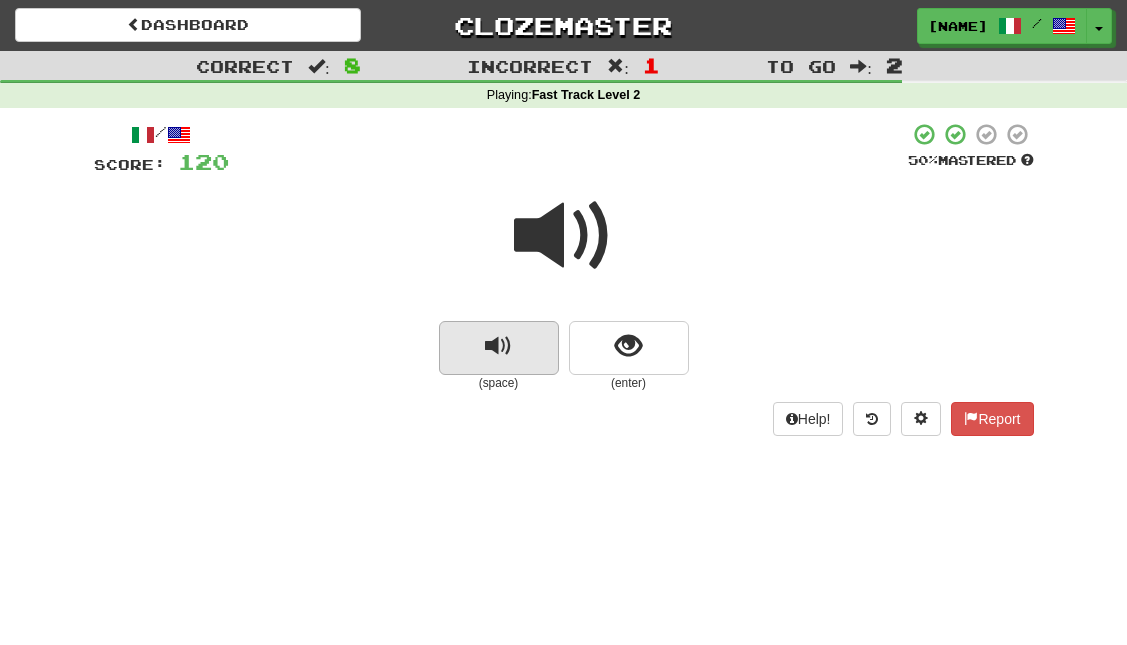 click at bounding box center [499, 348] 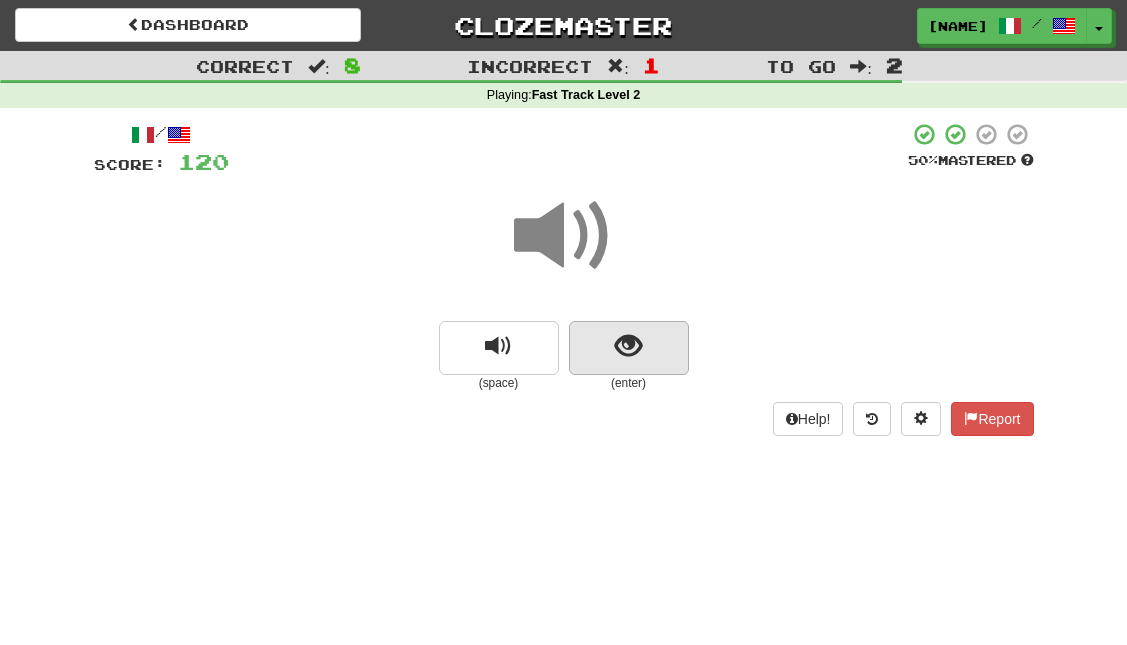 click at bounding box center [628, 346] 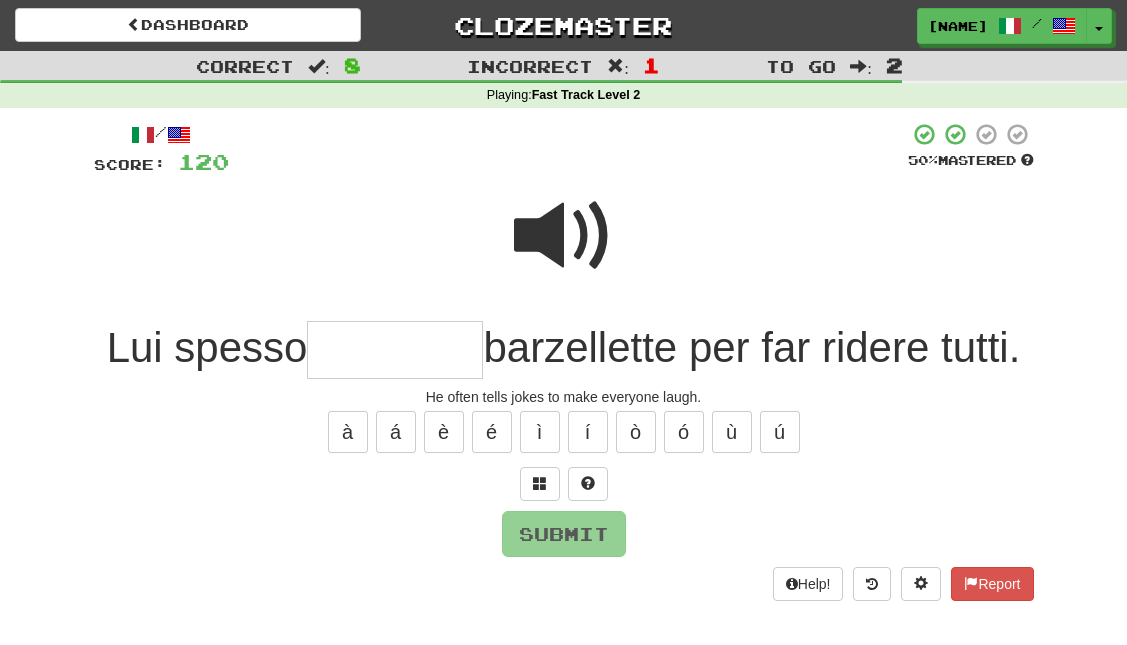type on "*" 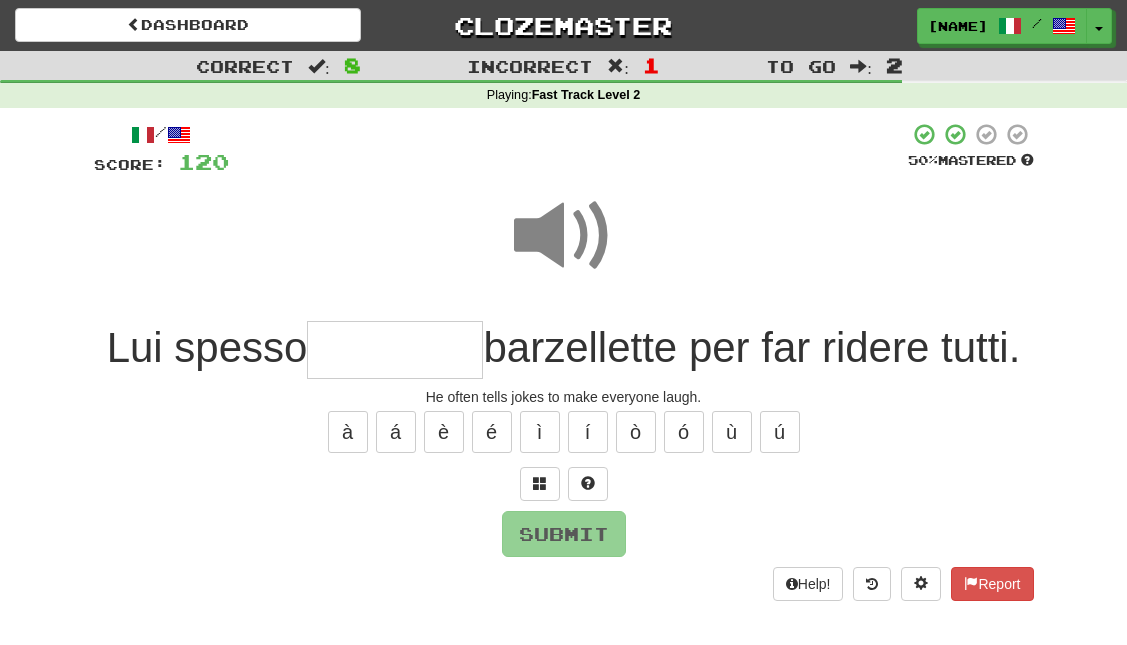 click at bounding box center [395, 350] 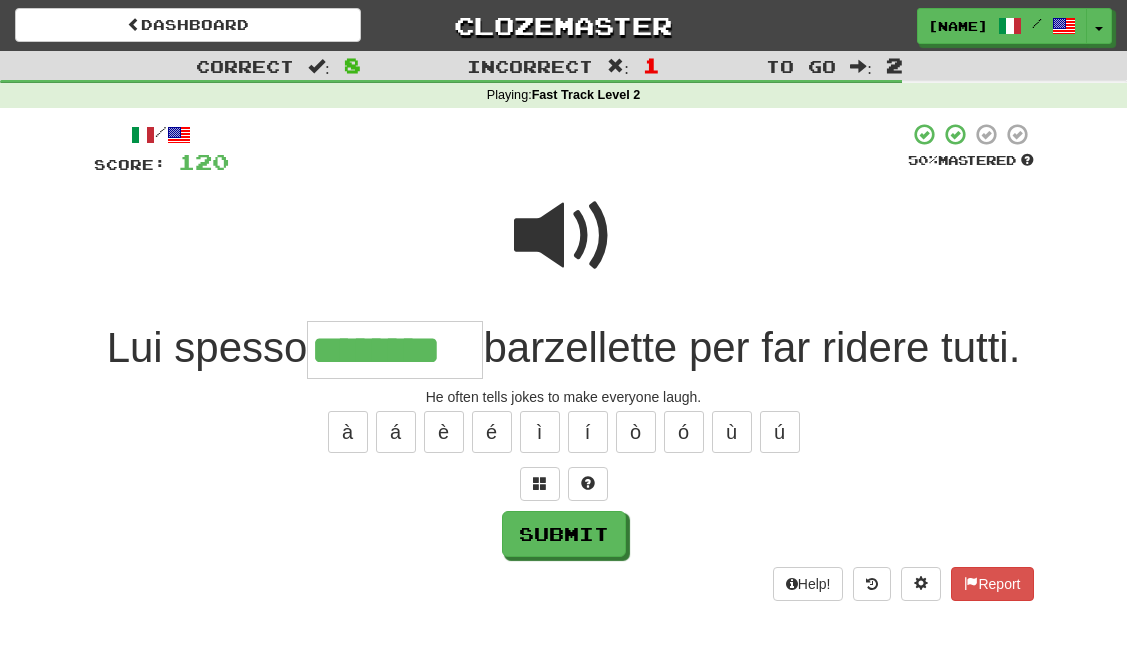 type on "********" 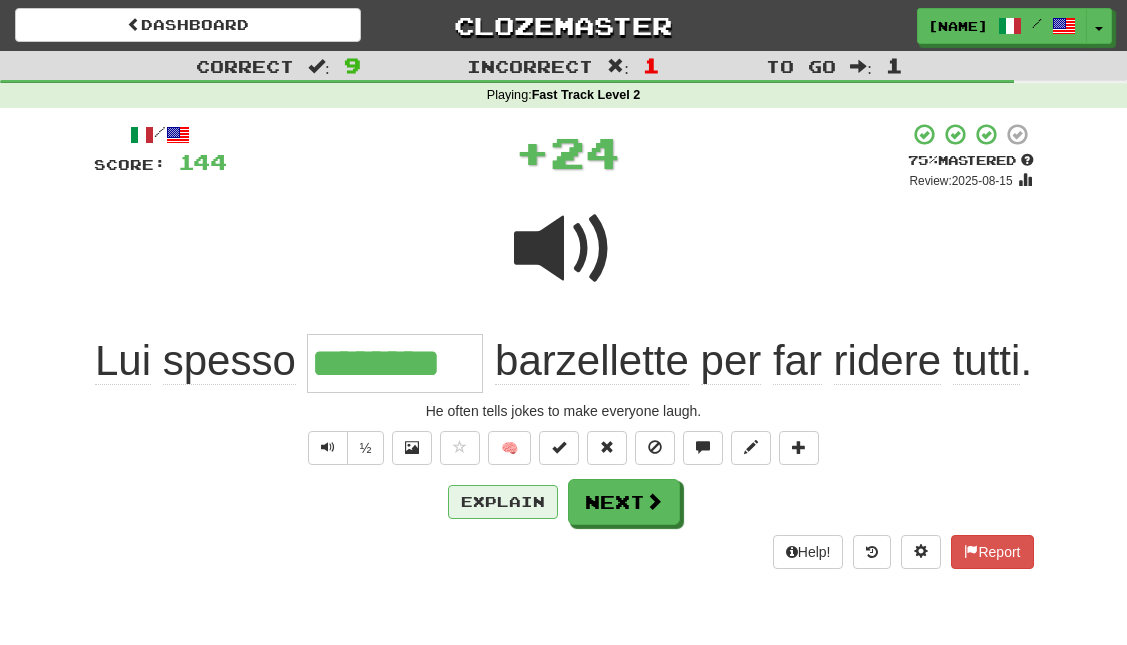 click on "Explain" at bounding box center (503, 502) 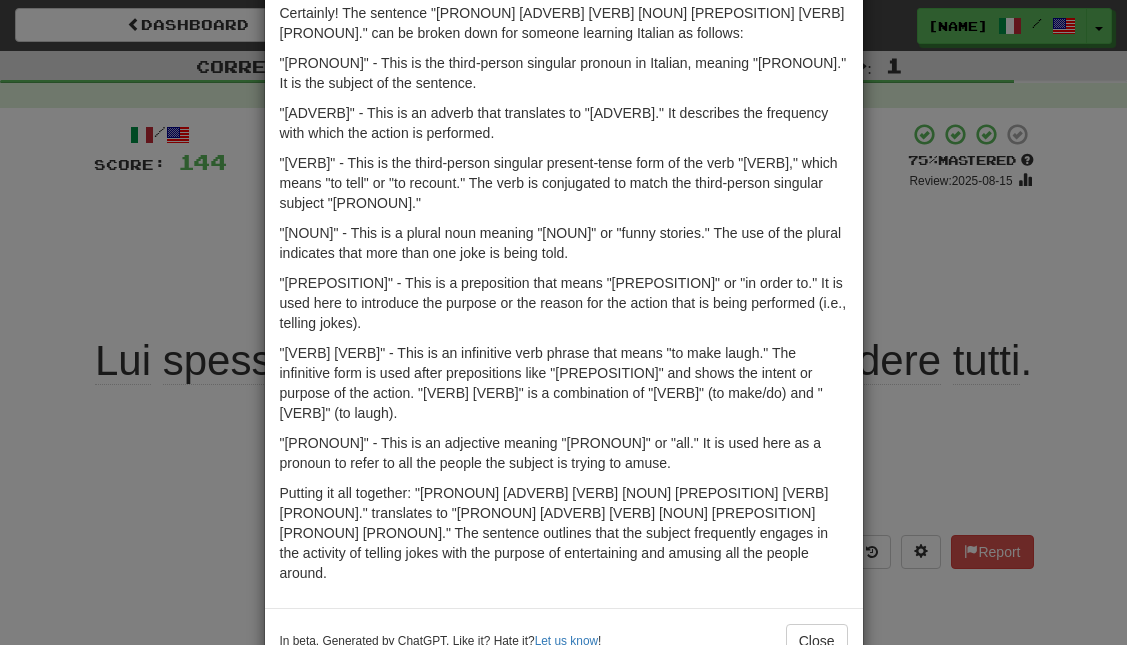 scroll, scrollTop: 93, scrollLeft: 0, axis: vertical 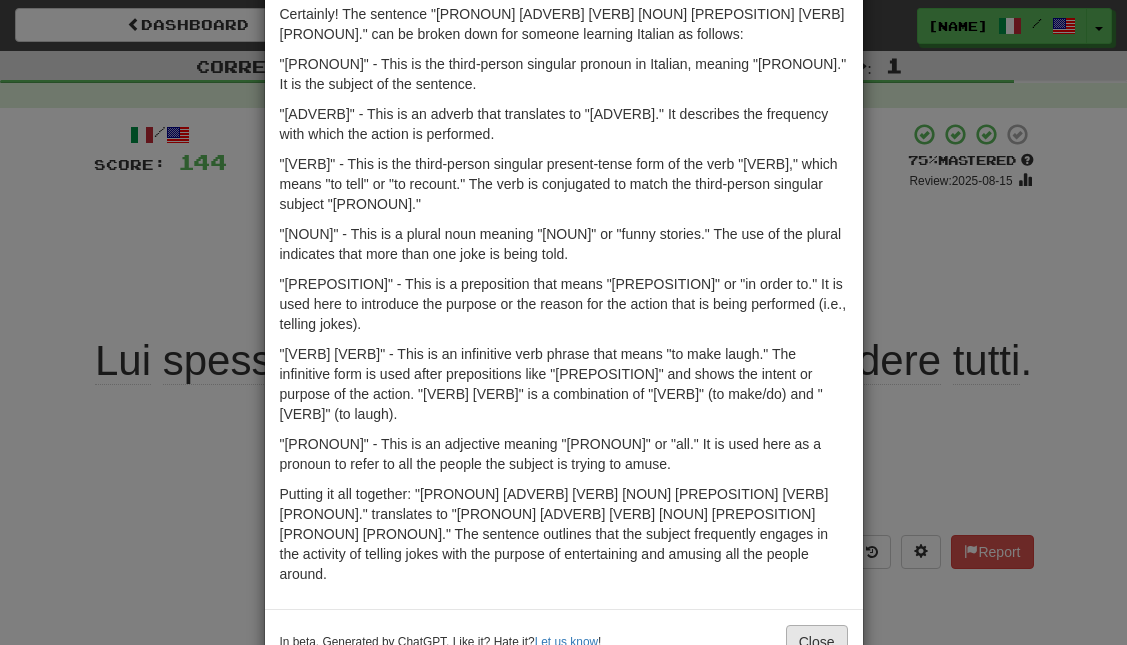 click on "Close" at bounding box center (817, 642) 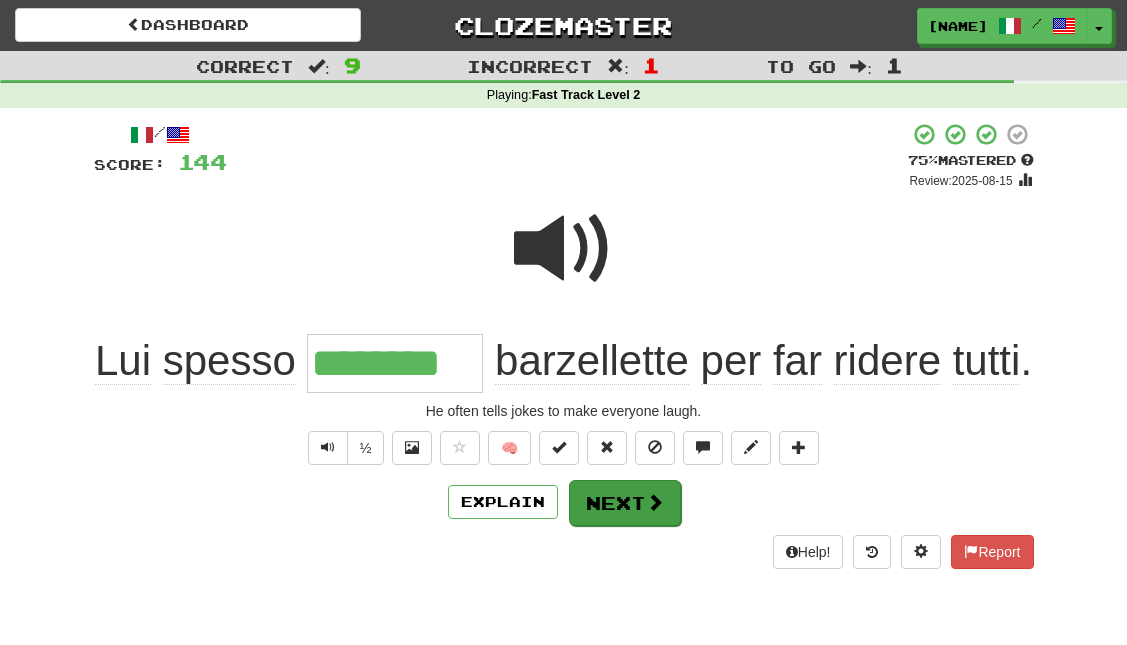 click on "Next" at bounding box center [625, 503] 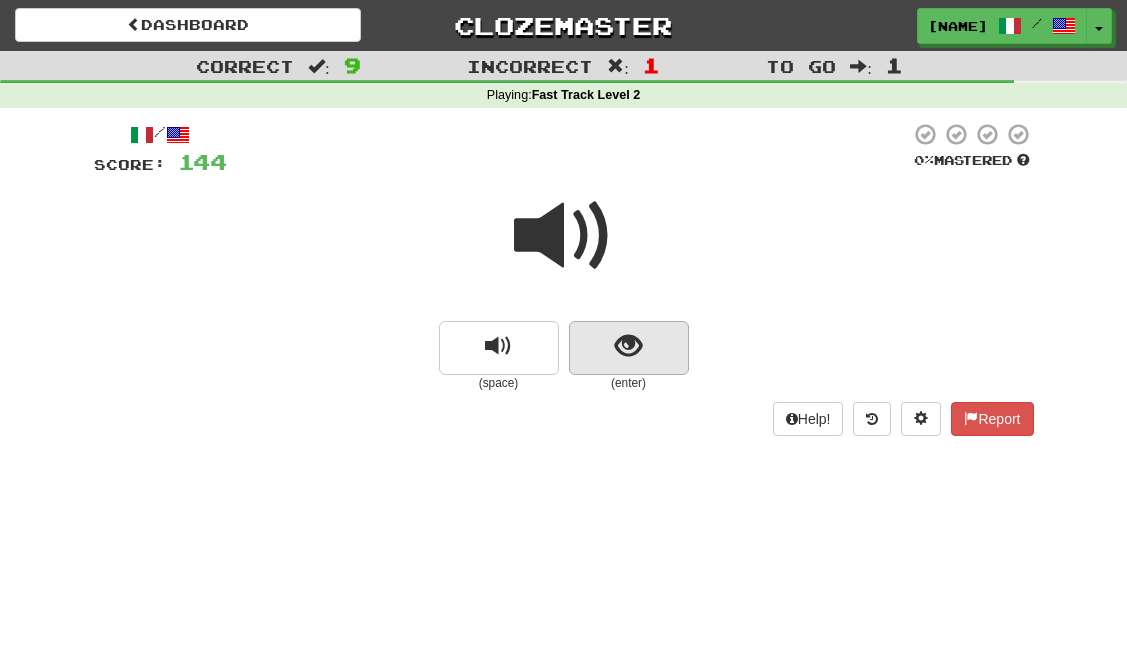 click at bounding box center [628, 346] 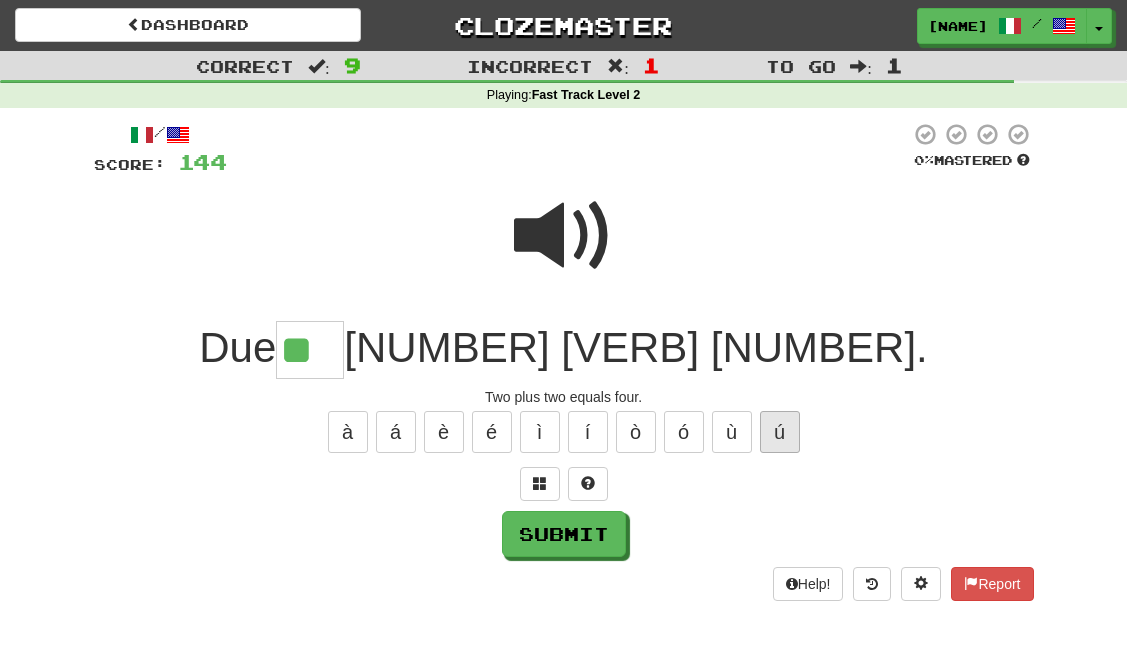 click on "ú" at bounding box center (780, 432) 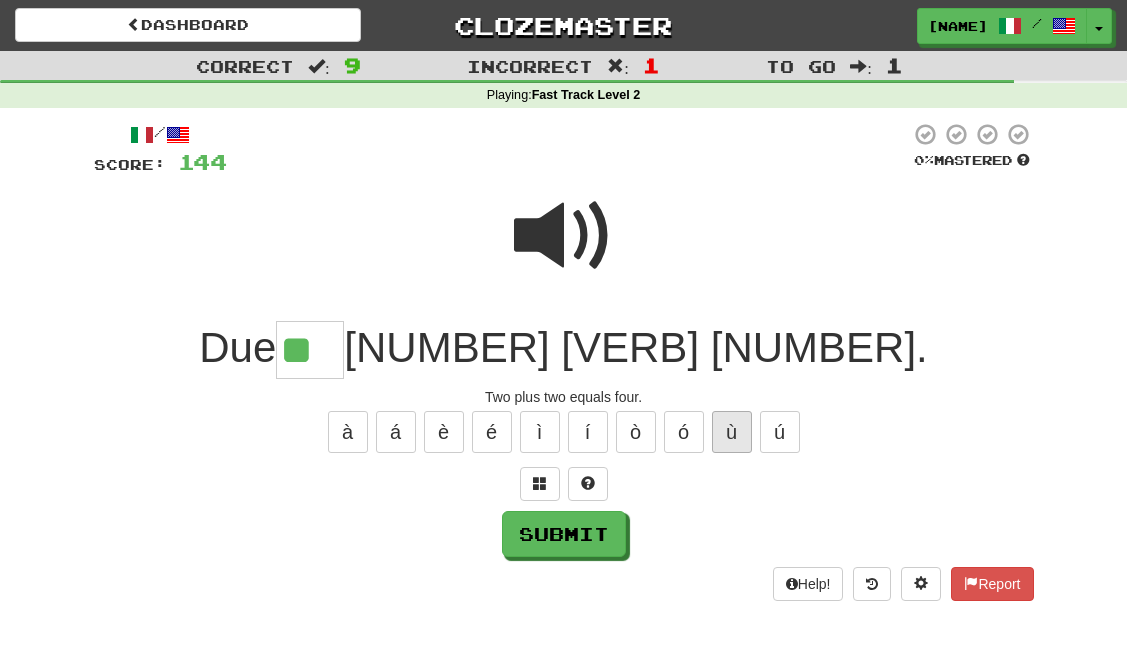 click on "ù" at bounding box center (732, 432) 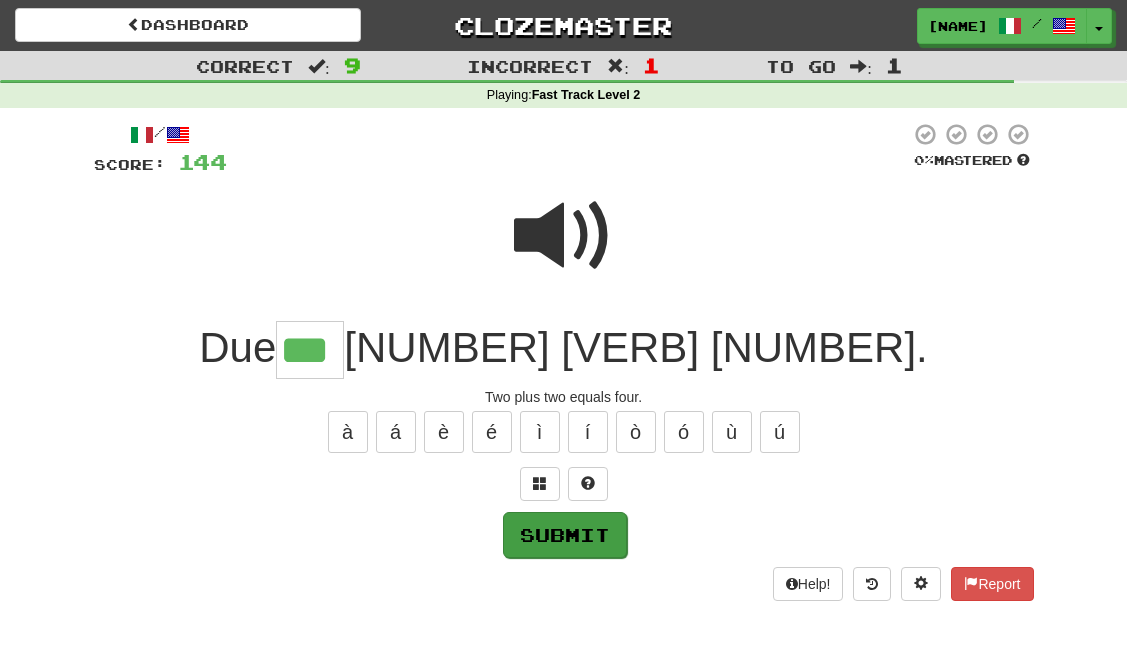click on "Submit" at bounding box center [565, 535] 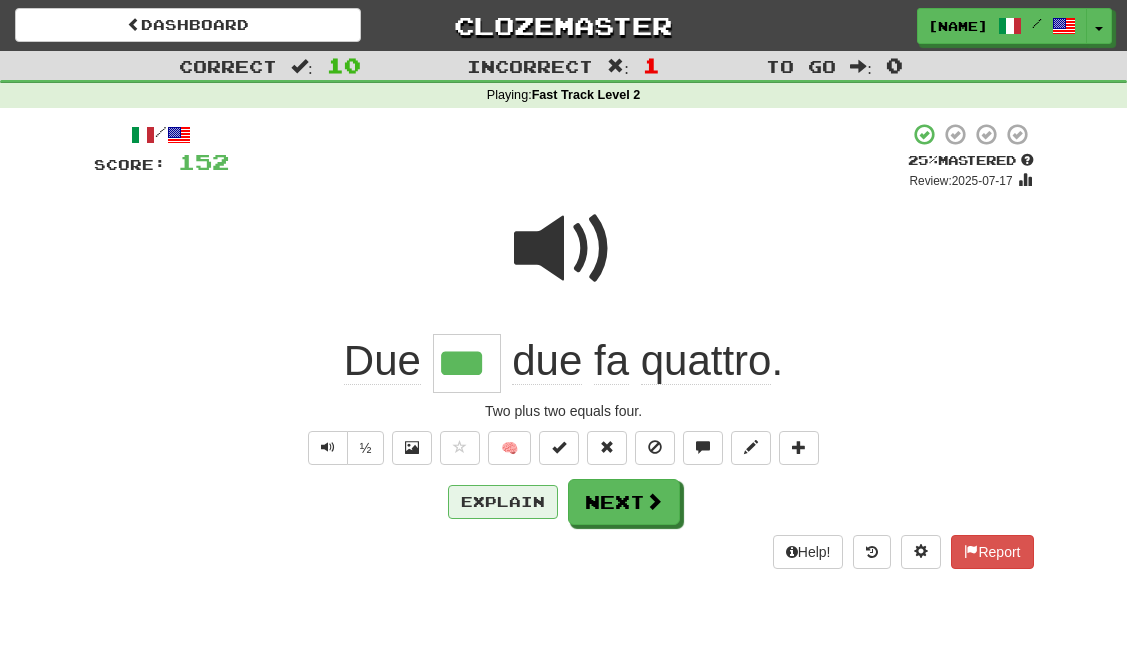 click on "Explain" at bounding box center (503, 502) 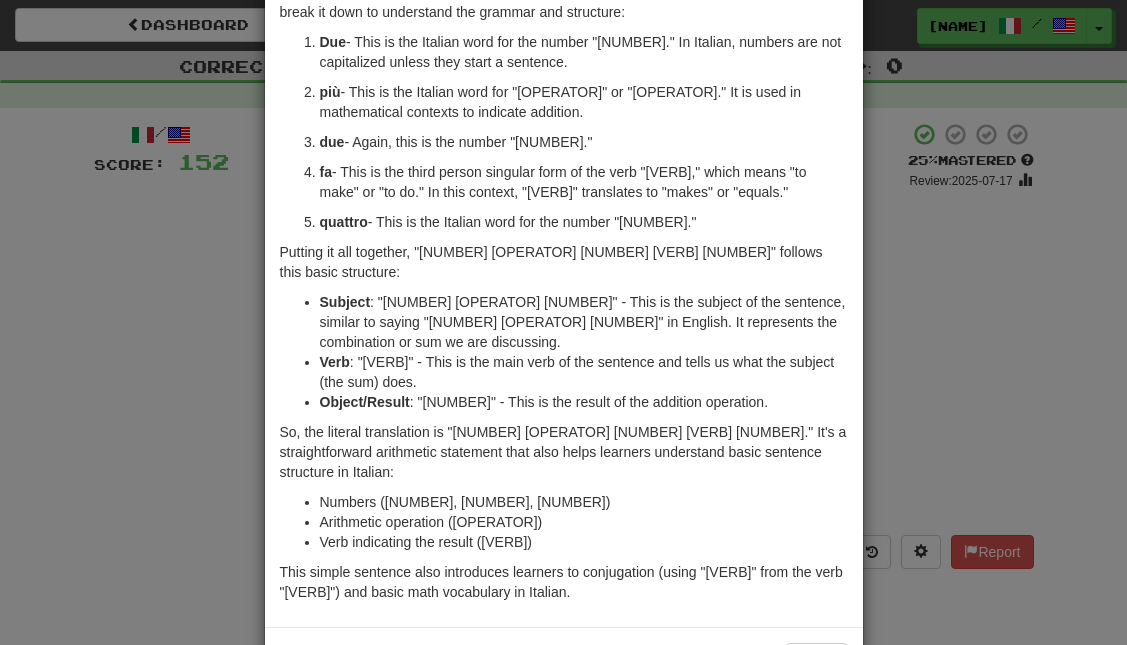 scroll, scrollTop: 133, scrollLeft: 0, axis: vertical 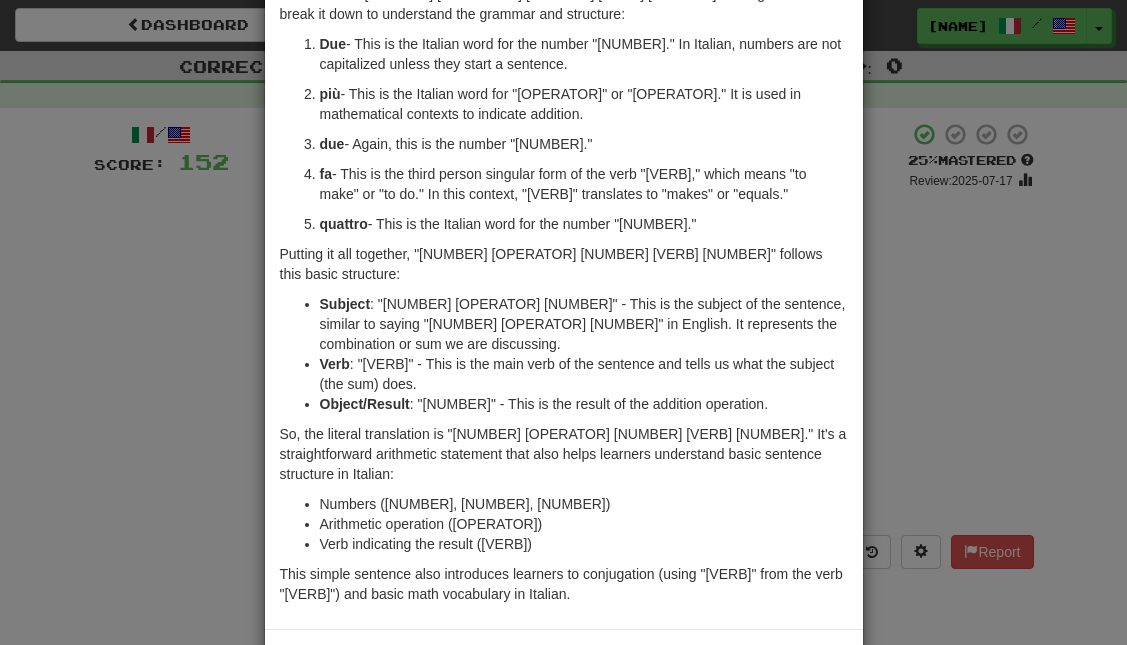 click on "Close" at bounding box center (817, 662) 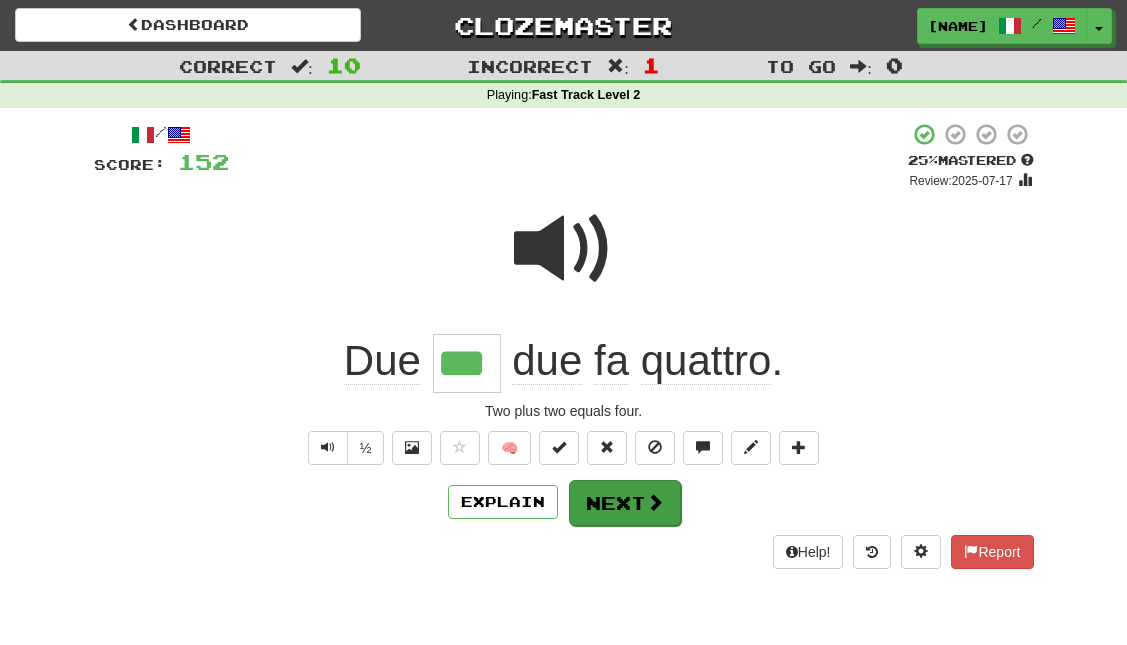 click at bounding box center (655, 502) 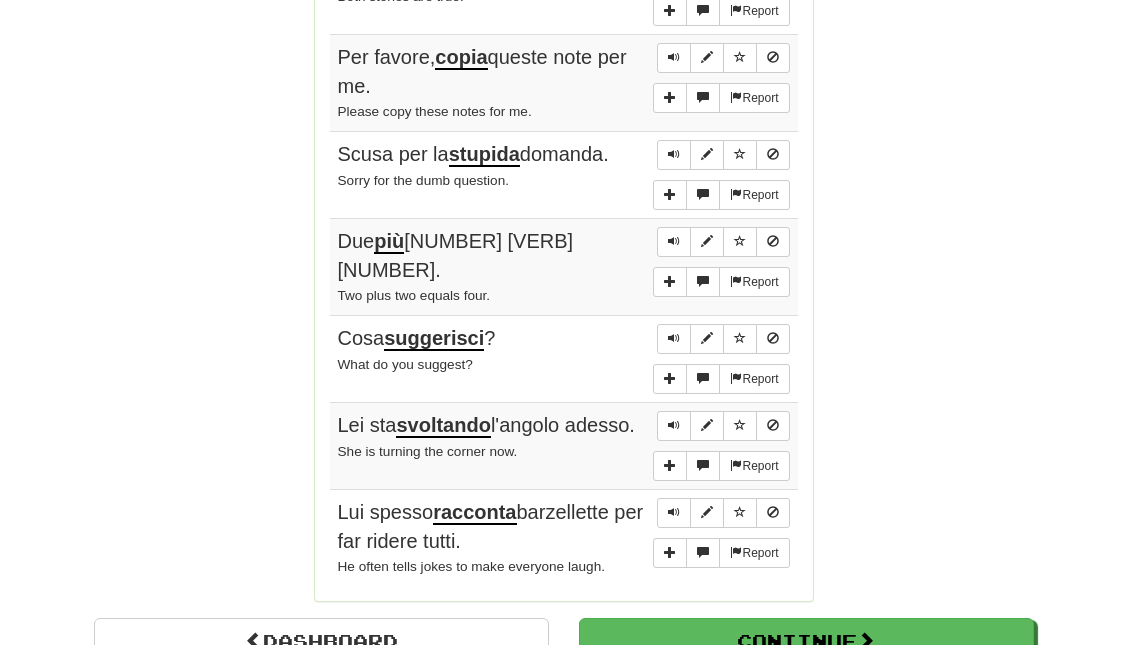 scroll, scrollTop: 1645, scrollLeft: 0, axis: vertical 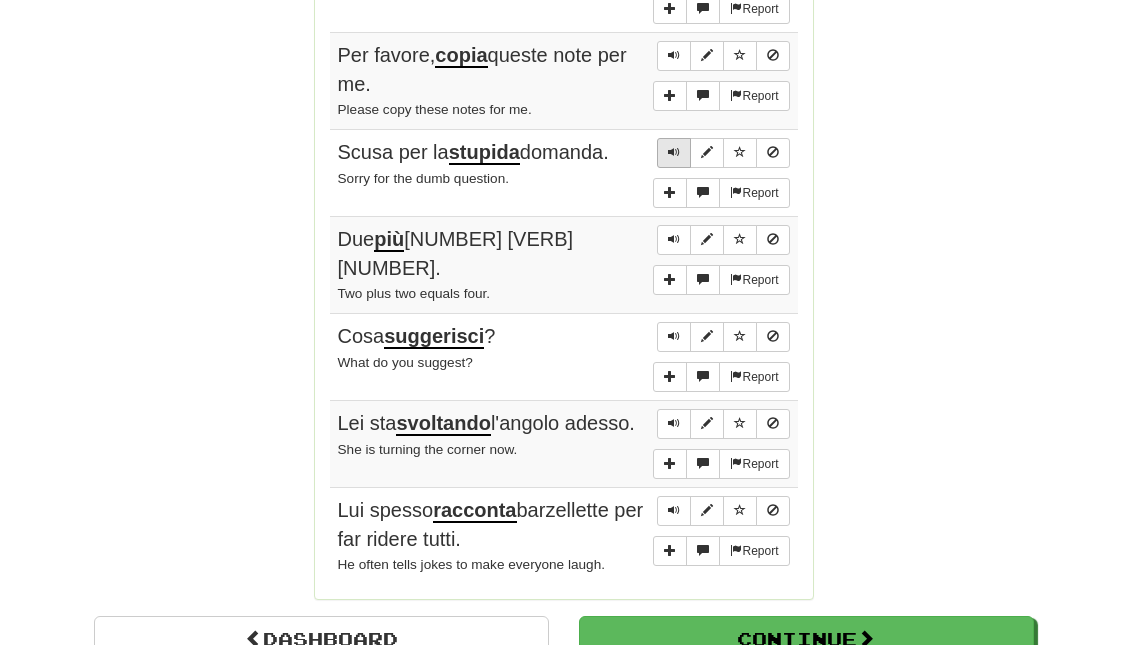 click at bounding box center [674, 152] 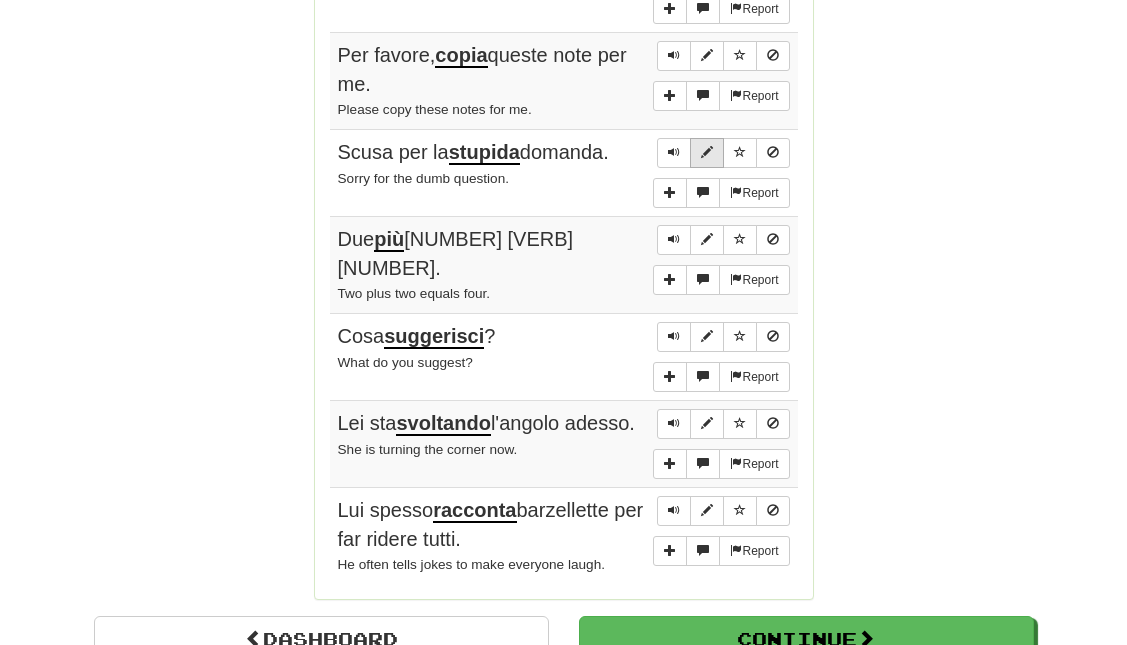 click at bounding box center [707, 153] 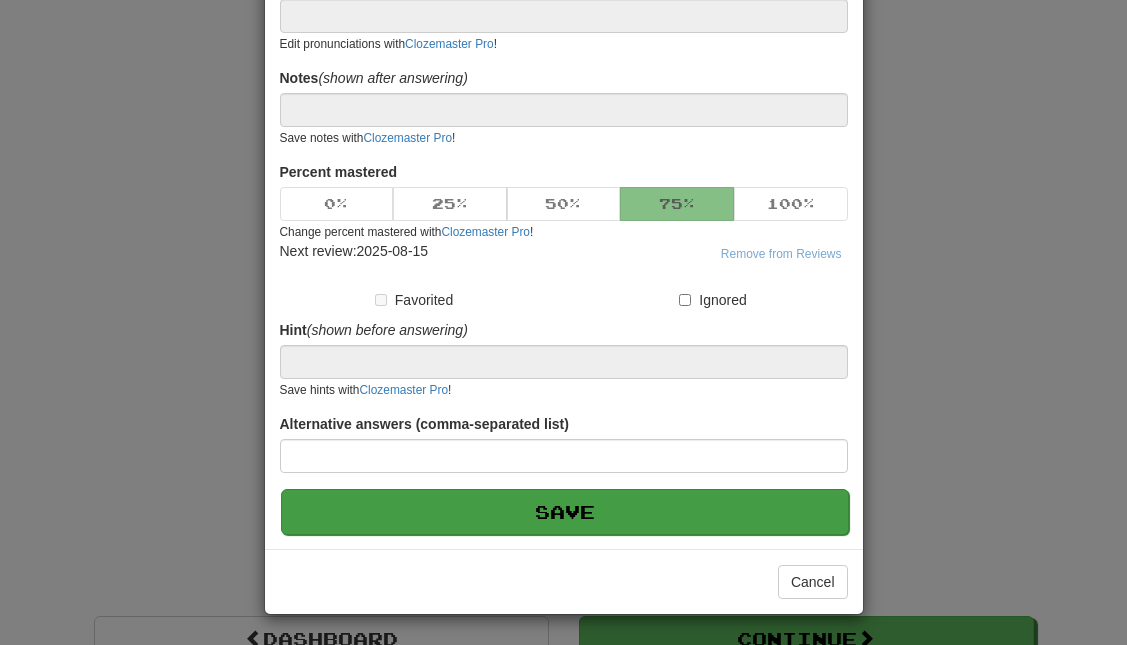 scroll, scrollTop: 258, scrollLeft: 0, axis: vertical 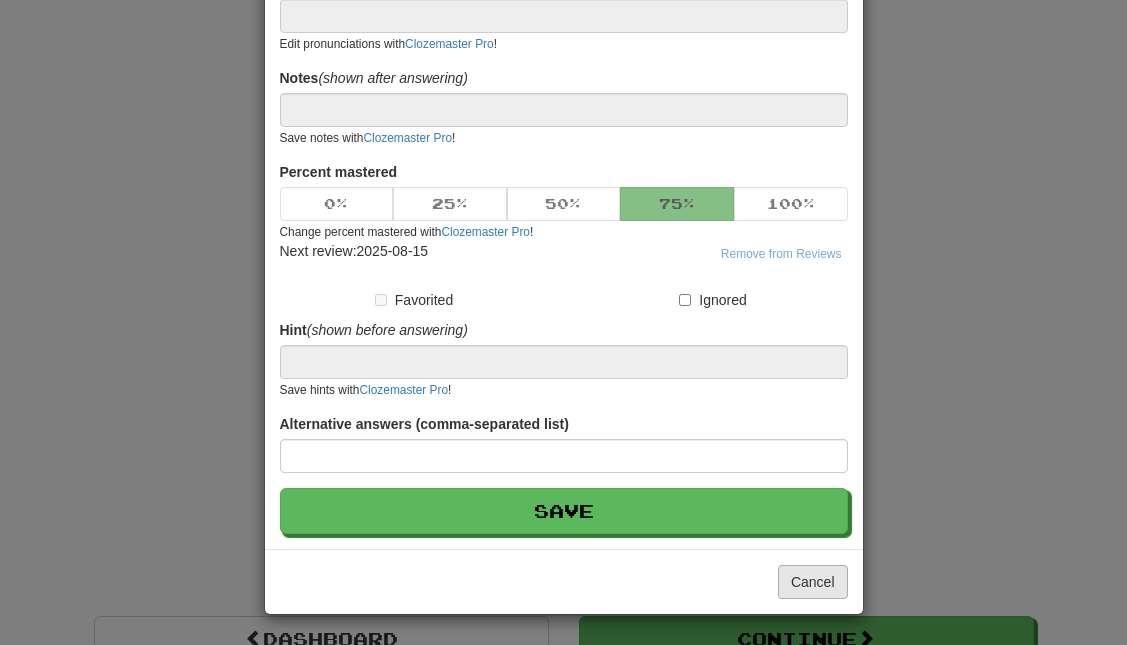 click on "Cancel" at bounding box center [813, 582] 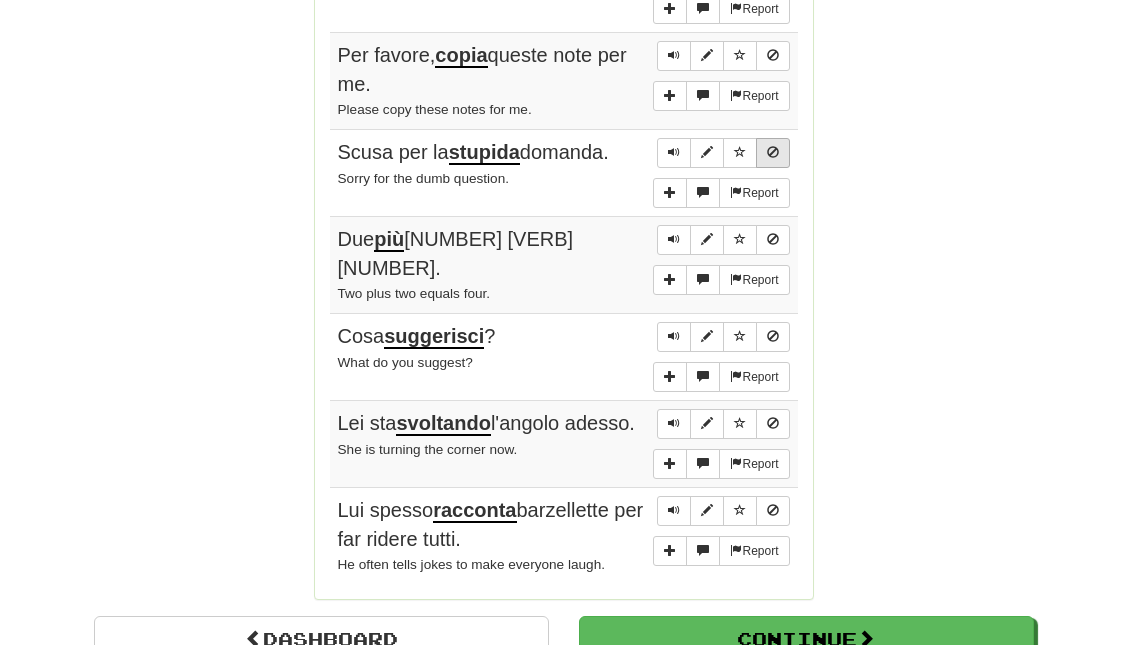 click at bounding box center [773, 152] 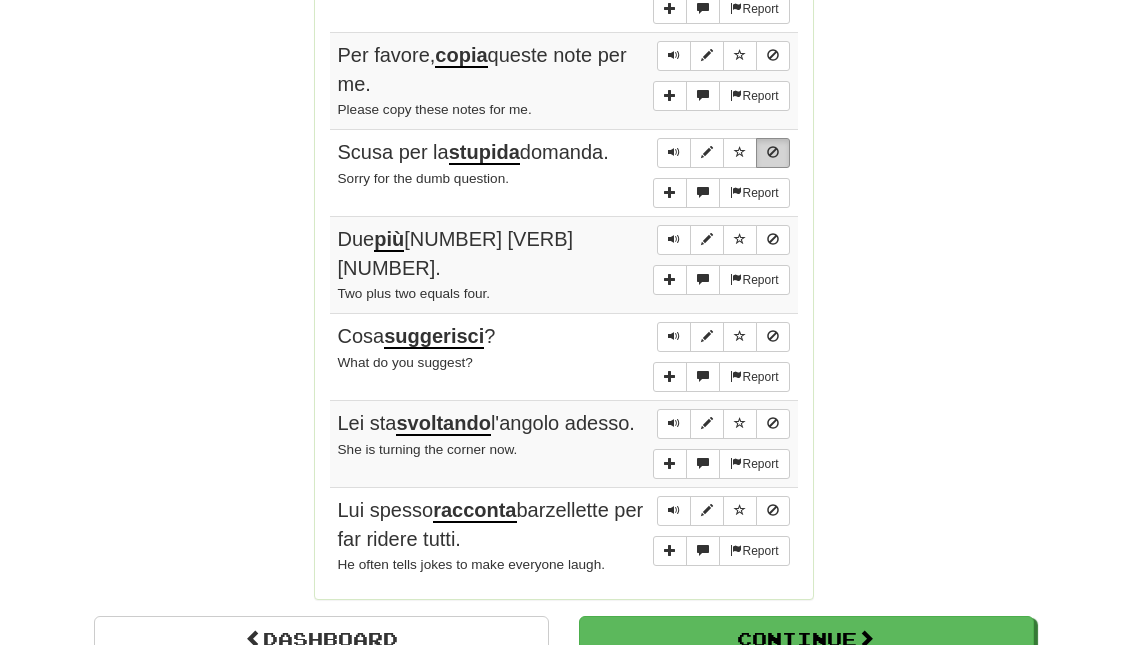 click at bounding box center [773, 152] 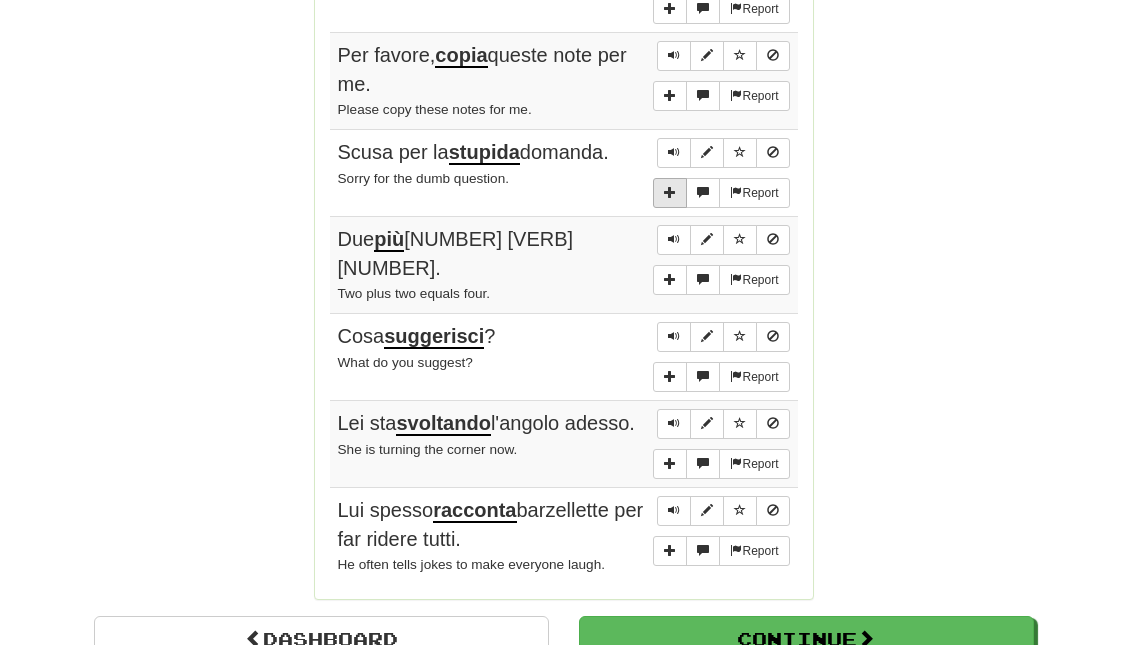 click at bounding box center [670, 192] 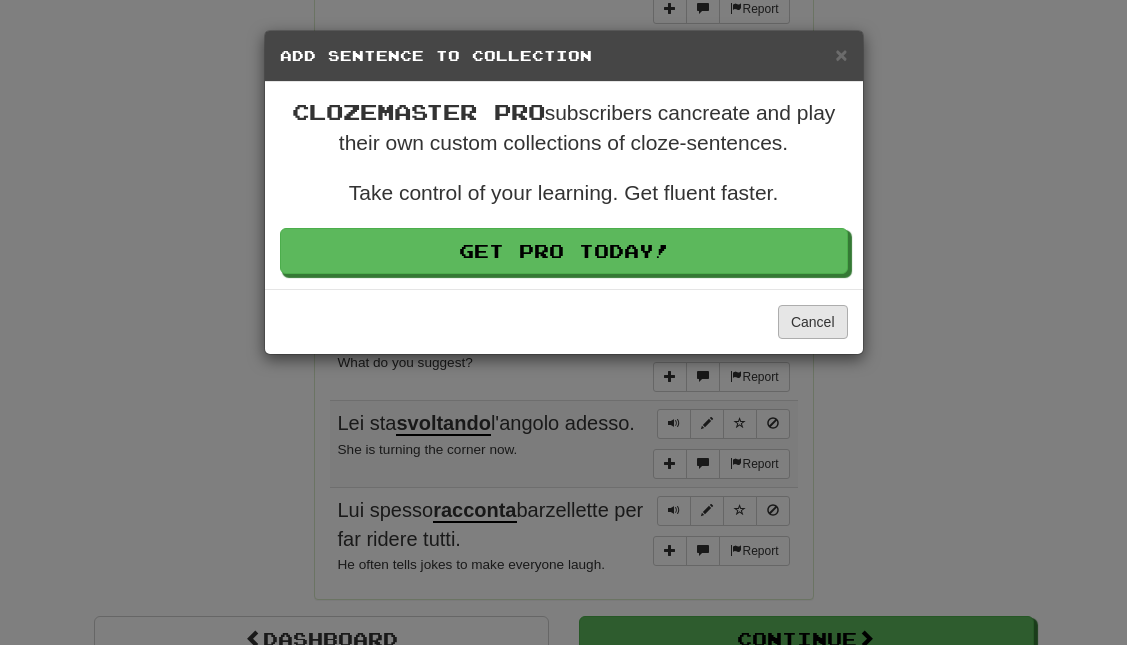 click on "Cancel" at bounding box center [813, 322] 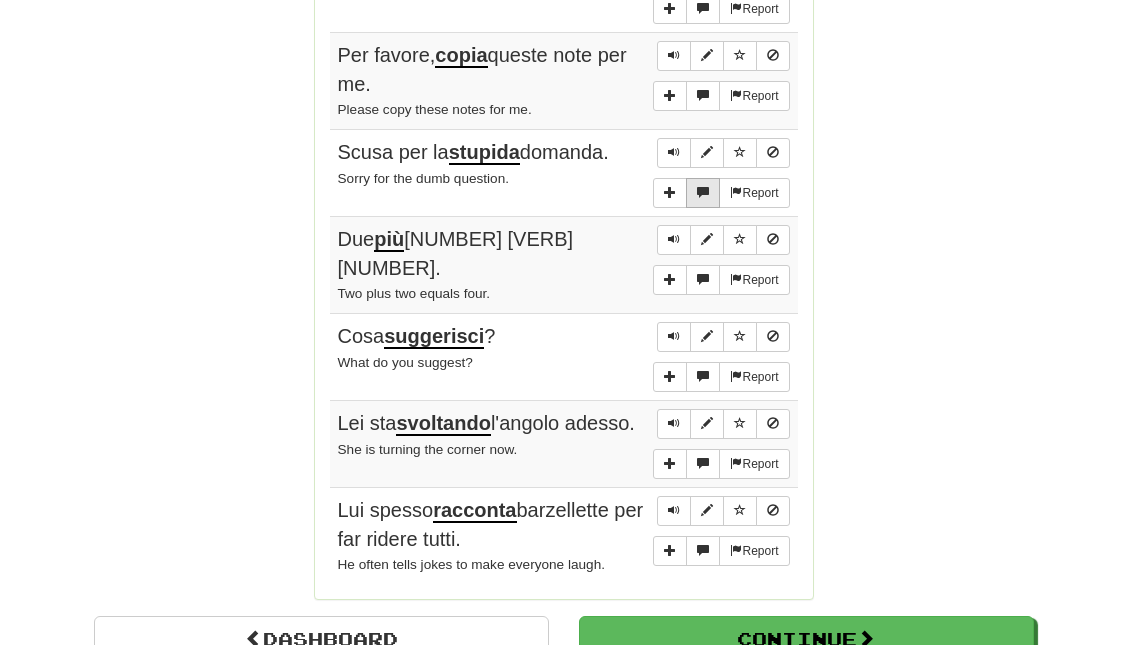 click at bounding box center [703, 192] 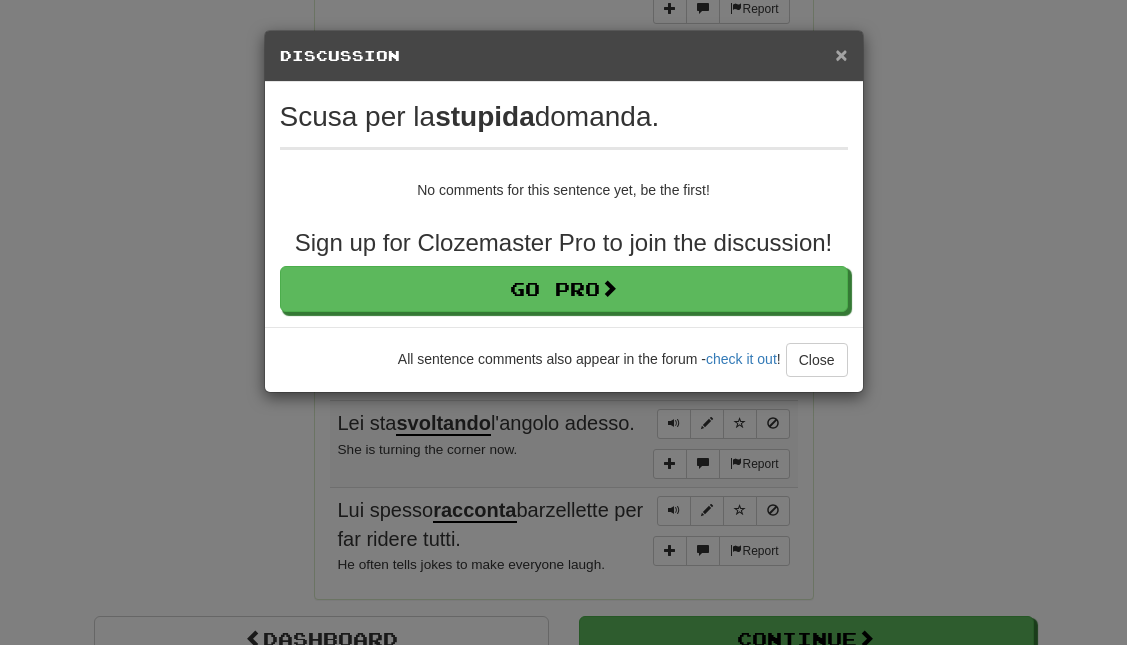 click on "×" at bounding box center [841, 54] 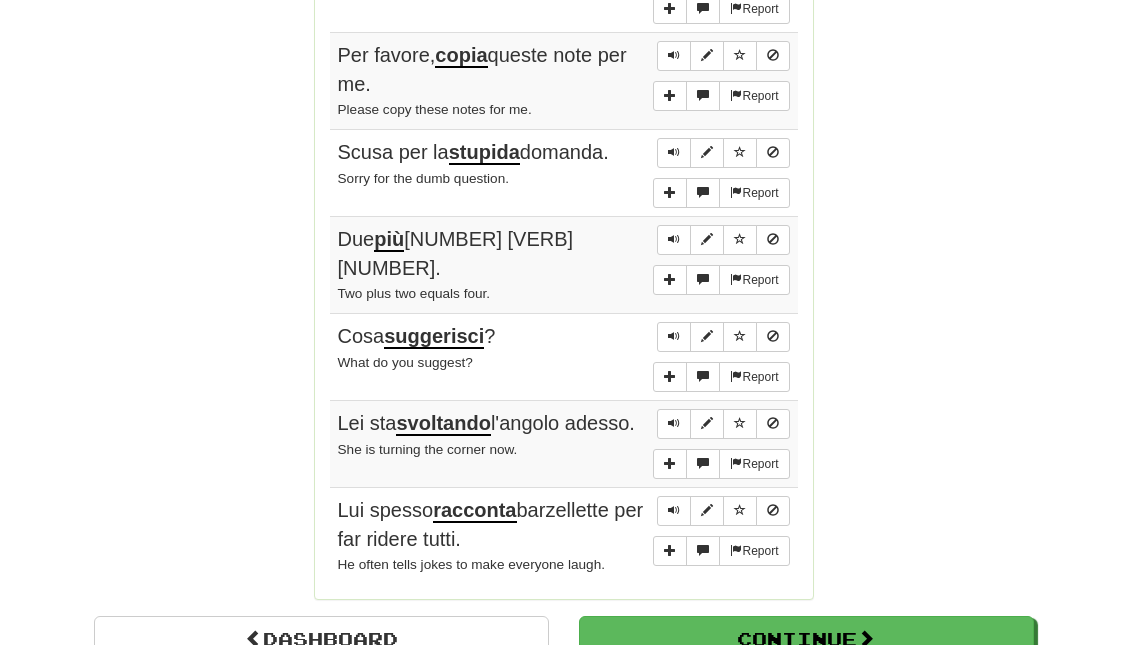 click on "Scusa per la  stupida  domanda." at bounding box center [473, 153] 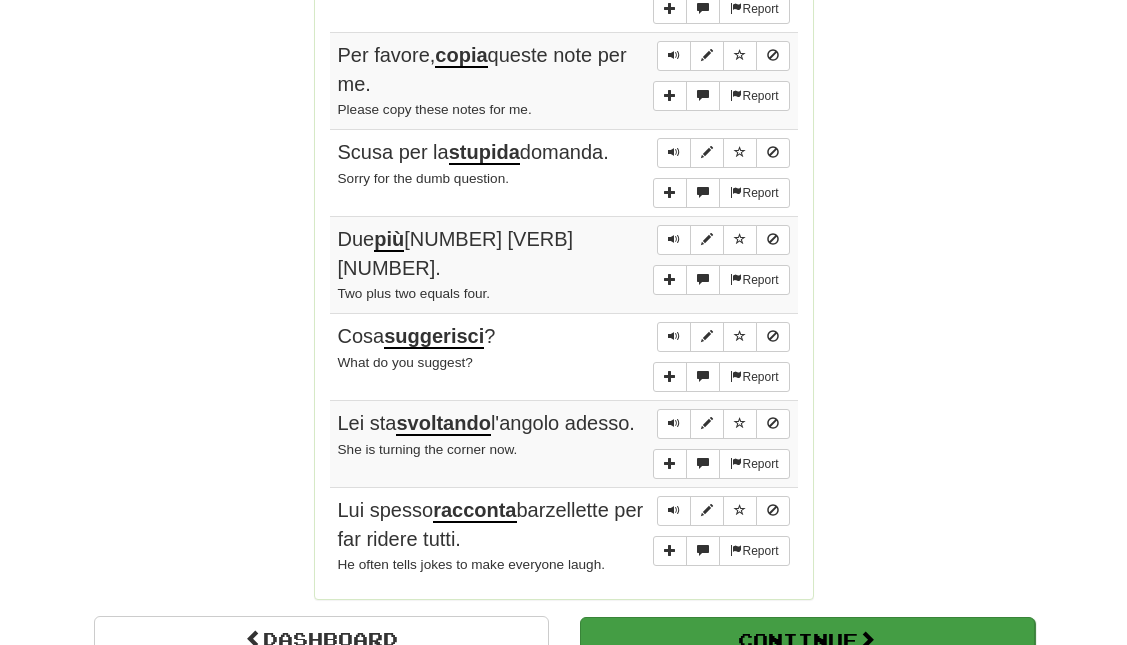 click on "Continue" at bounding box center (807, 640) 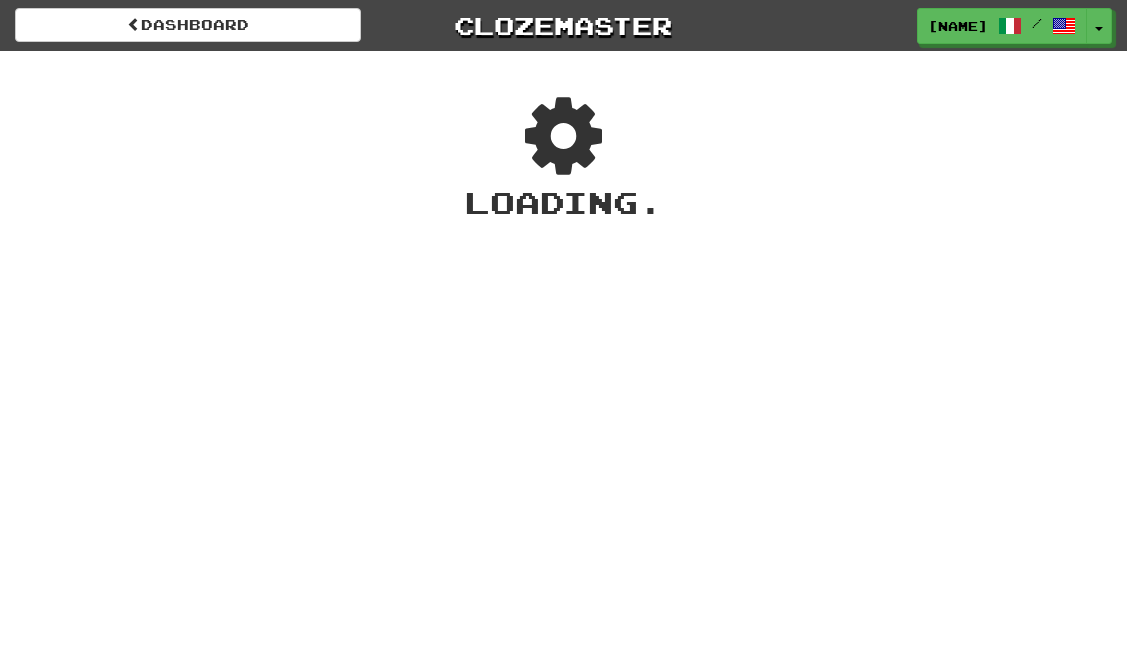 scroll, scrollTop: 0, scrollLeft: 0, axis: both 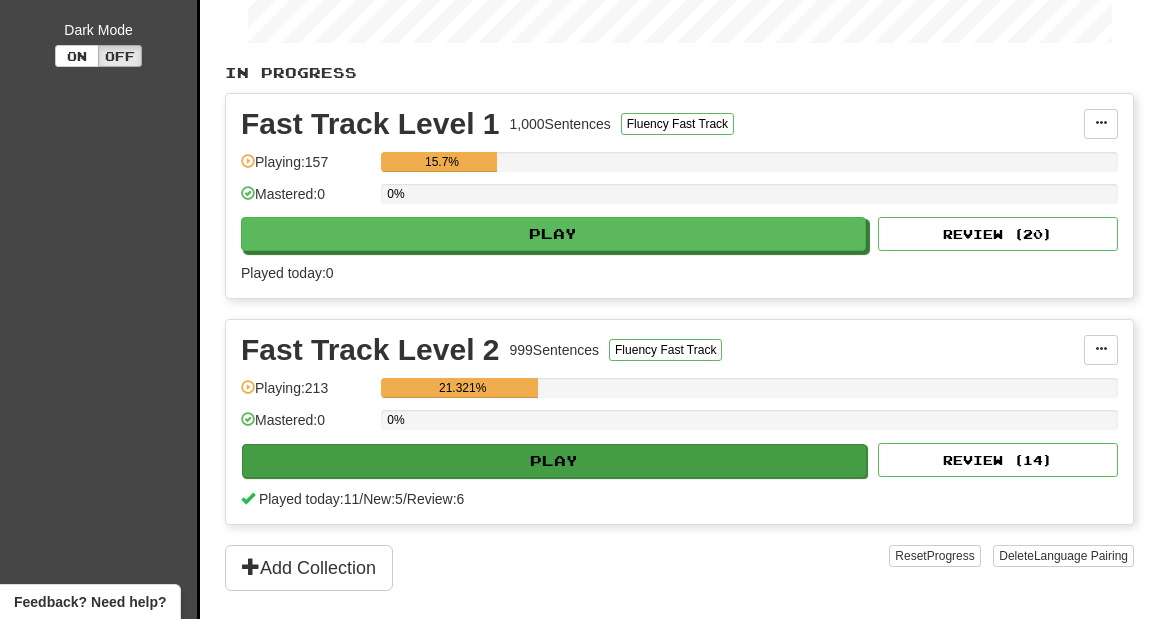 click on "Play" at bounding box center (554, 461) 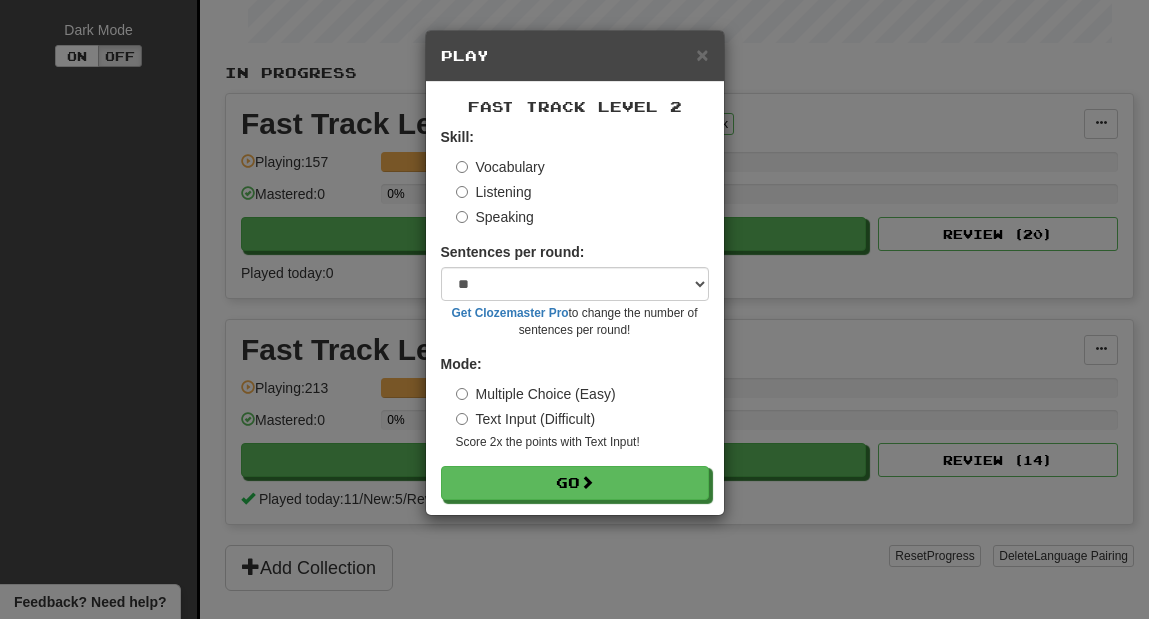 click on "Listening" at bounding box center [582, 192] 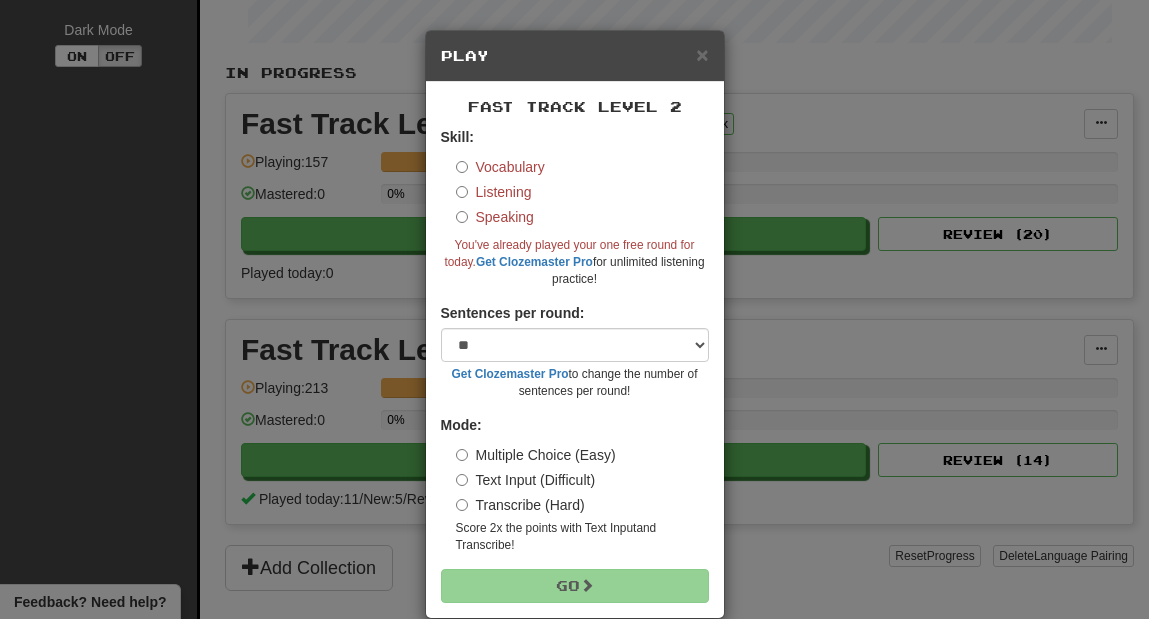 click on "Speaking" at bounding box center (582, 217) 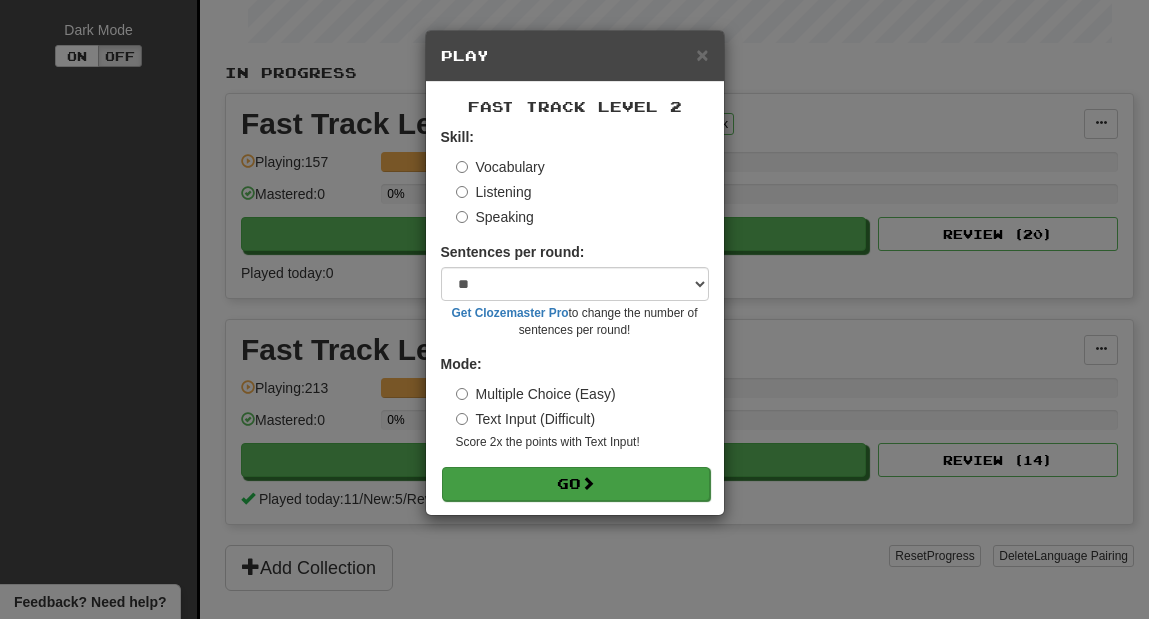 click on "Go" at bounding box center [576, 484] 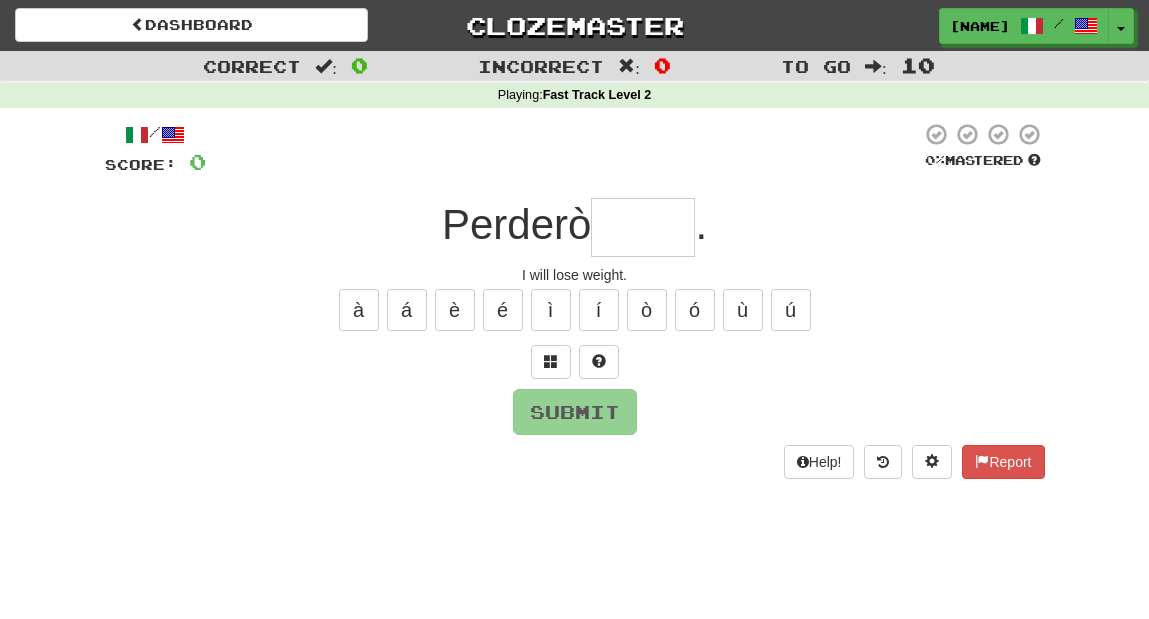 scroll, scrollTop: 0, scrollLeft: 0, axis: both 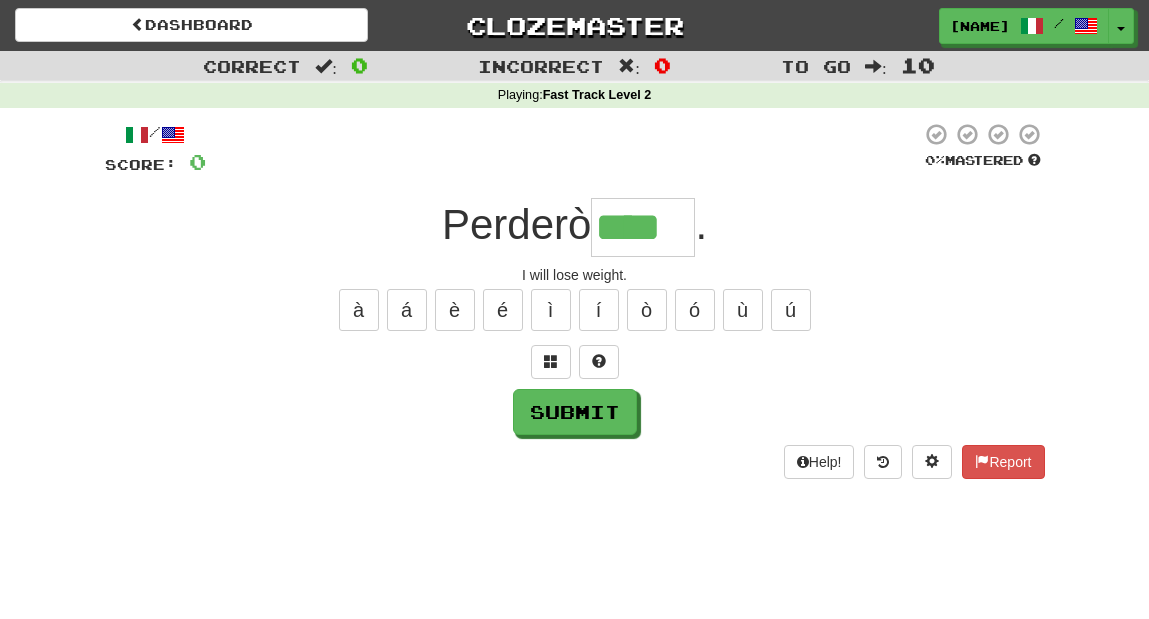 type on "****" 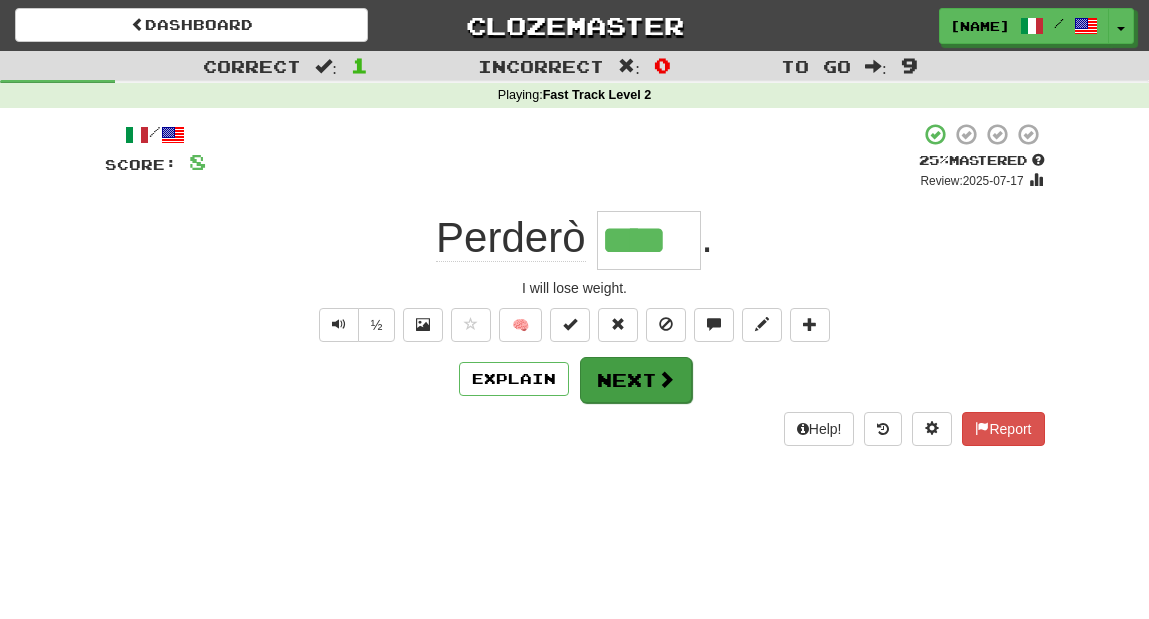 click on "Next" at bounding box center [636, 380] 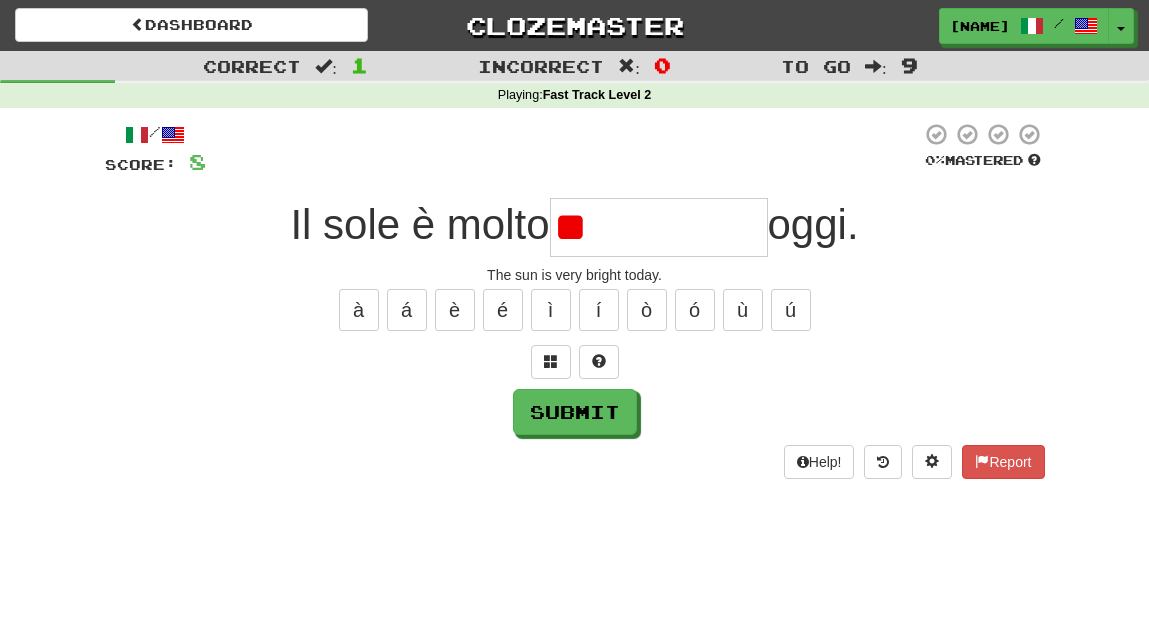 type on "*" 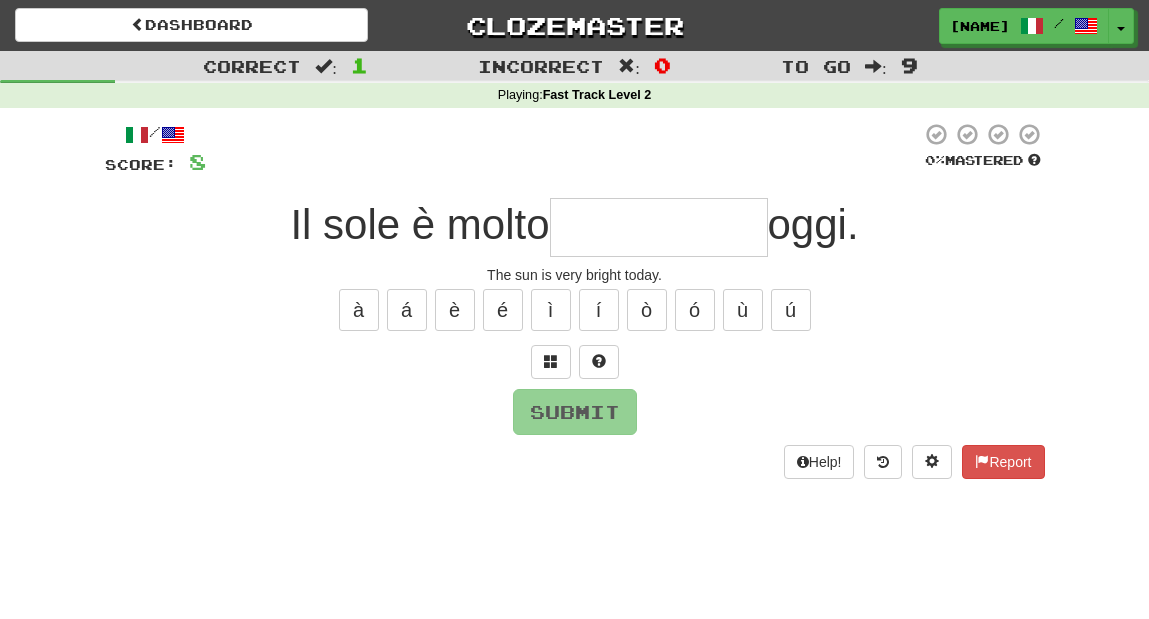 type on "*" 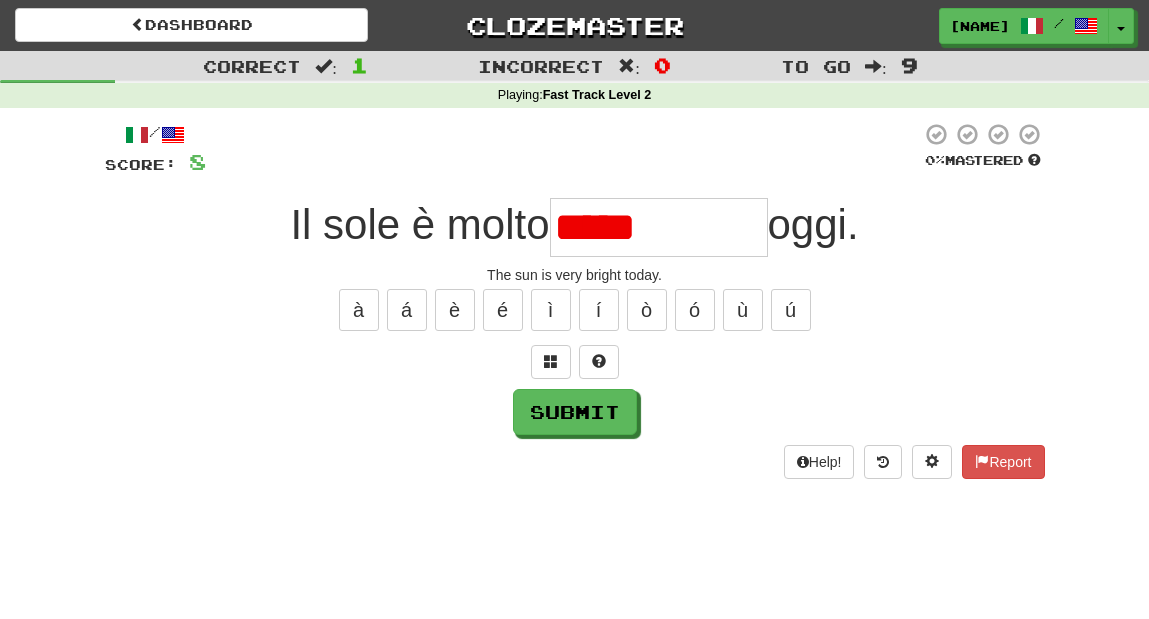 type on "**********" 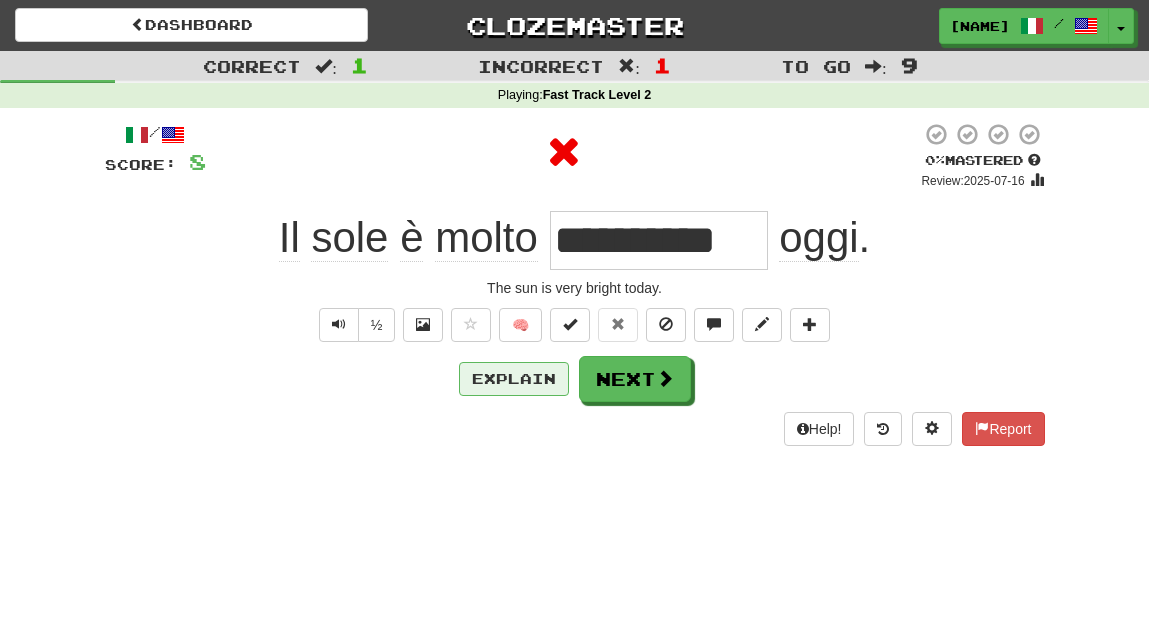 click on "Explain" at bounding box center (514, 379) 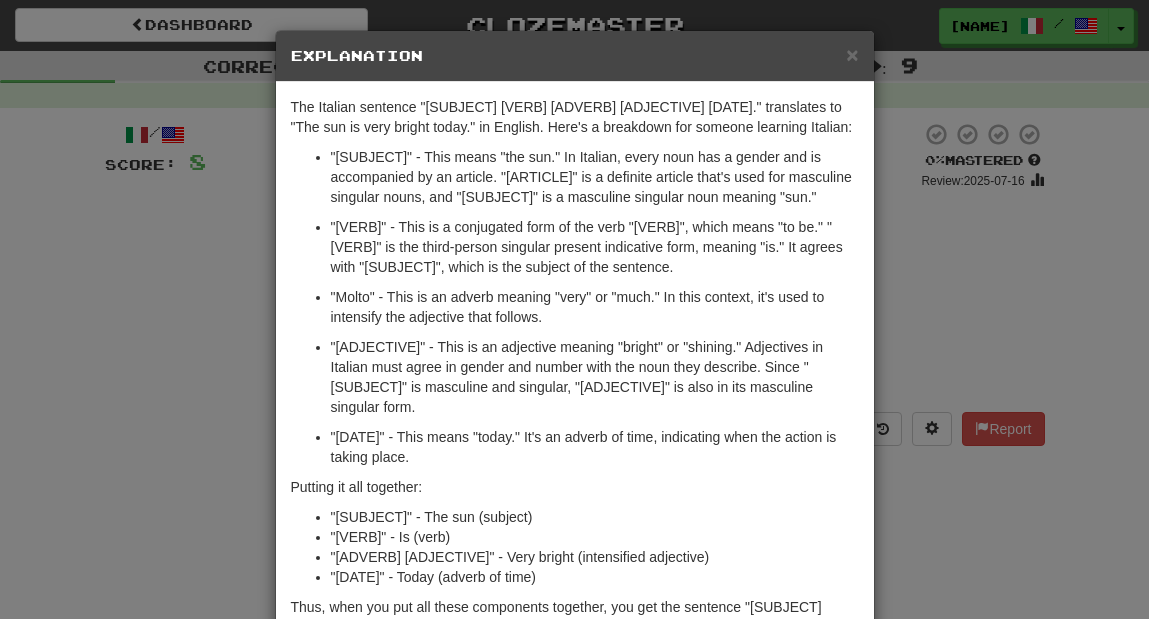 click on "Putting it all together:" at bounding box center [575, 487] 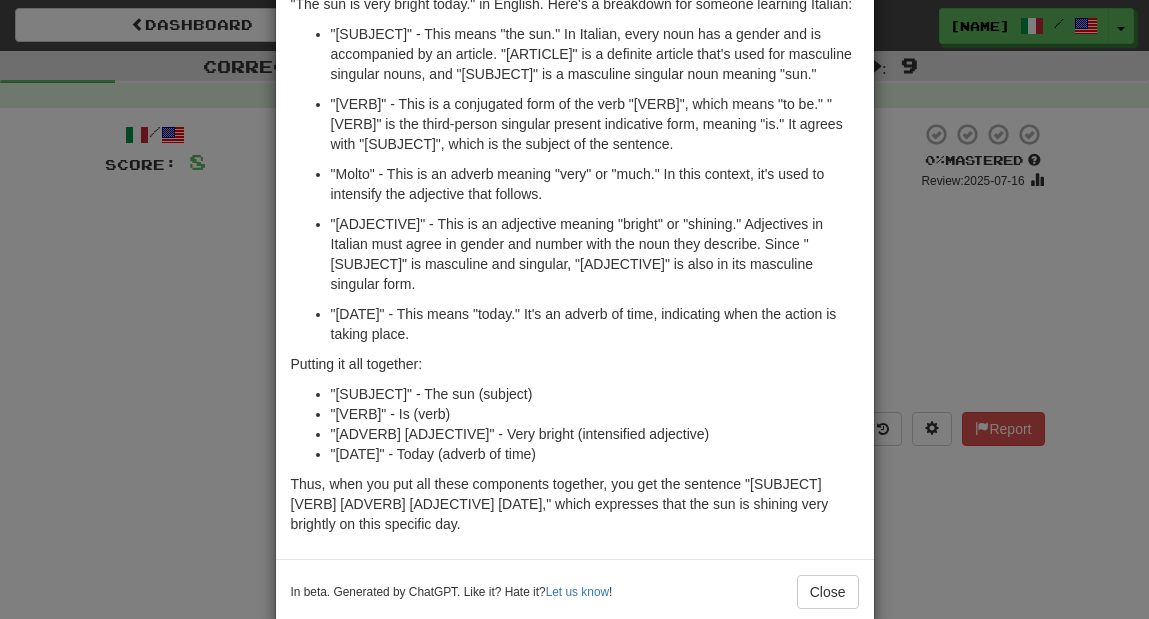 scroll, scrollTop: 119, scrollLeft: 0, axis: vertical 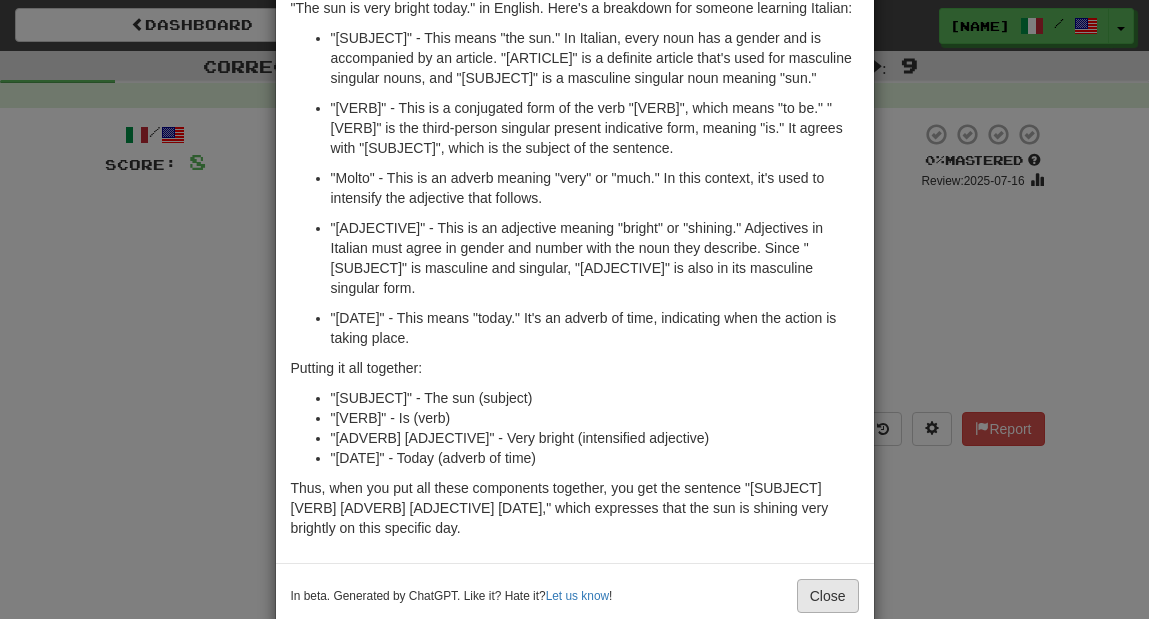 click on "Close" at bounding box center [828, 596] 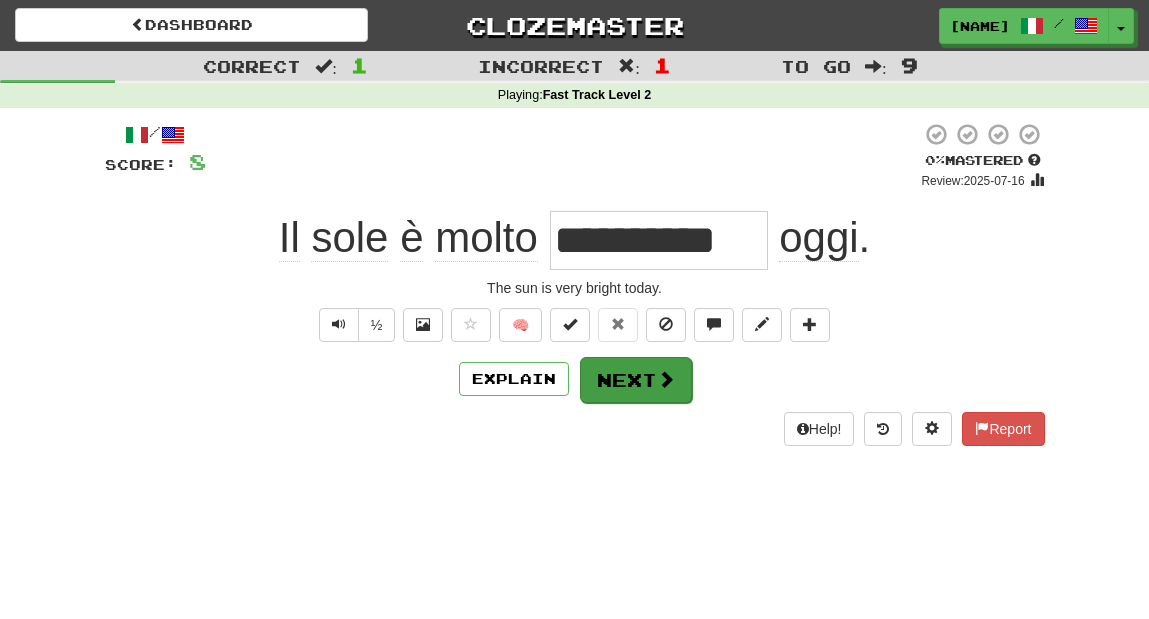 click on "Next" at bounding box center [636, 380] 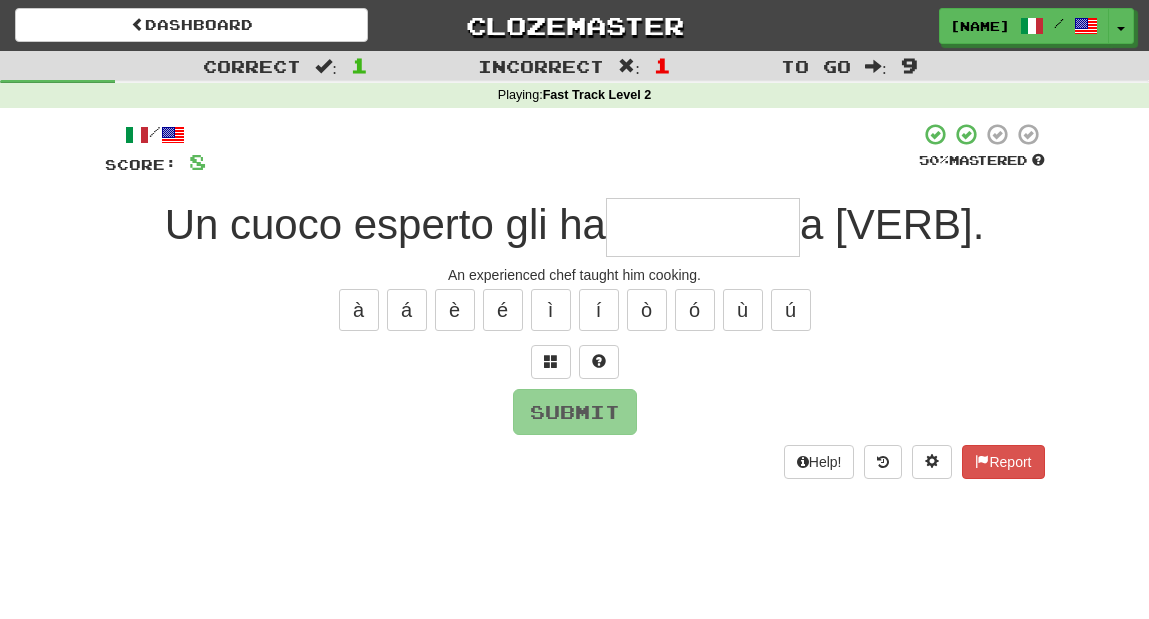 type on "*" 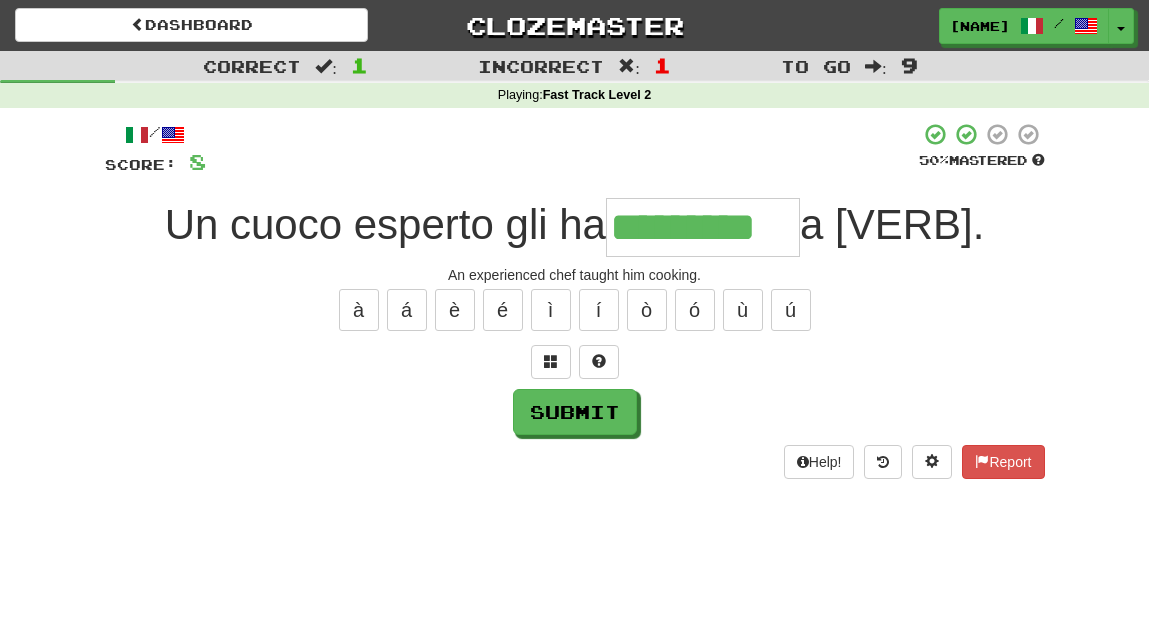 type on "*********" 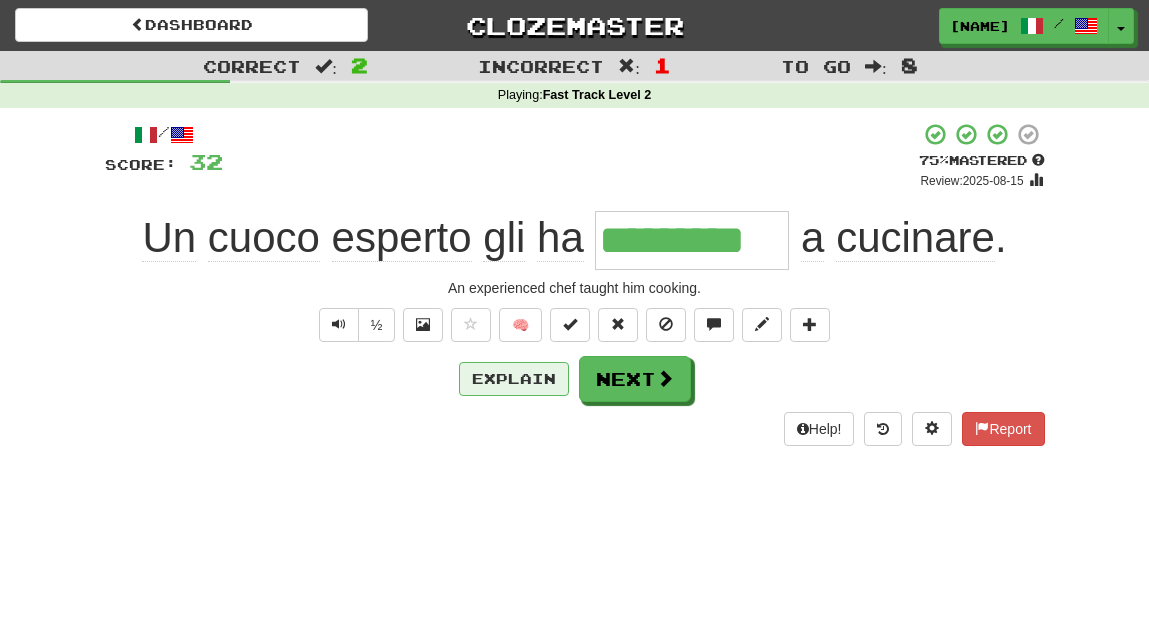 click on "Explain" at bounding box center (514, 379) 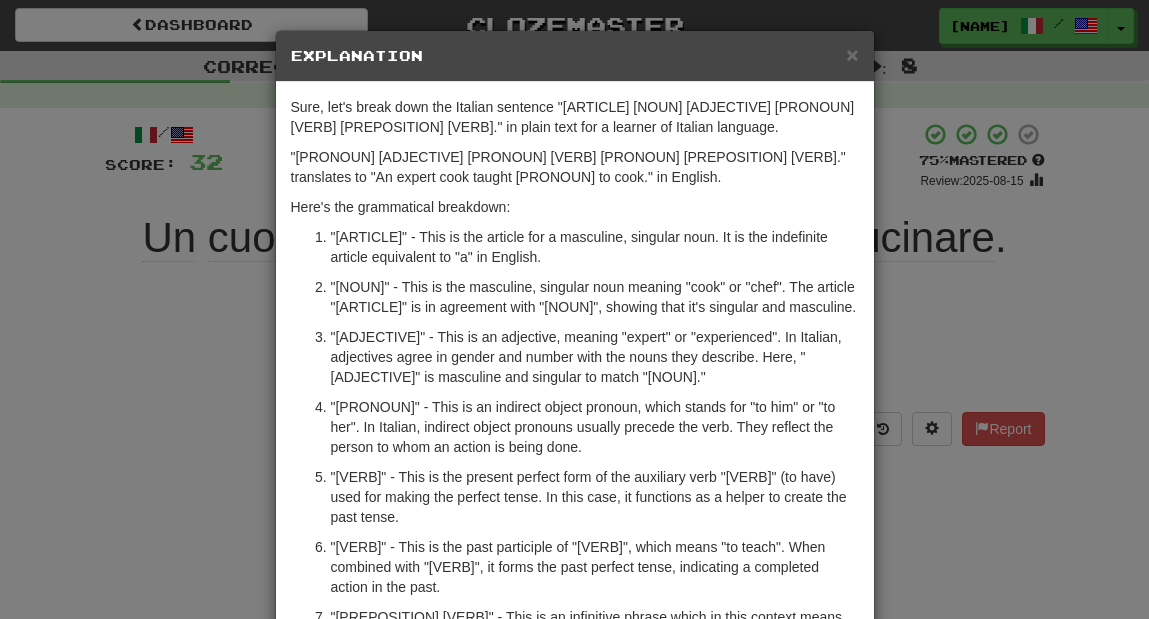 click on "× Explanation Sure, let's break down the Italian sentence "Un cuoco esperto gli ha insegnato a cucinare." in plain text for a learner of Italian language.
"Un cuoco esperto gli ha insegnato a cucinare." translates to "An expert cook taught him to cook." in English.
Here's the grammatical breakdown:
"Un" - This is the article for a masculine, singular noun. It is the indefinite article equivalent to "a" in English.
"Cuoco" - This is the masculine, singular noun meaning "cook" or "chef". The article "un" is in agreement with "cuoco", showing that it's singular and masculine.
"Esperto" - This is an adjective, meaning "expert" or "experienced". In Italian, adjectives agree in gender and number with the nouns they describe. Here, "esperto" is masculine and singular to match "cuoco."
"Gli" - This is an indirect object pronoun, which stands for "to him" or "to her". In Italian, indirect object pronouns usually precede the verb. They reflect the person to whom an action is being done." at bounding box center (574, 309) 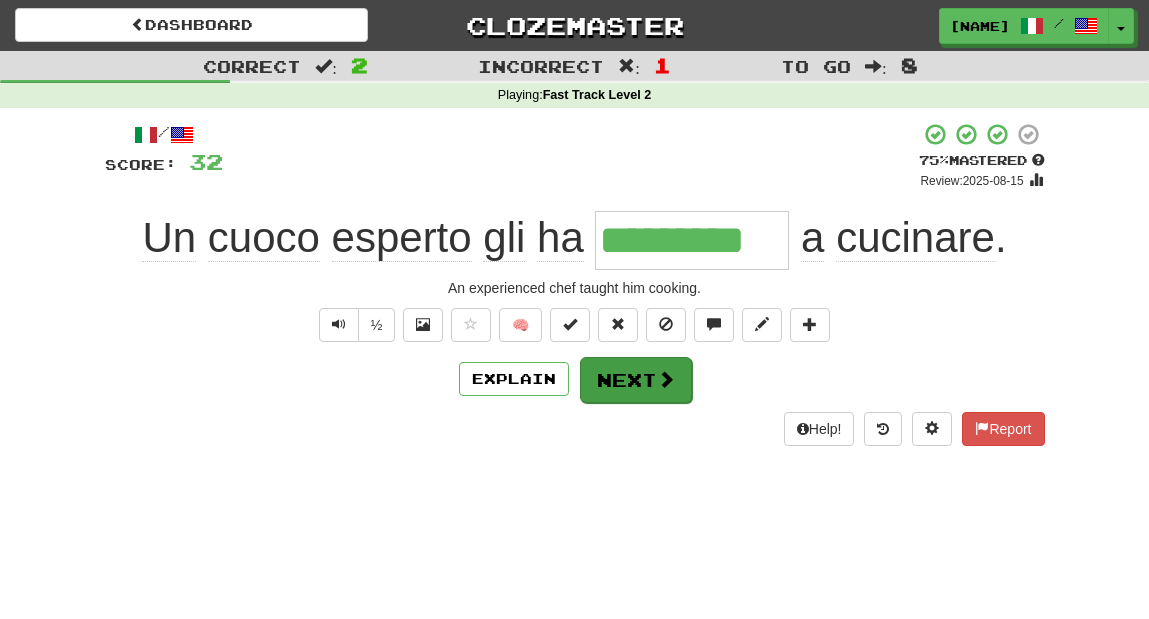 click on "Next" at bounding box center [636, 380] 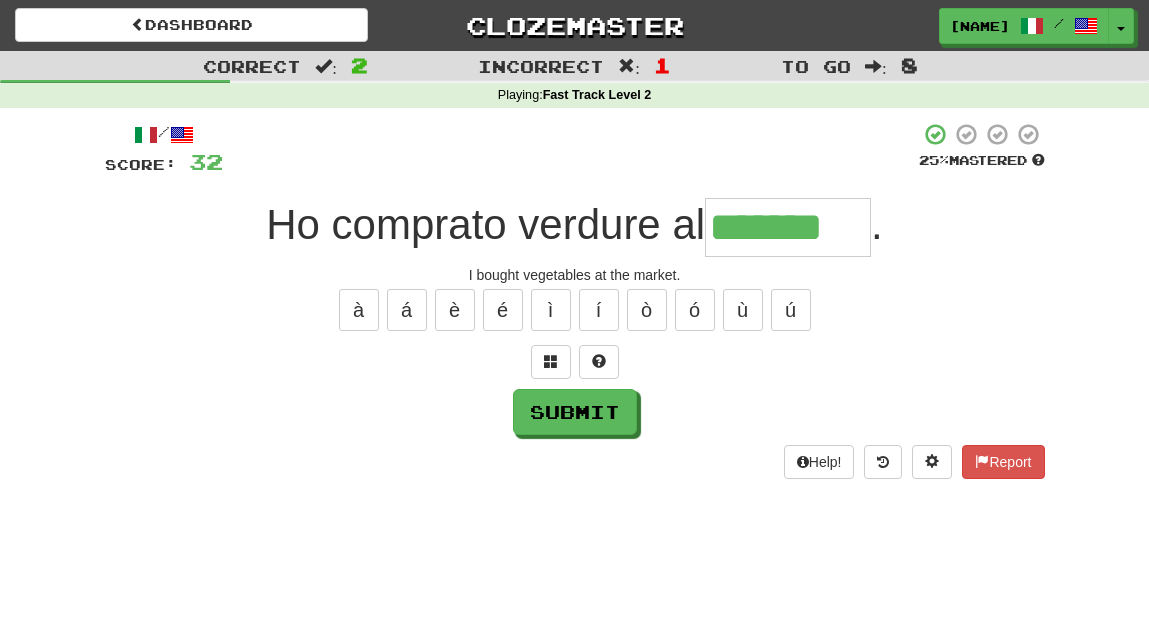 type on "*******" 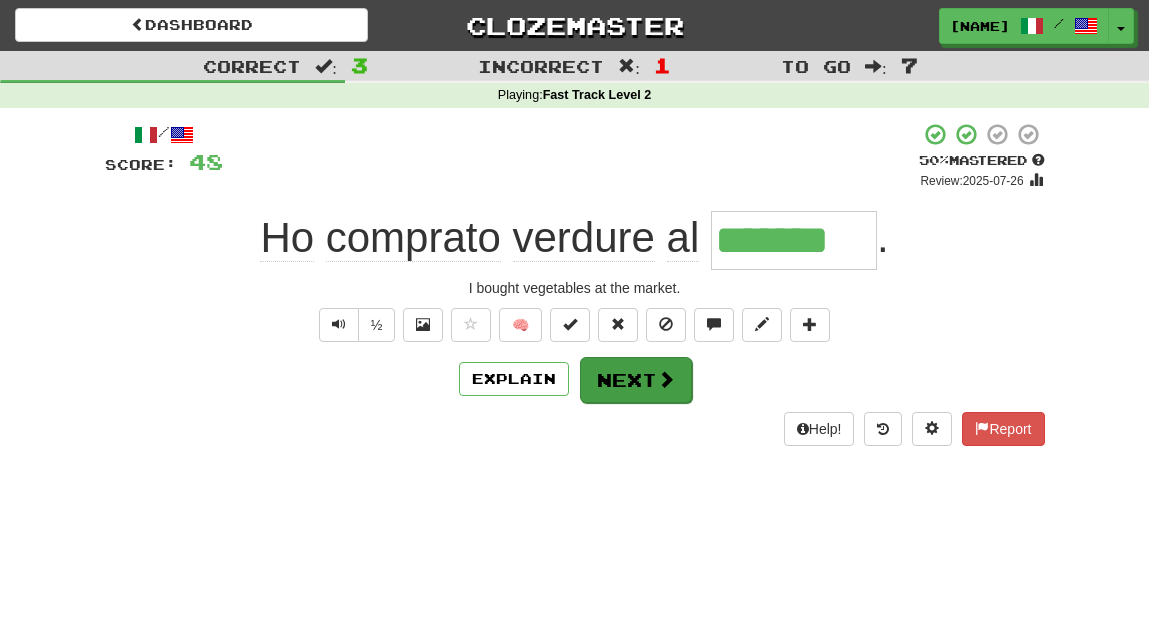 click on "Next" at bounding box center (636, 380) 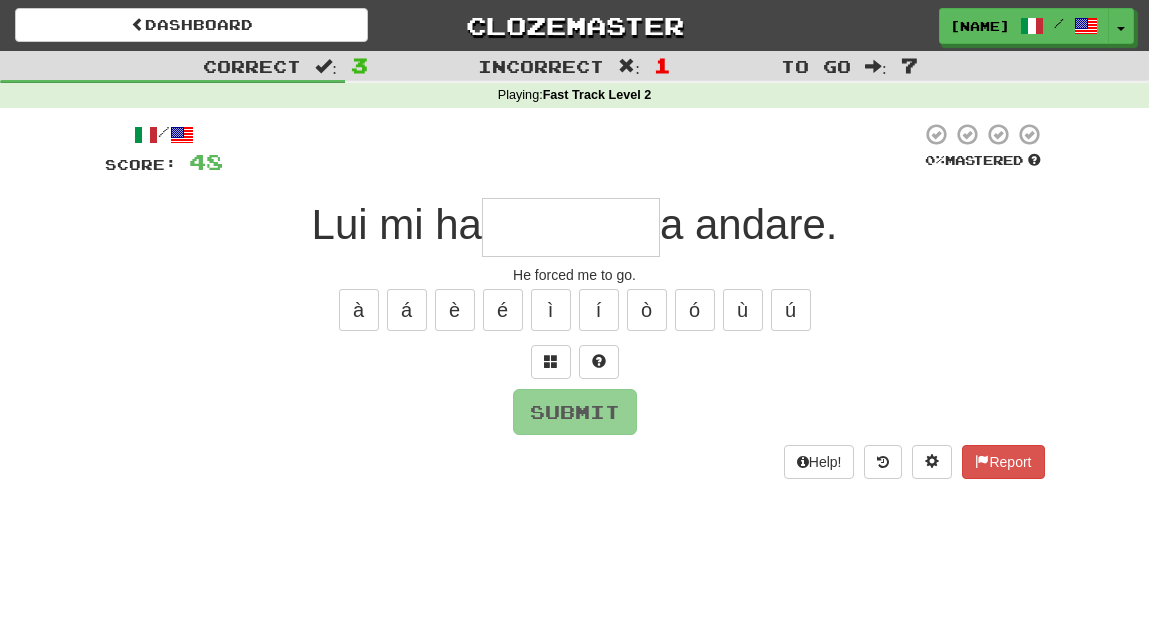type on "*" 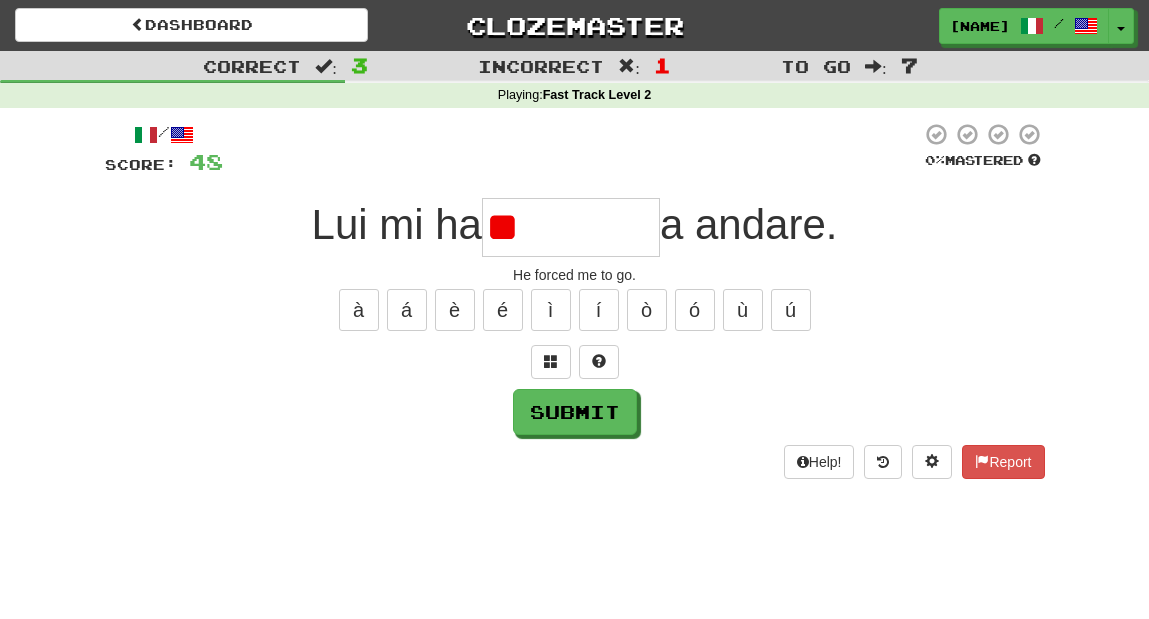 type on "*" 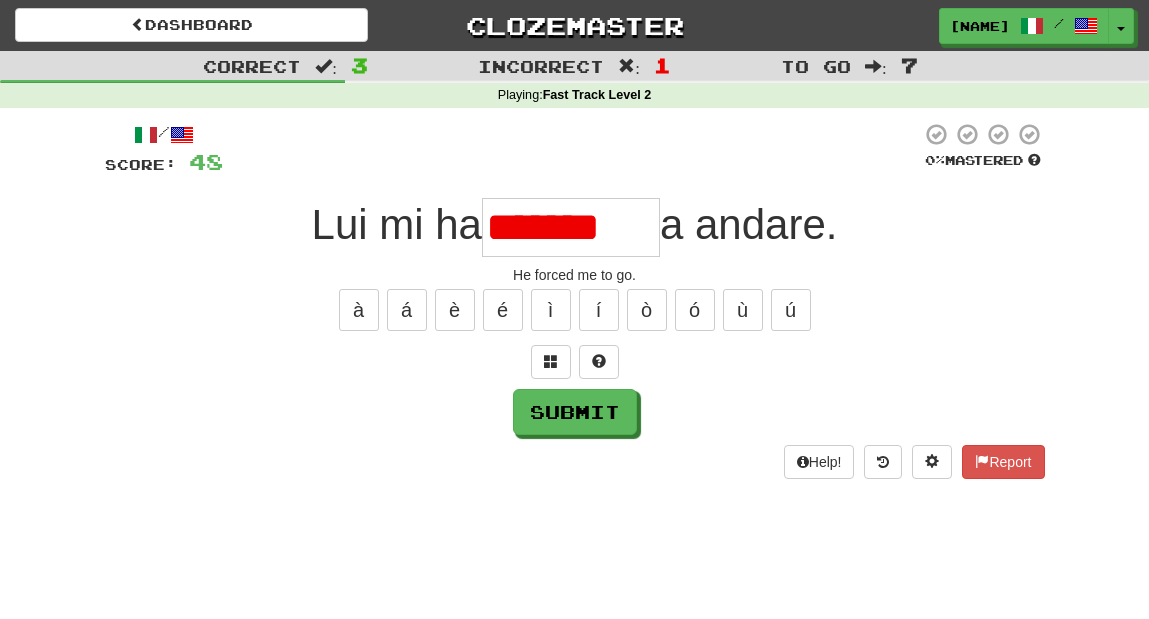 type on "*********" 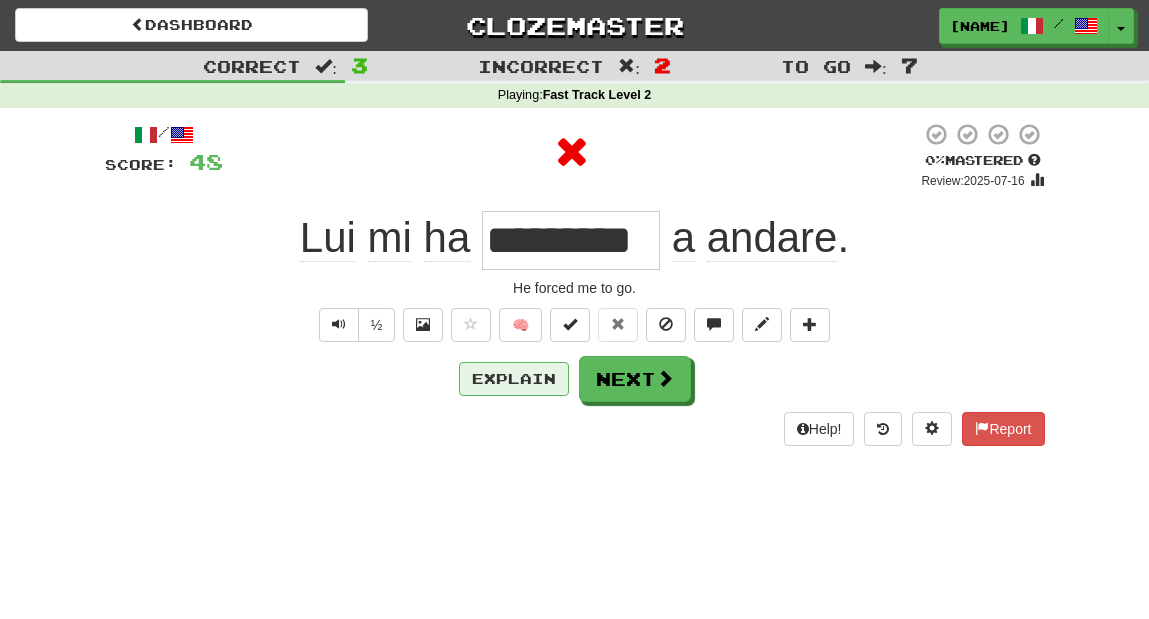 click on "Explain" at bounding box center [514, 379] 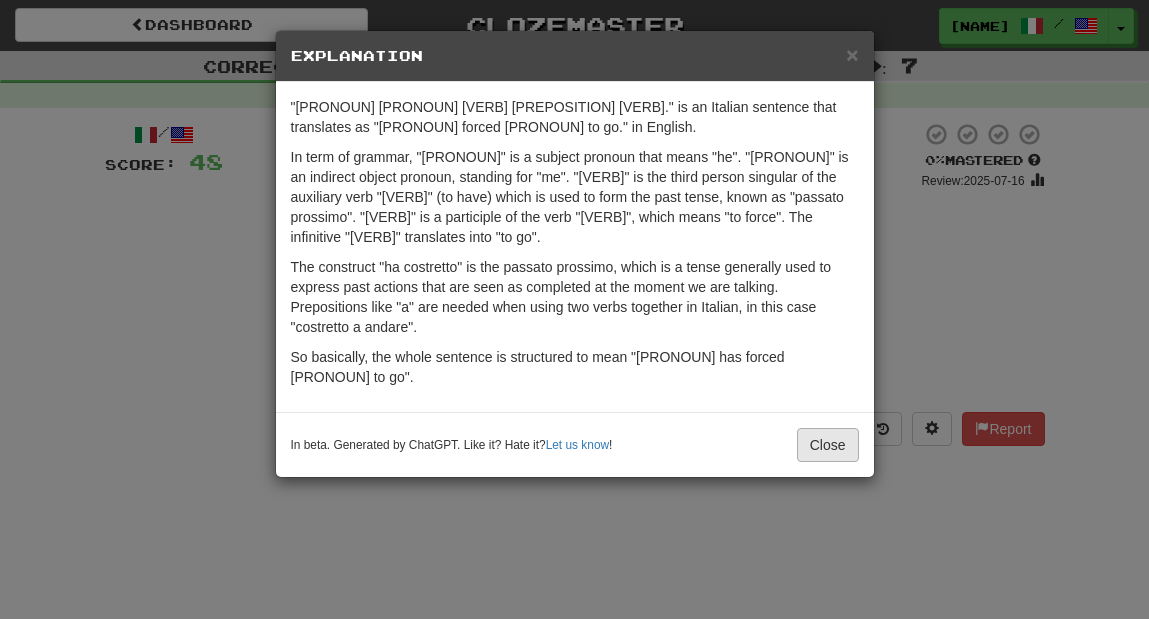 click on "Close" at bounding box center [828, 445] 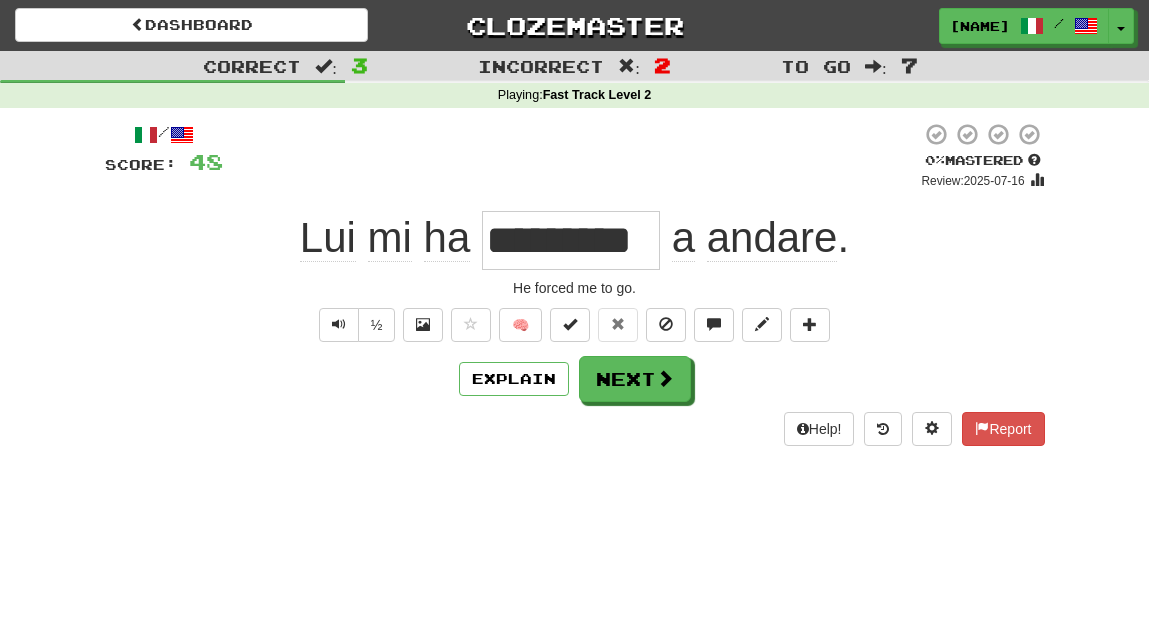 click on "Lui   mi   ha   *********   a   andare ." at bounding box center (575, 240) 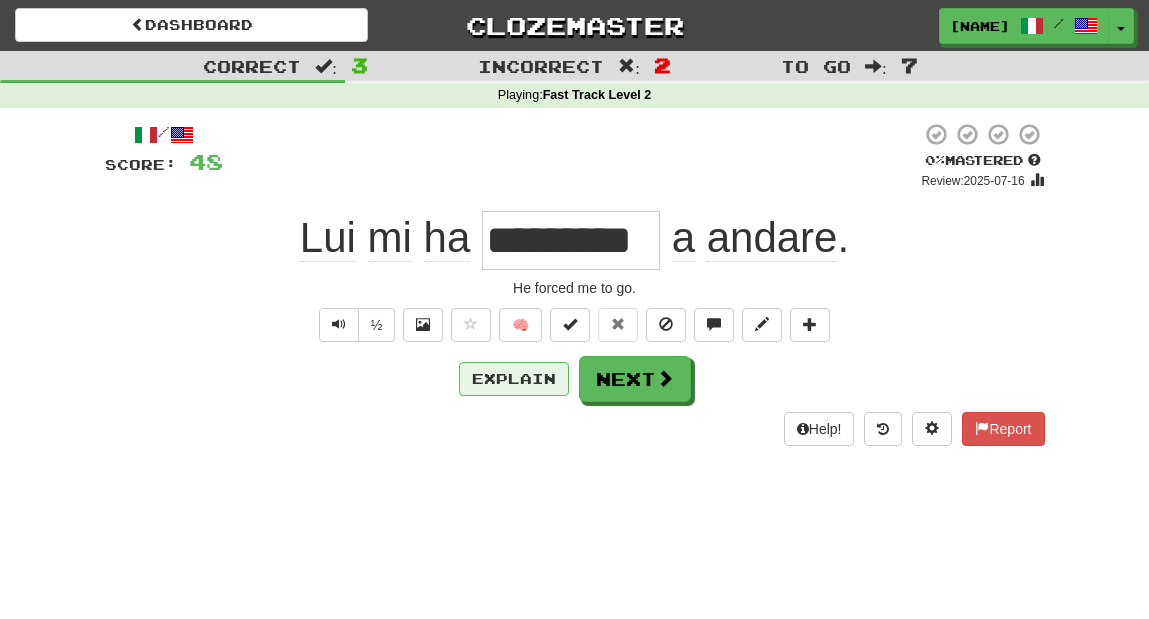 click on "Explain" at bounding box center (514, 379) 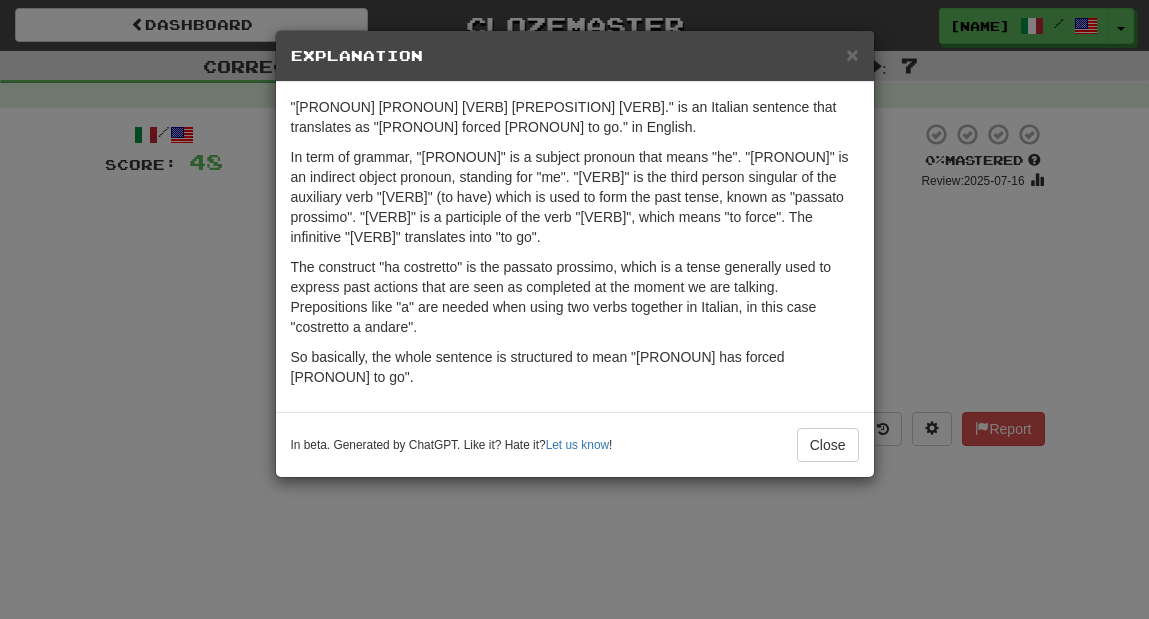 click on "In term of grammar, "Lui" is a subject pronoun that means "he". "Mi" is an indirect object pronoun, standing for "me". "Ha" is the third person singular of the auxiliary verb "avere" (to have) which is used to form the past tense, known as "passato prossimo". "Costretto" is a participle of the verb "costringere", which means "to force". The infinitive "andare" translates into "to go"." at bounding box center (575, 197) 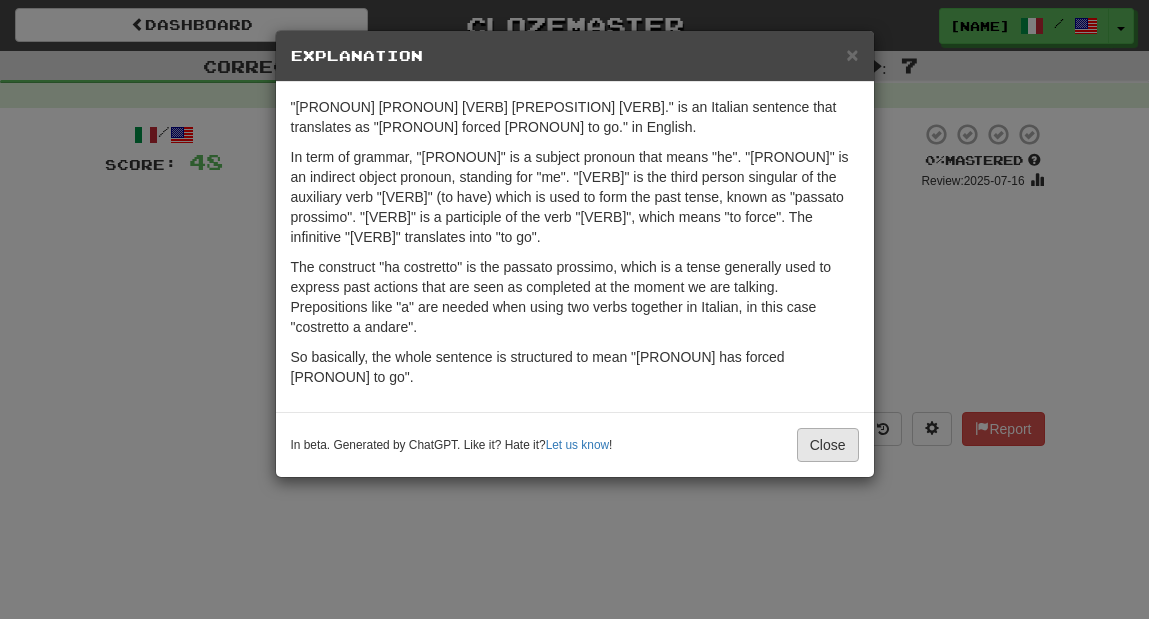 click on "Close" at bounding box center (828, 445) 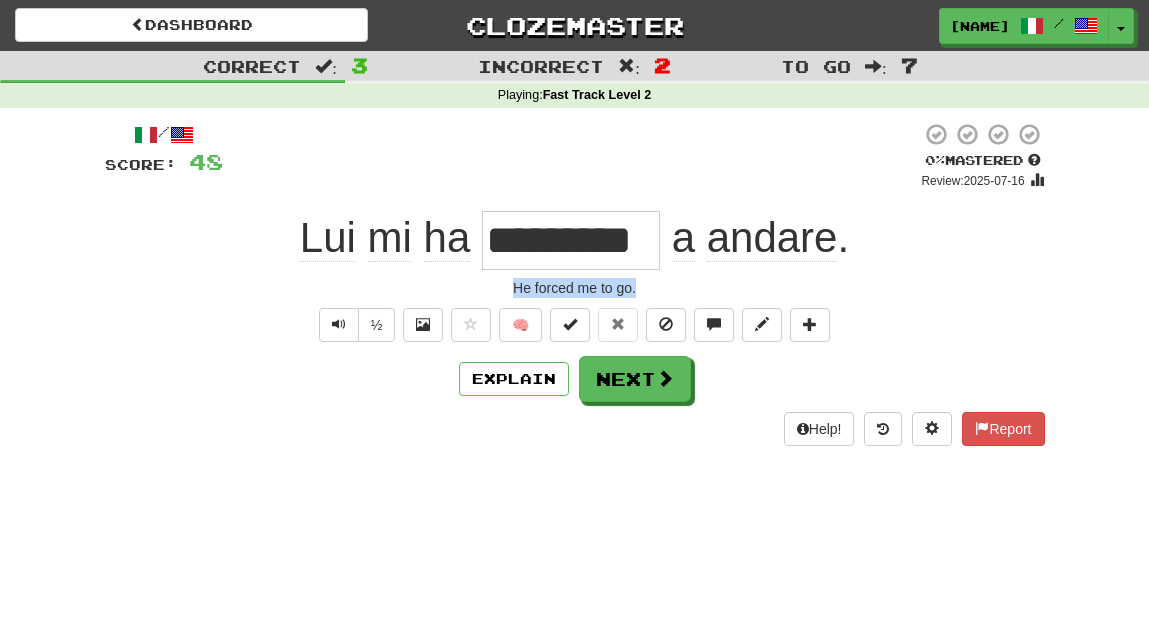 drag, startPoint x: 873, startPoint y: 238, endPoint x: 642, endPoint y: 282, distance: 235.15314 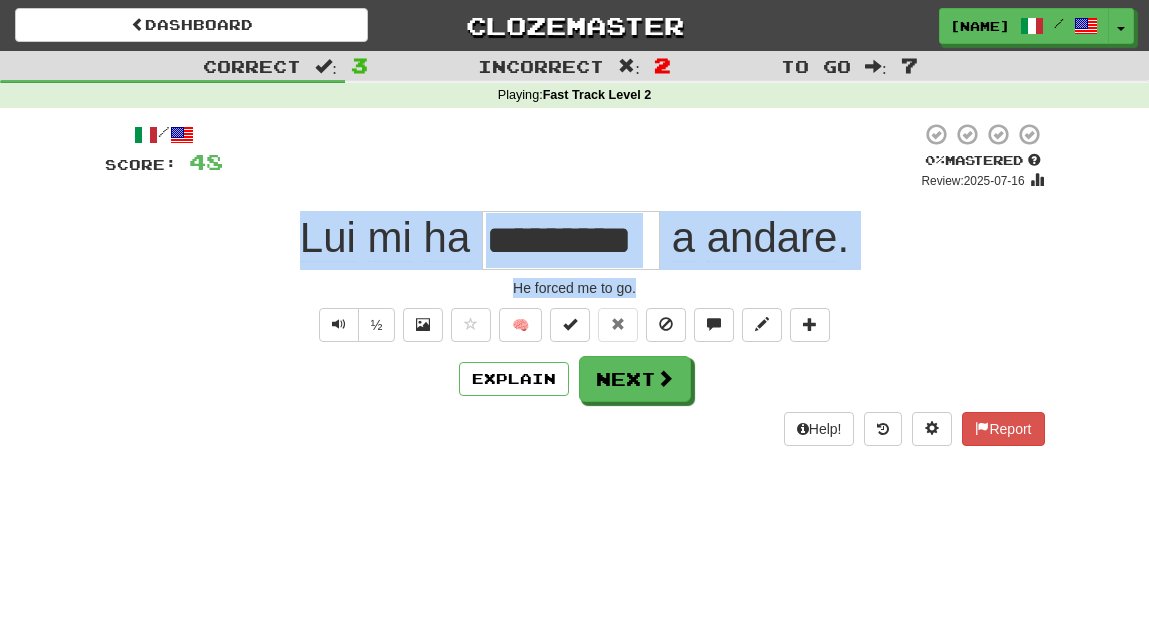 drag, startPoint x: 639, startPoint y: 285, endPoint x: 290, endPoint y: 225, distance: 354.12003 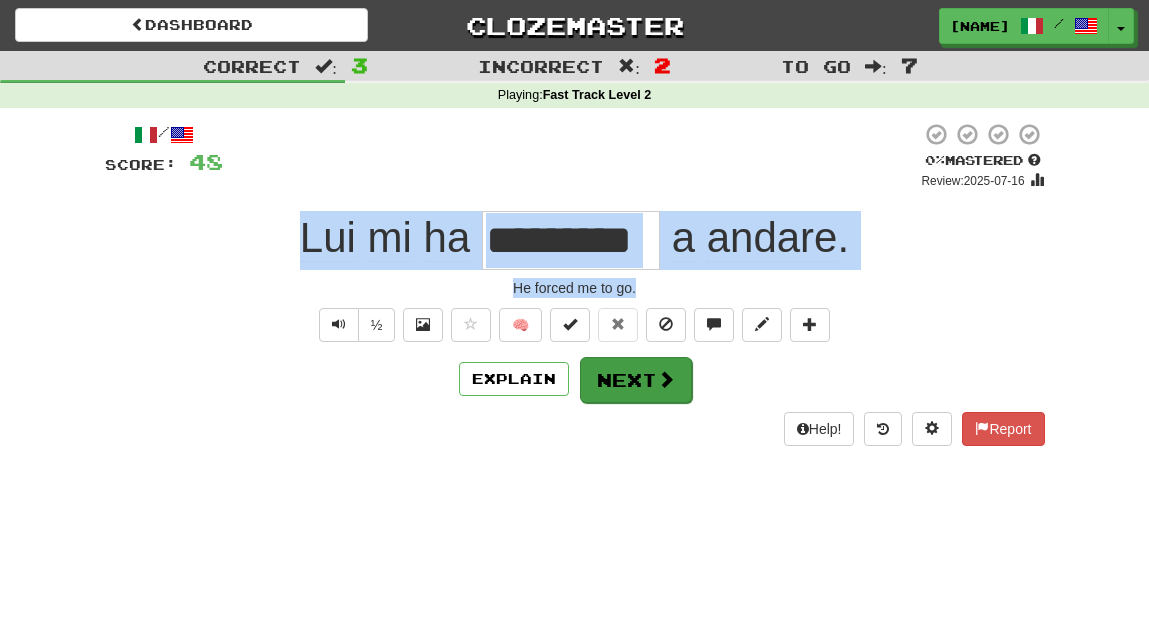 click on "Next" at bounding box center (636, 380) 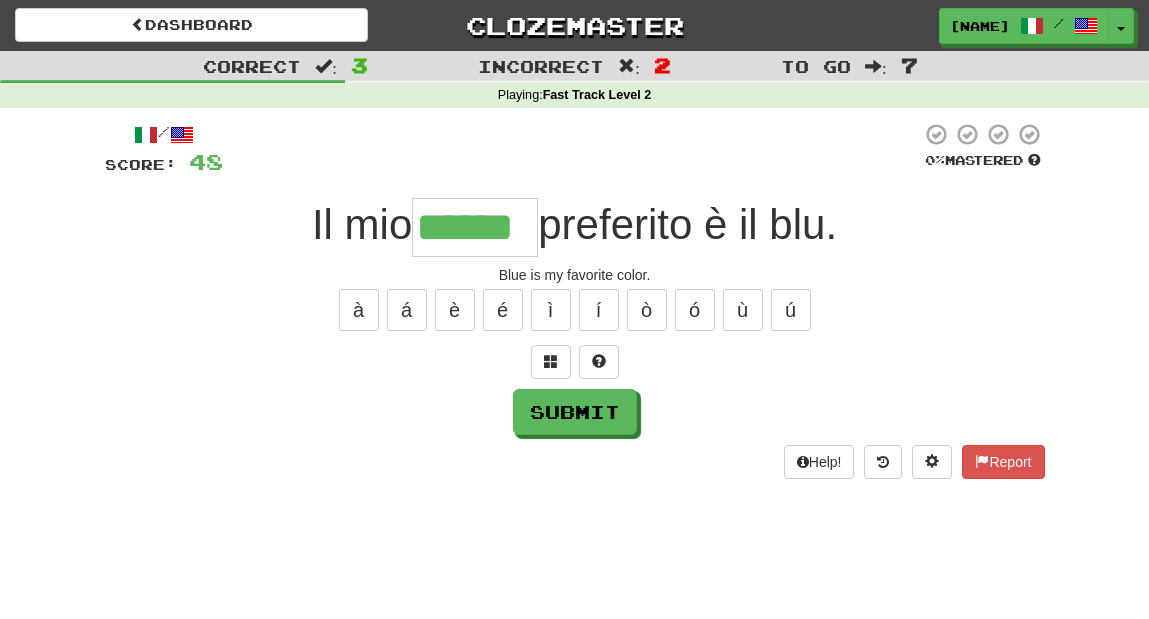 type on "******" 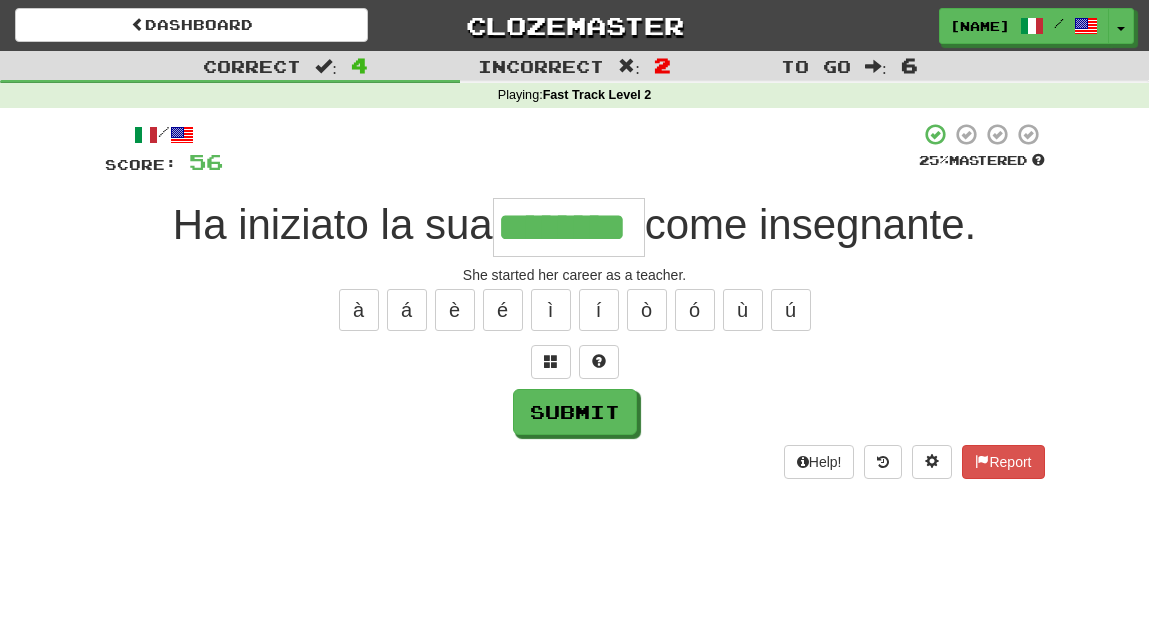 type on "********" 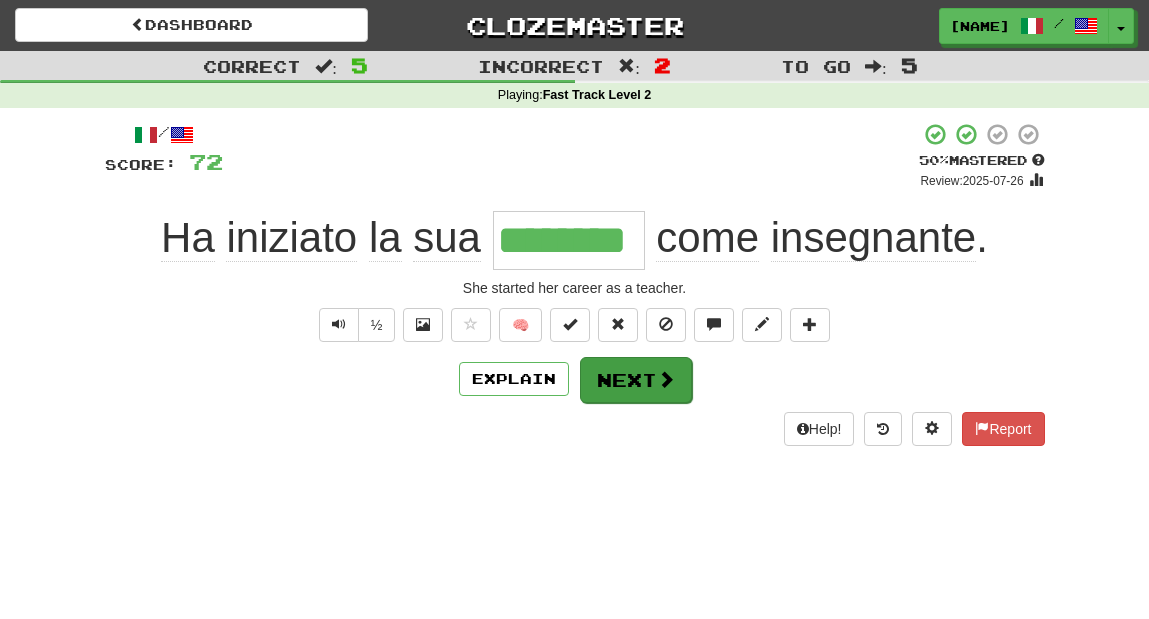click at bounding box center [666, 379] 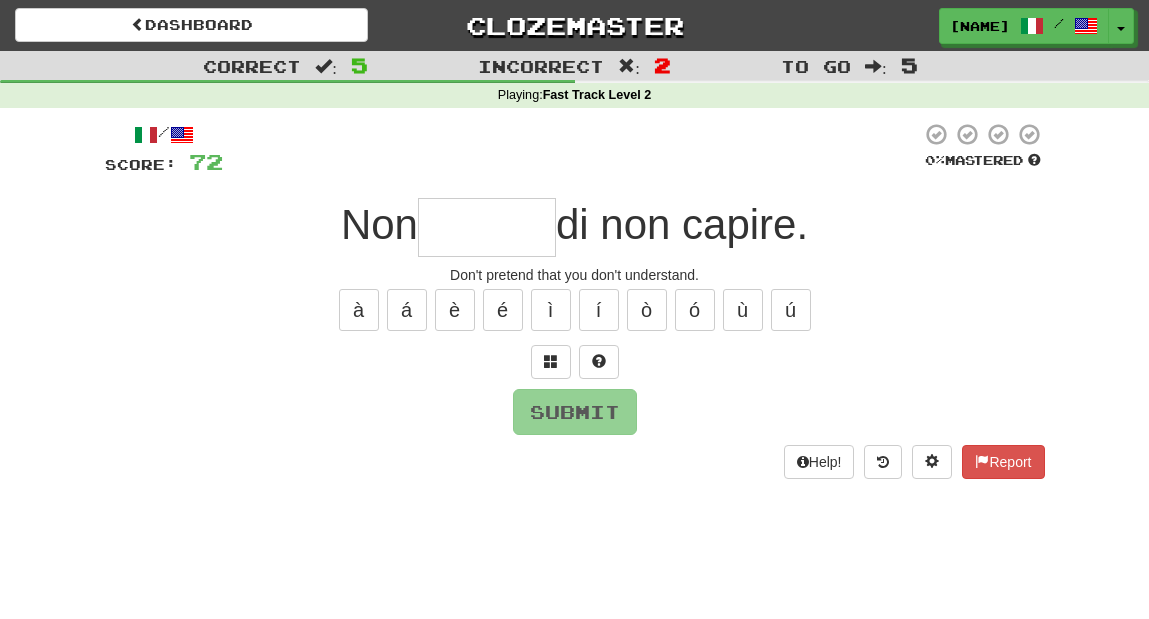 type on "*" 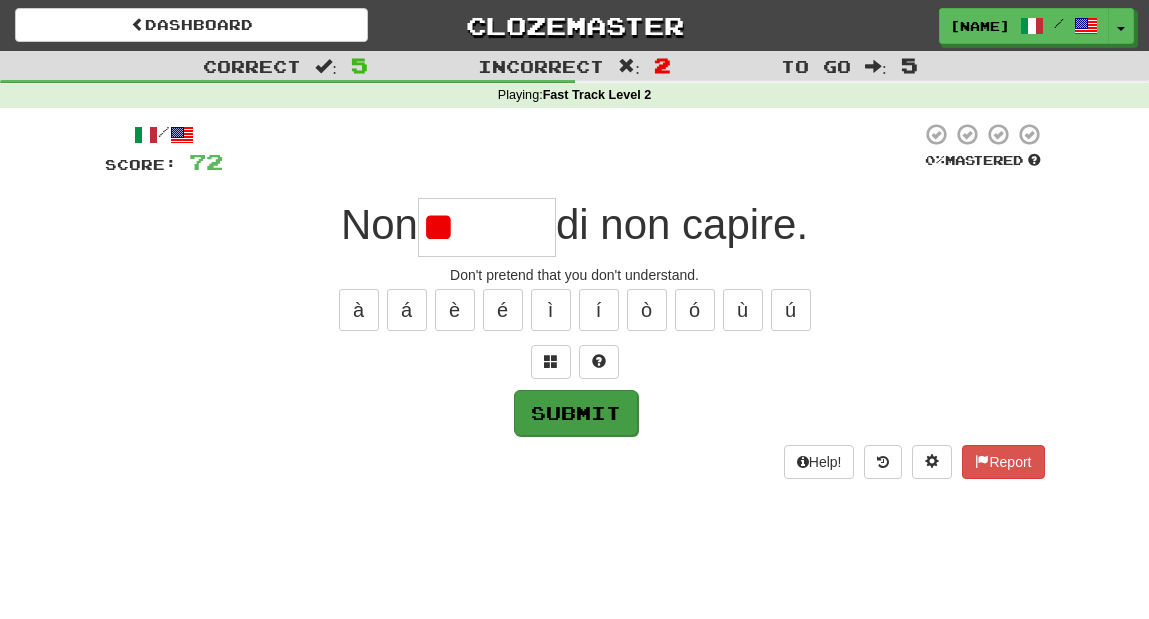 click on "Submit" at bounding box center [576, 413] 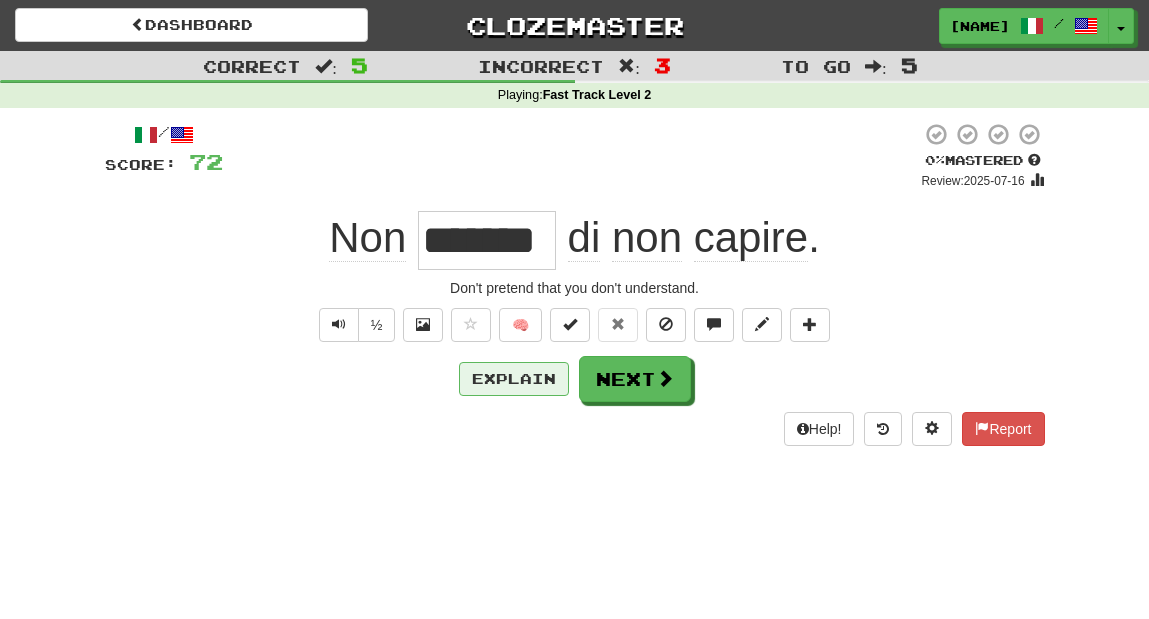 click on "Explain" at bounding box center [514, 379] 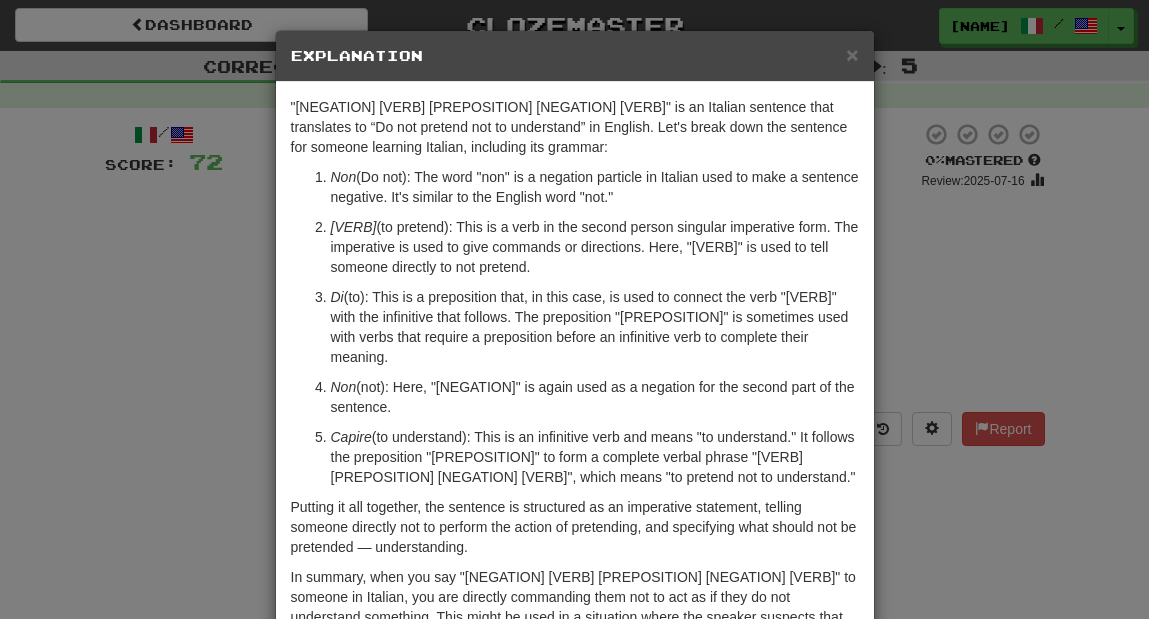 click on "× Explanation "Non fingere di non capire" is an Italian sentence that translates to “Do not pretend not to understand” in English. Let's break down the sentence for someone learning Italian, including its grammar:
Non  (Do not): The word "non" is a negation particle in Italian used to make a sentence negative. It's similar to the English word "not."
Fingere  (to pretend): This is a verb in the second person singular imperative form. The imperative is used to give commands or directions. Here, "fingere" is used to tell someone directly to not pretend.
Di  (to): This is a preposition that, in this case, is used to connect the verb "fingere" with the infinitive that follows. The preposition "di" is sometimes used with verbs that require a preposition before an infinitive verb to complete their meaning.
Non  (not): Here, "non" is again used as a negation for the second part of the sentence.
Capire
In beta. Generated by ChatGPT. Like it? Hate it?  Let us know ! Close" at bounding box center [574, 309] 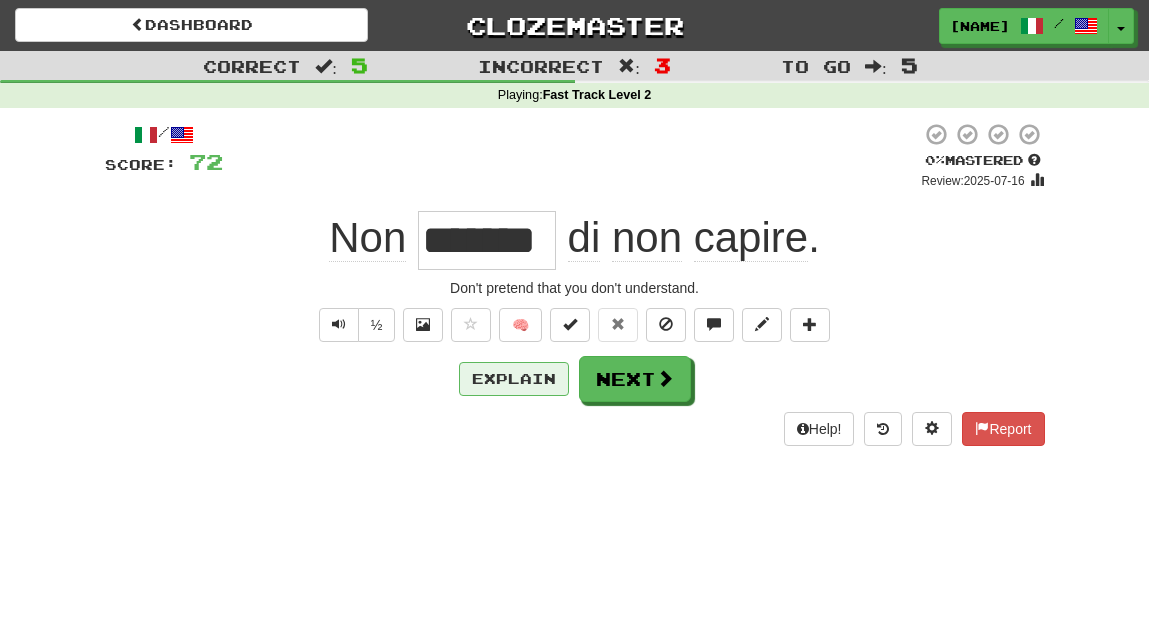 click on "Explain" at bounding box center (514, 379) 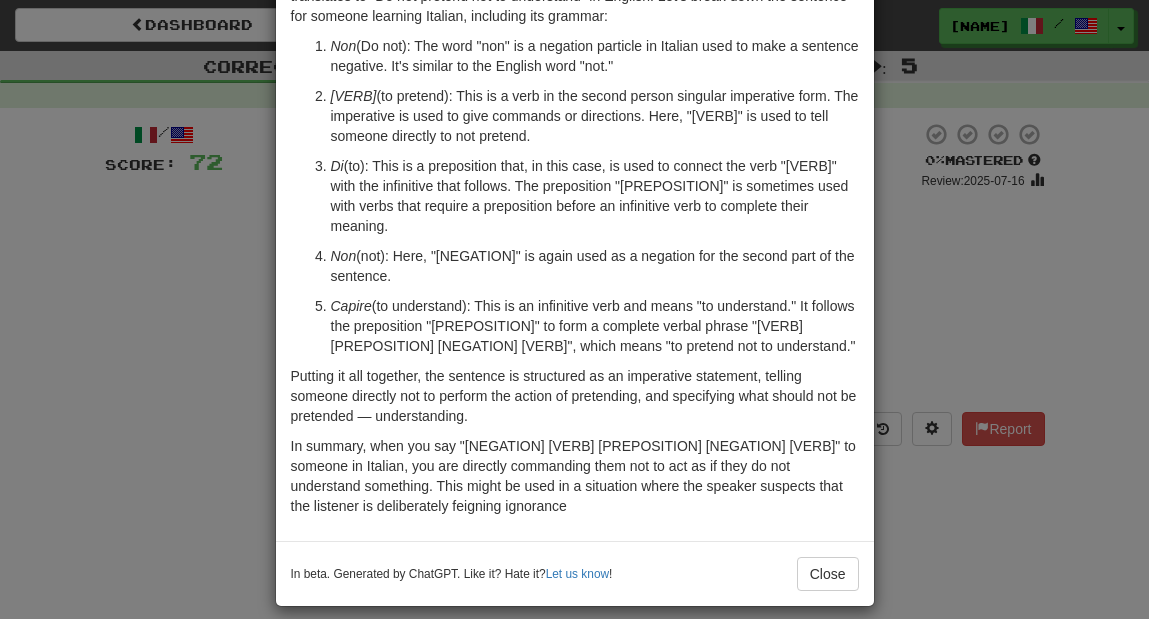 scroll, scrollTop: 129, scrollLeft: 0, axis: vertical 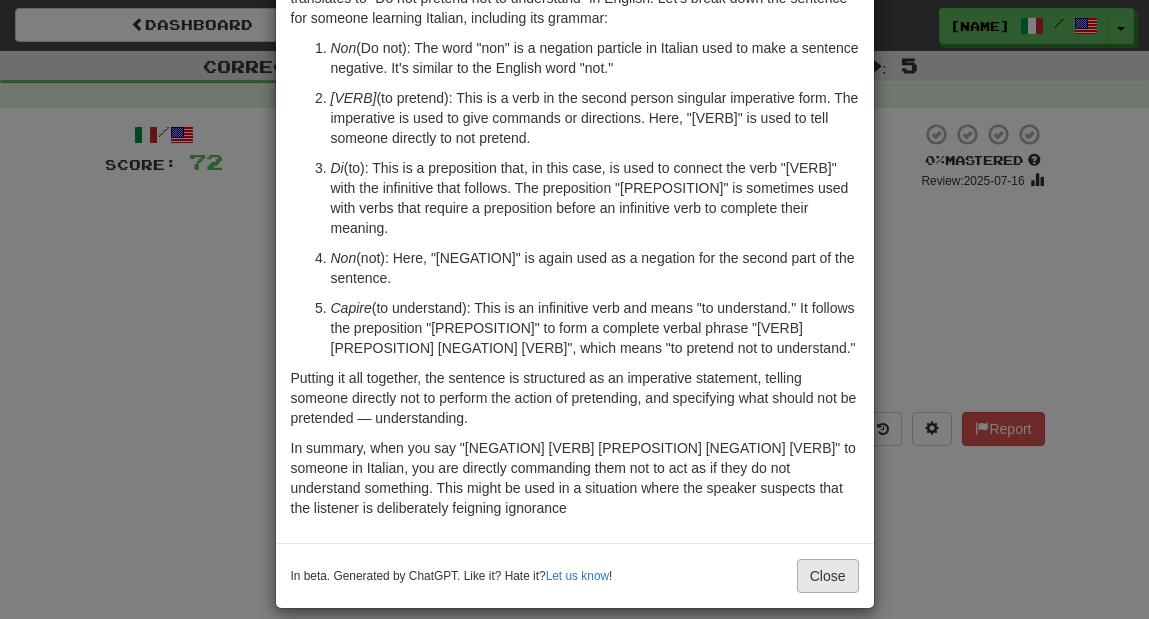 click on "Close" at bounding box center [828, 576] 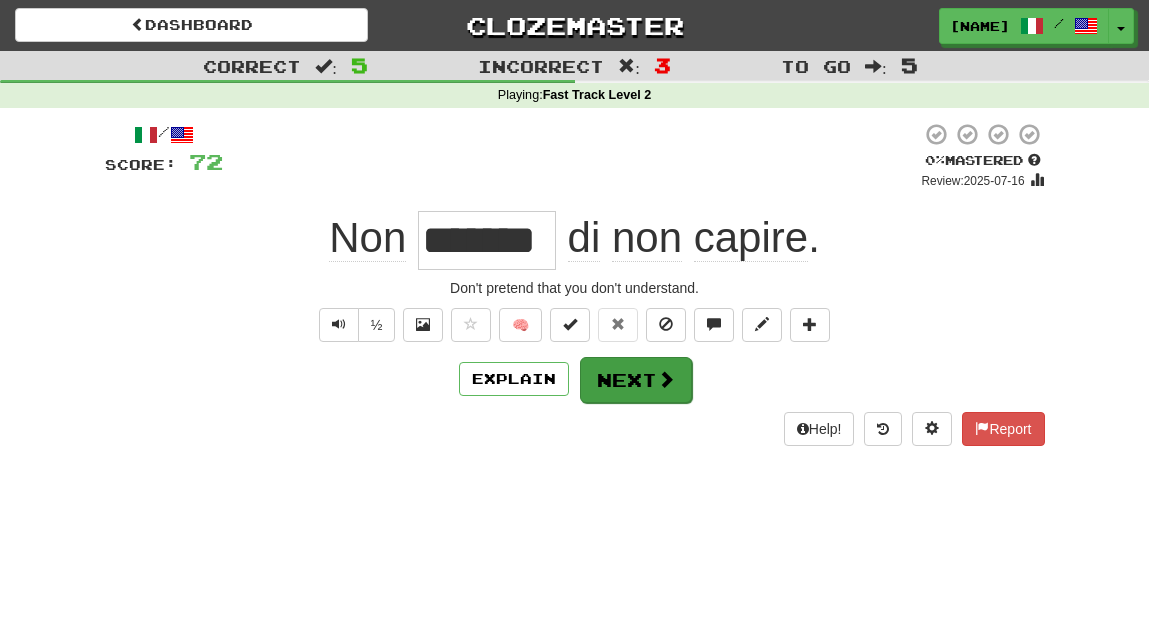 click on "Next" at bounding box center (636, 380) 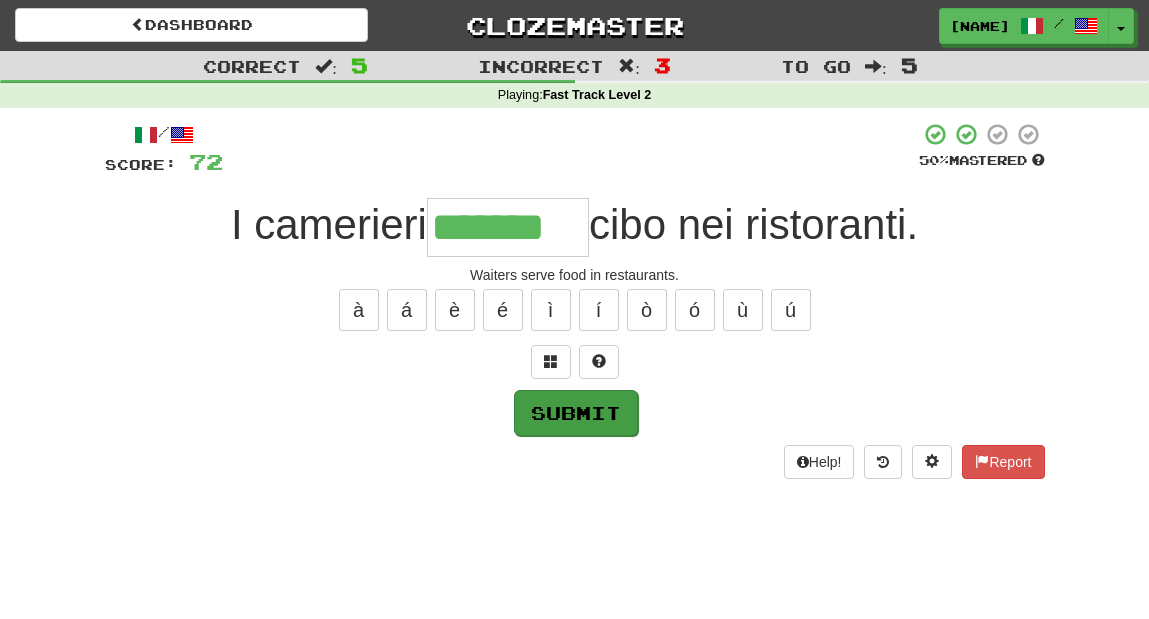 type on "*******" 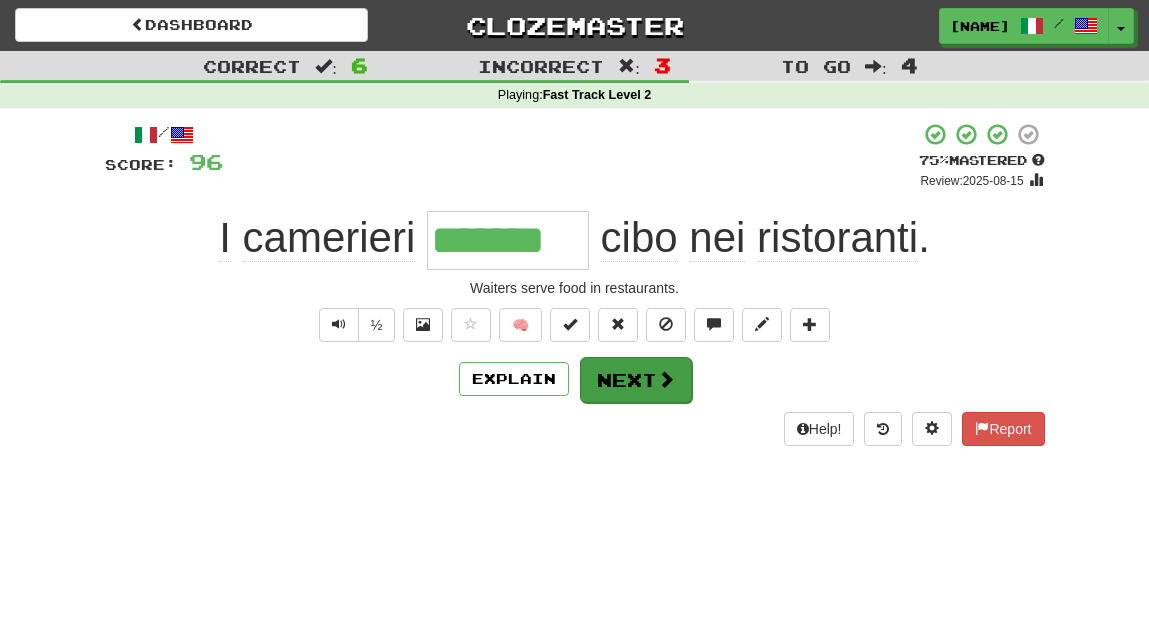click on "Next" at bounding box center (636, 380) 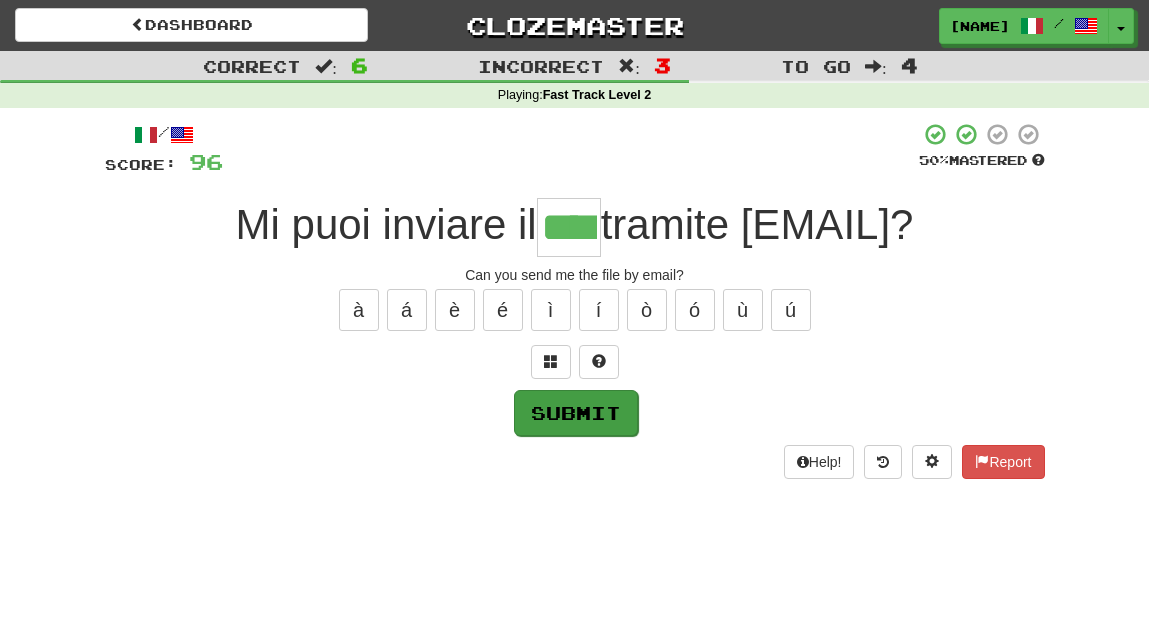 type on "****" 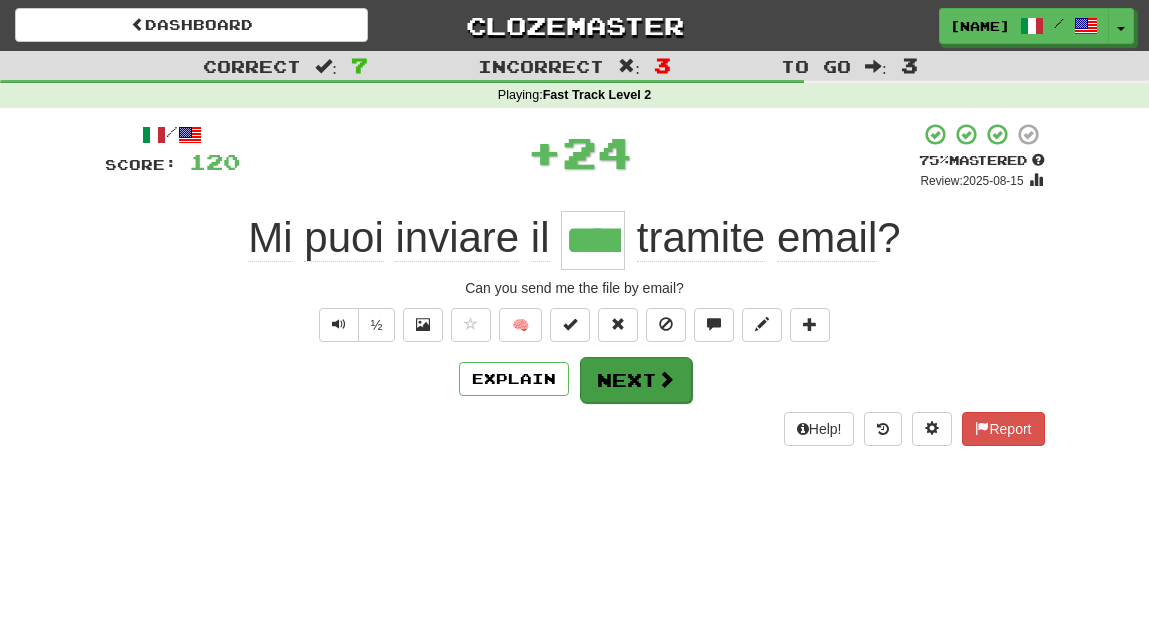 click on "Next" at bounding box center [636, 380] 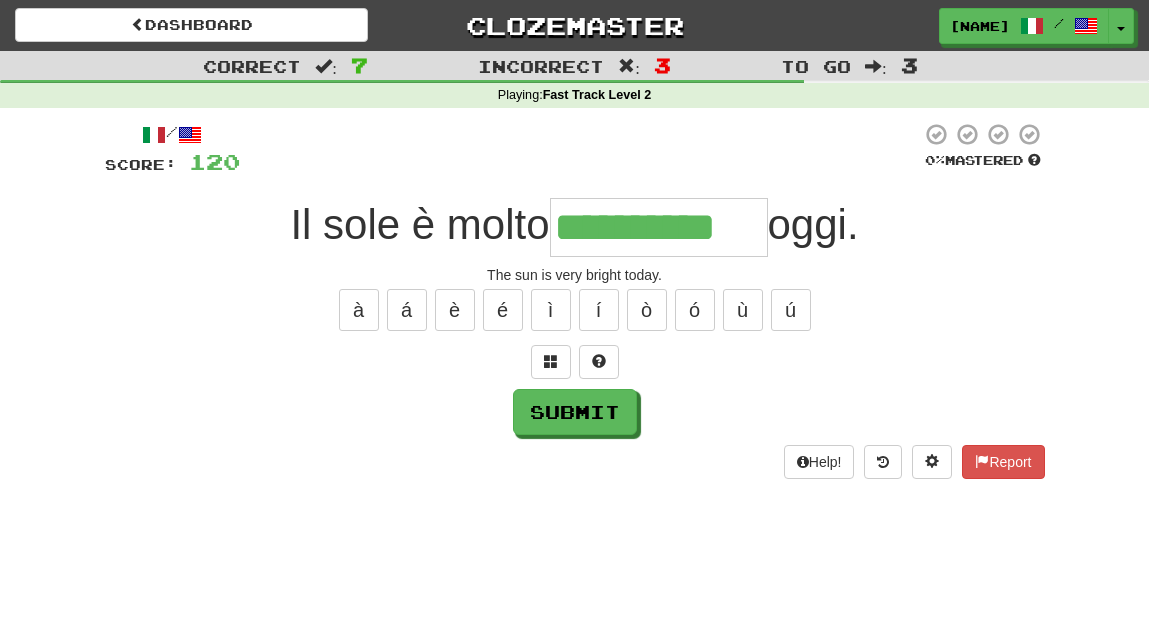 type on "**********" 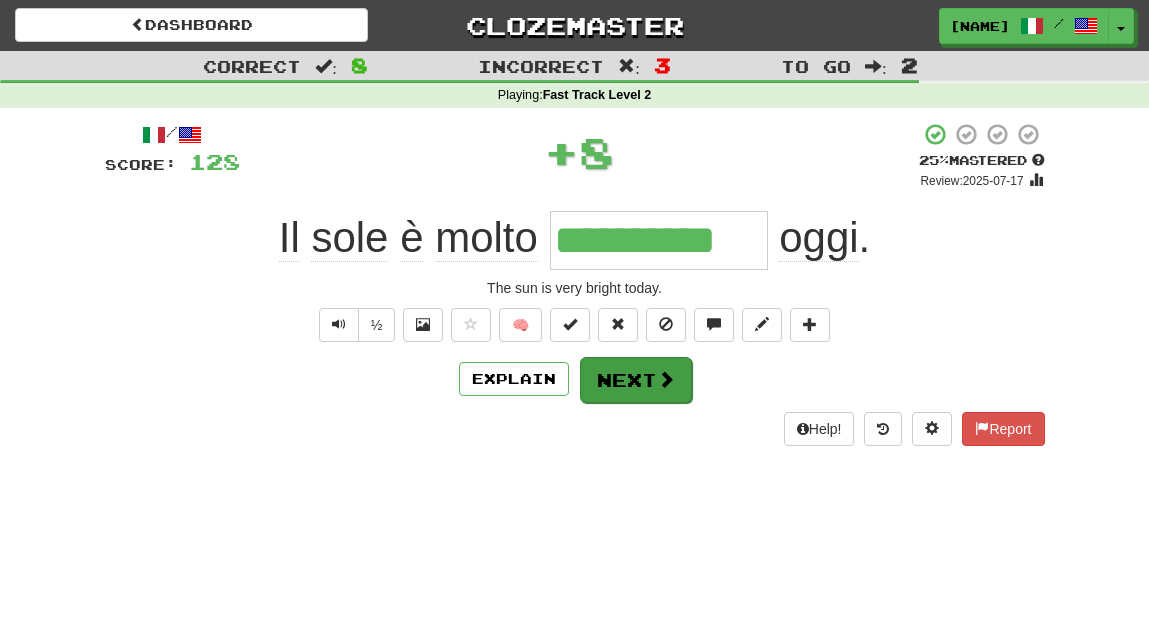 click on "Next" at bounding box center [636, 380] 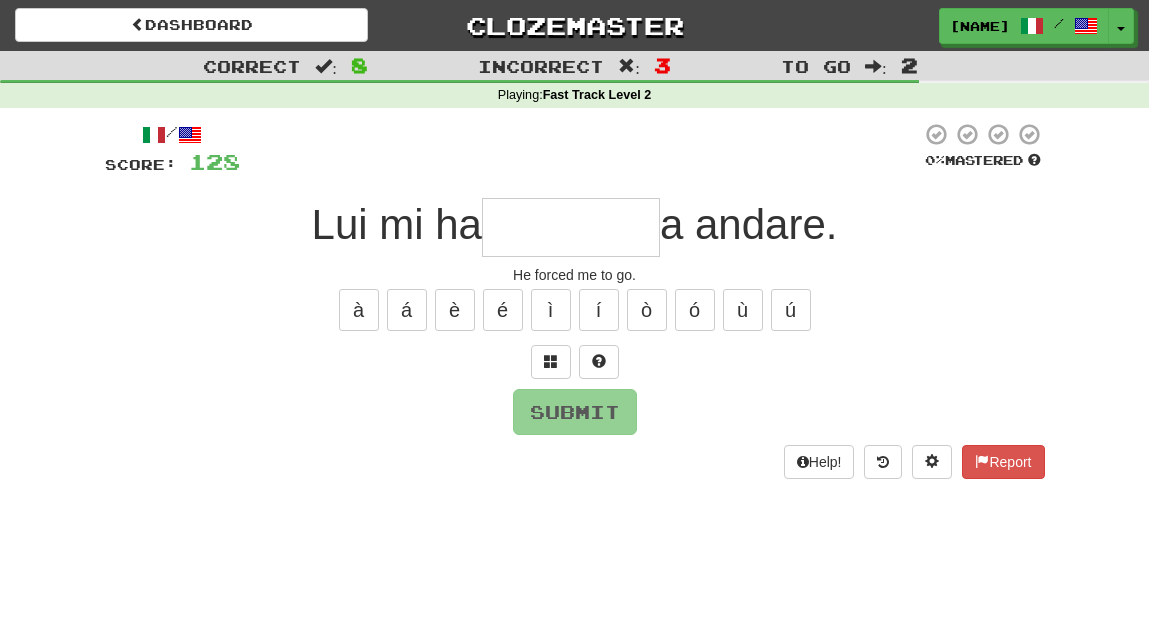 type on "*" 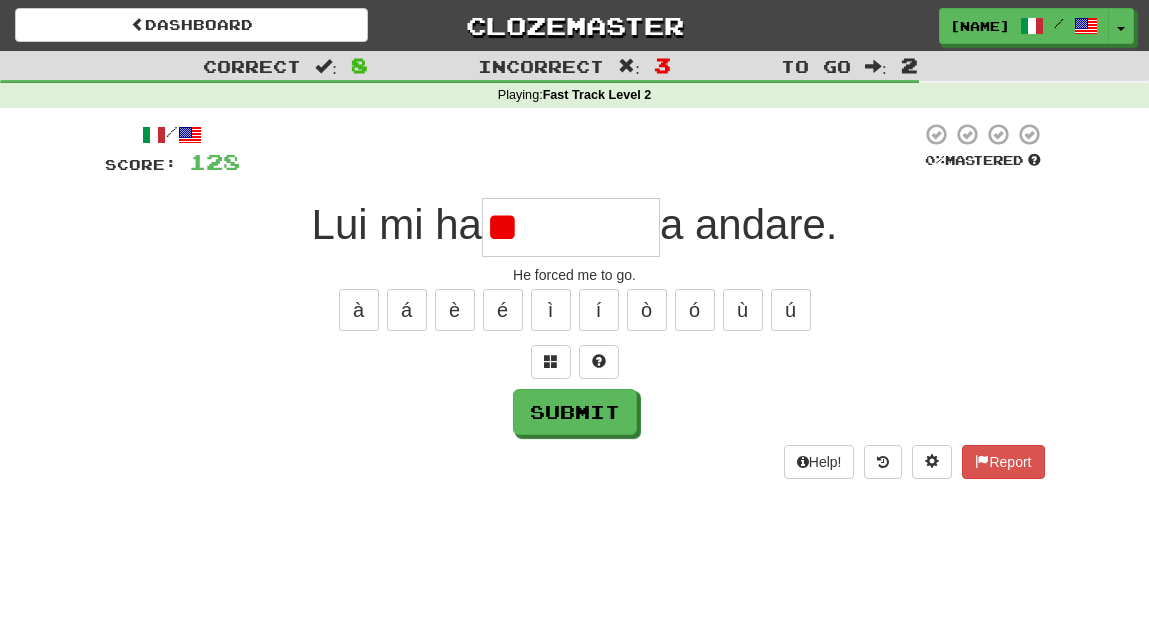 type on "*" 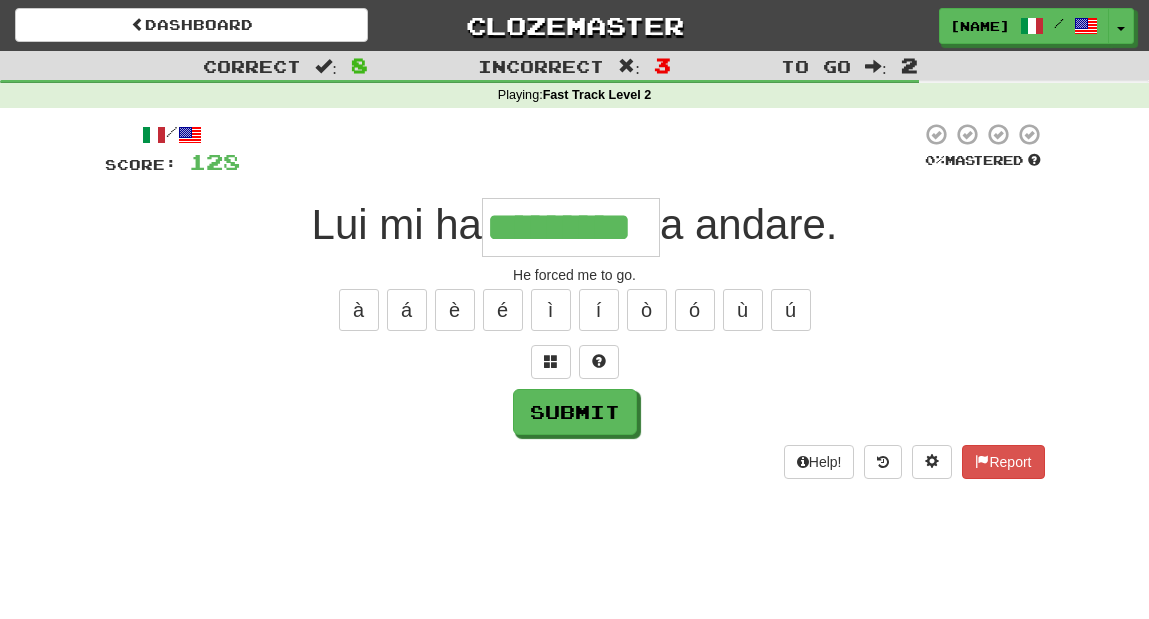 type on "*********" 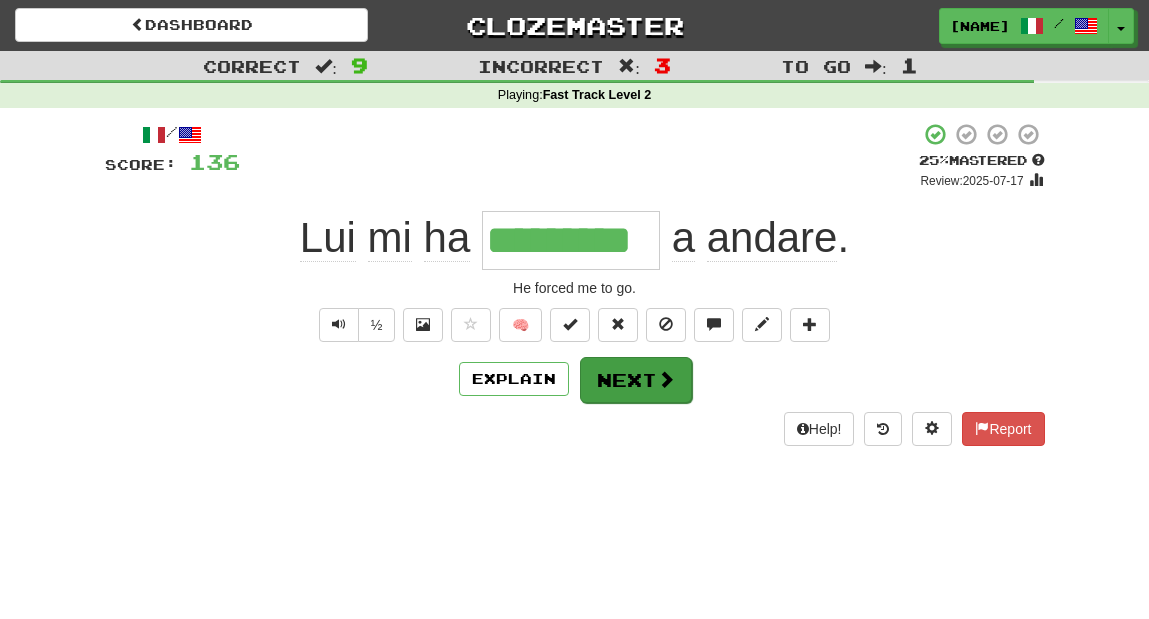 click on "Next" at bounding box center (636, 380) 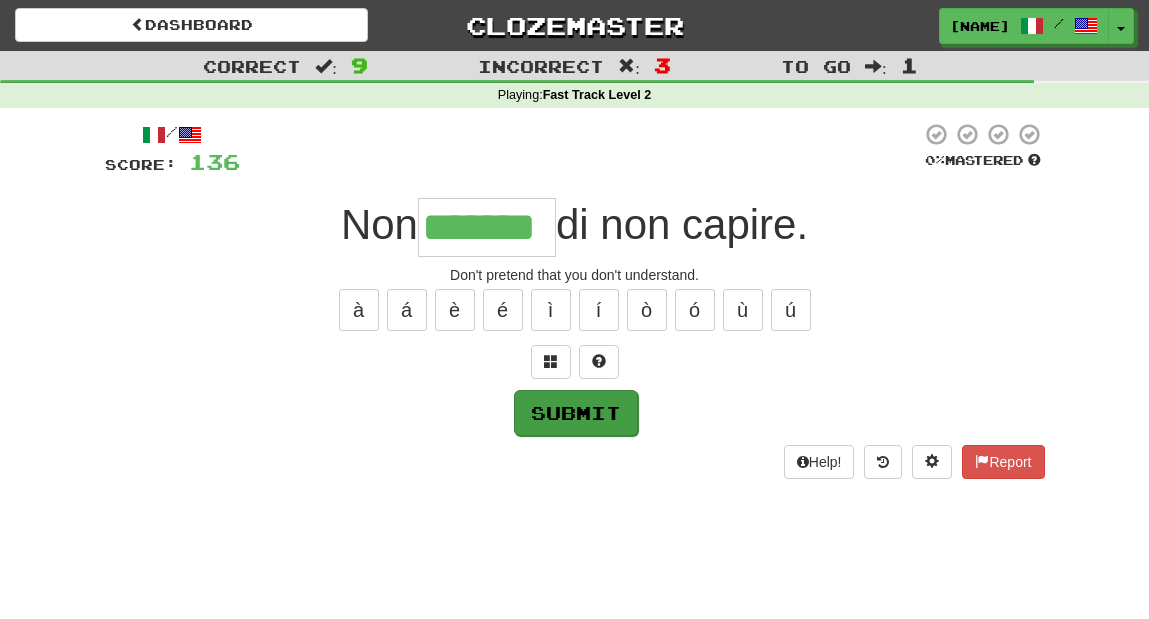 type on "*******" 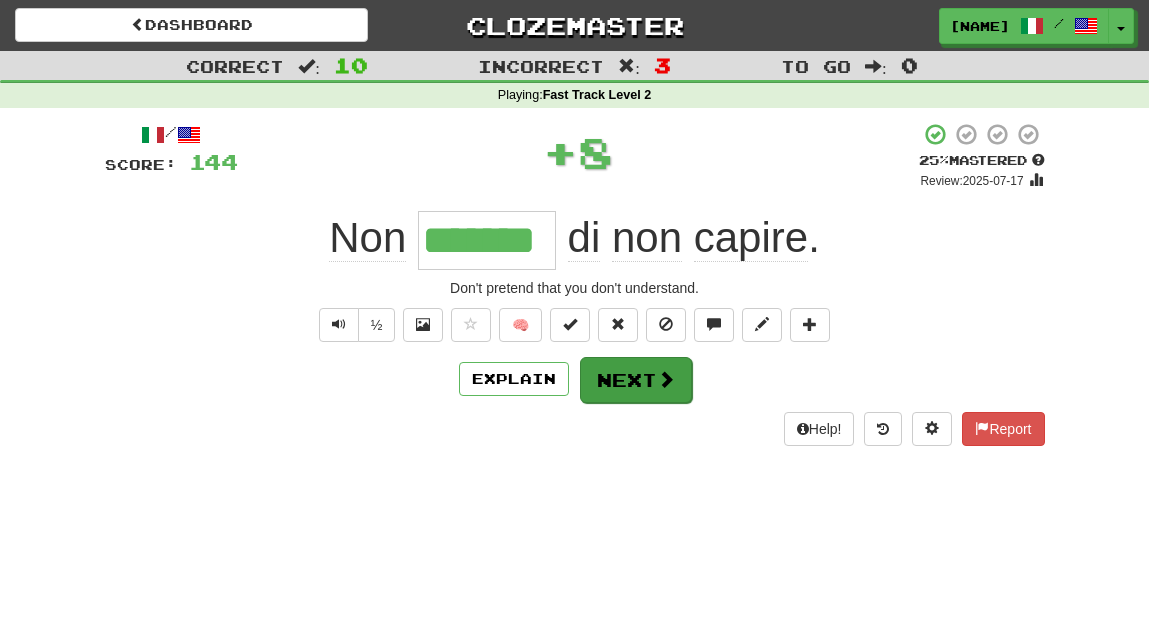 click on "Next" at bounding box center [636, 380] 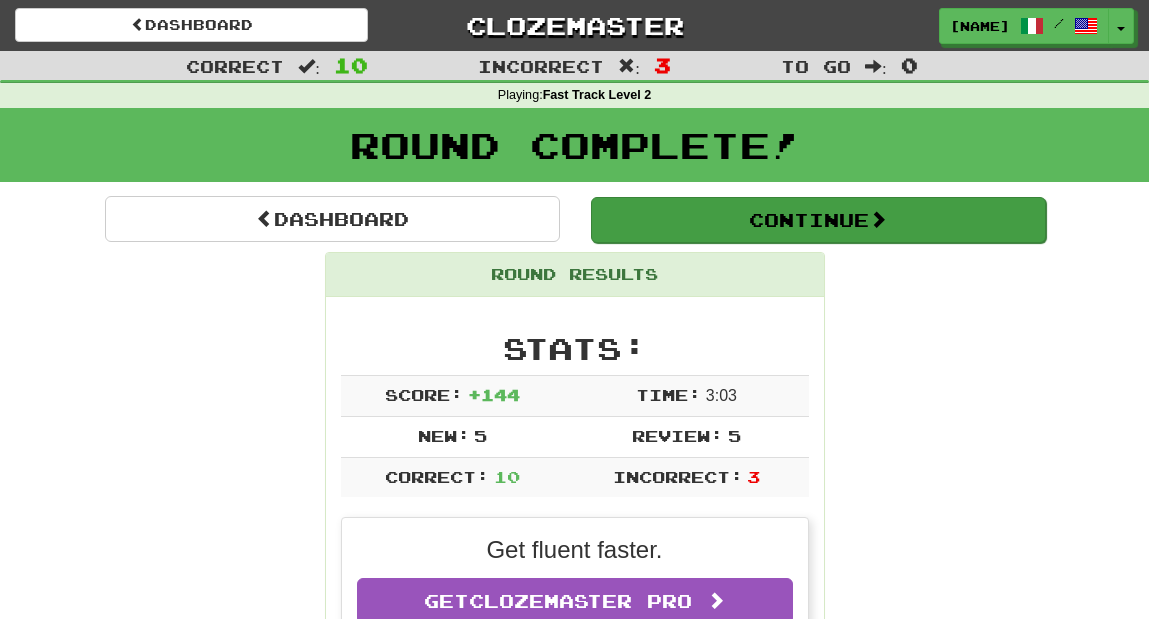 click on "Continue" at bounding box center (818, 220) 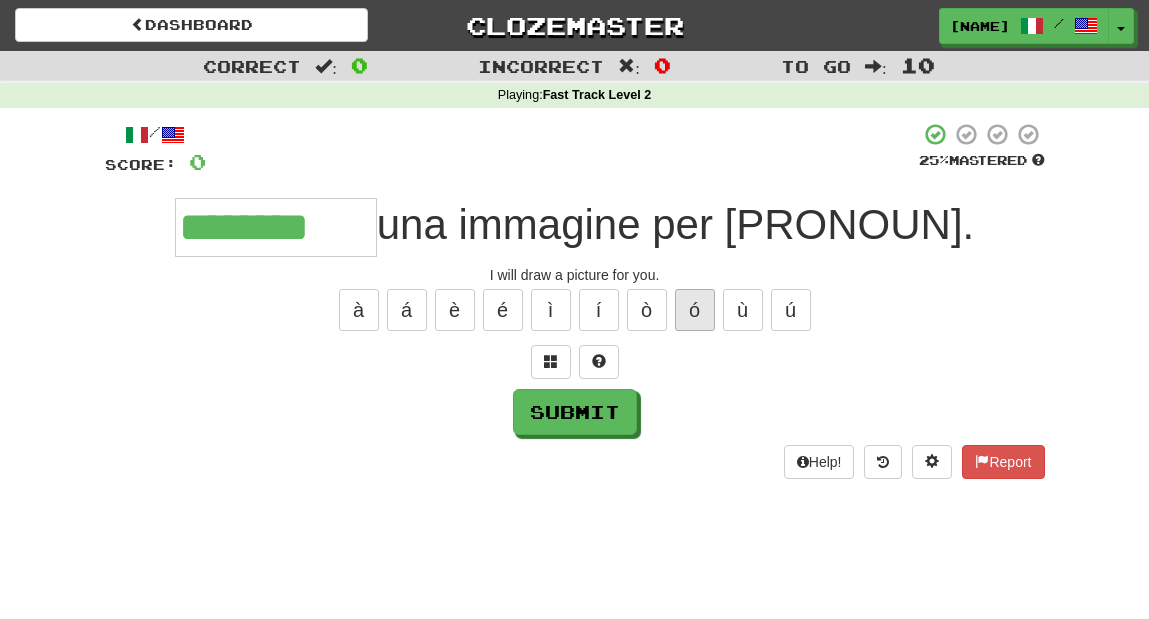 click on "ó" at bounding box center [695, 310] 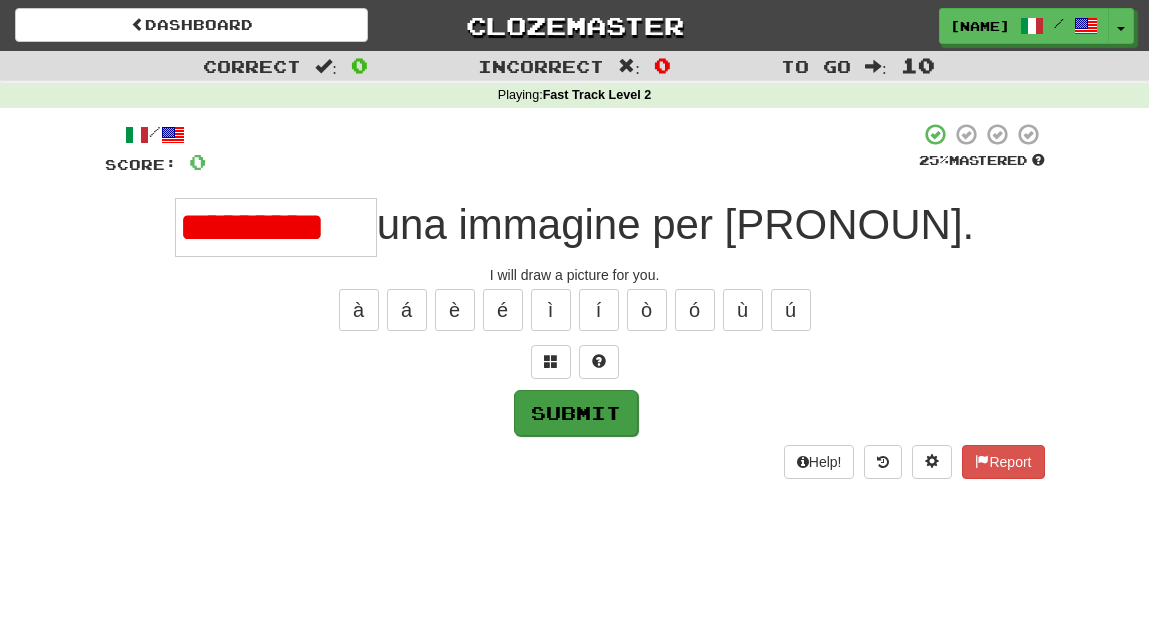 click on "Submit" at bounding box center [576, 413] 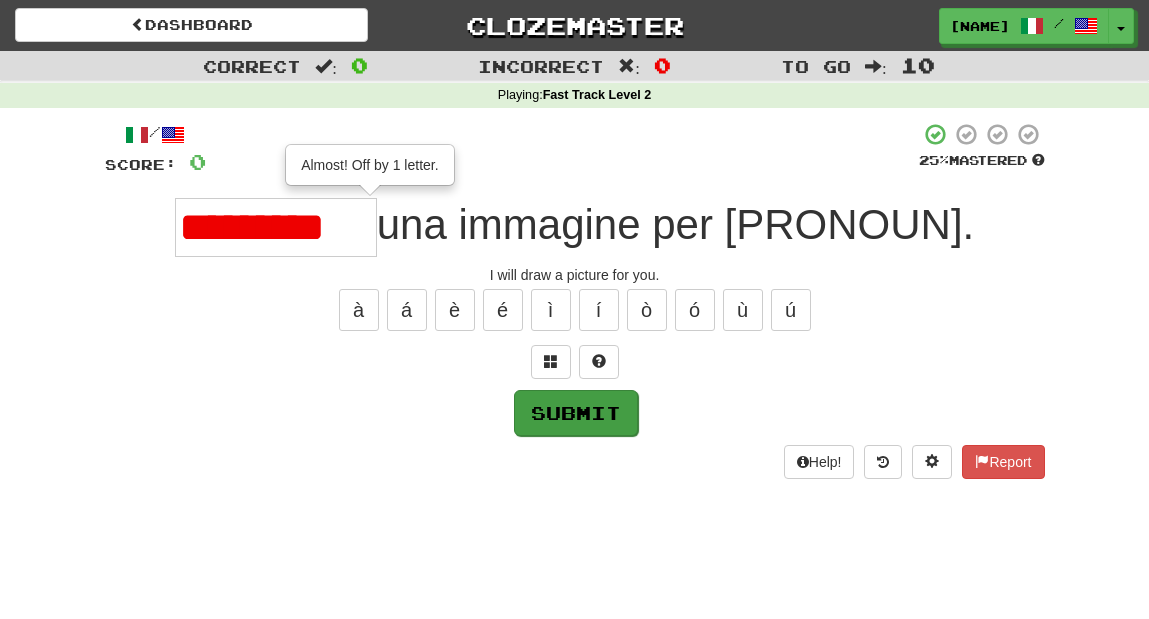 click on "Submit" at bounding box center (576, 413) 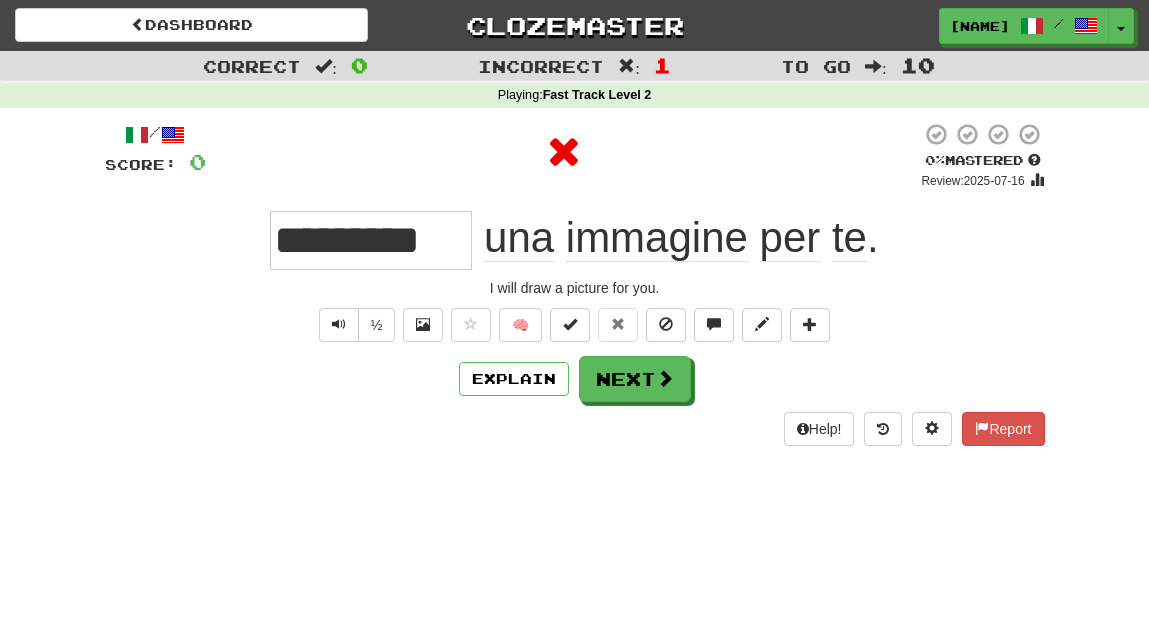 type on "*********" 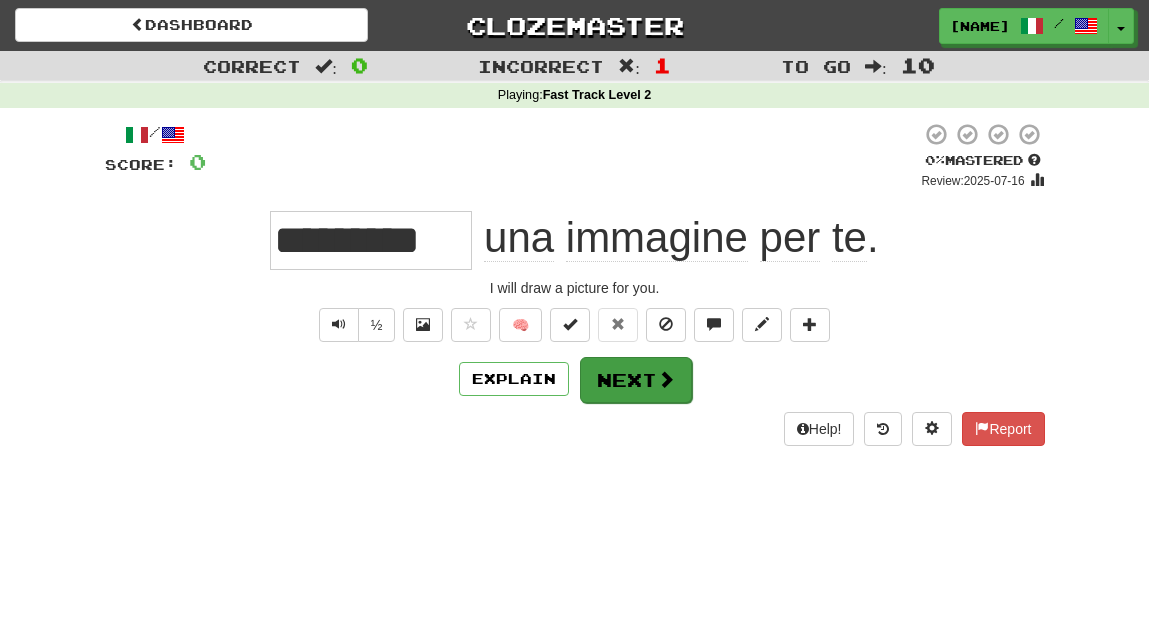click on "Next" at bounding box center (636, 380) 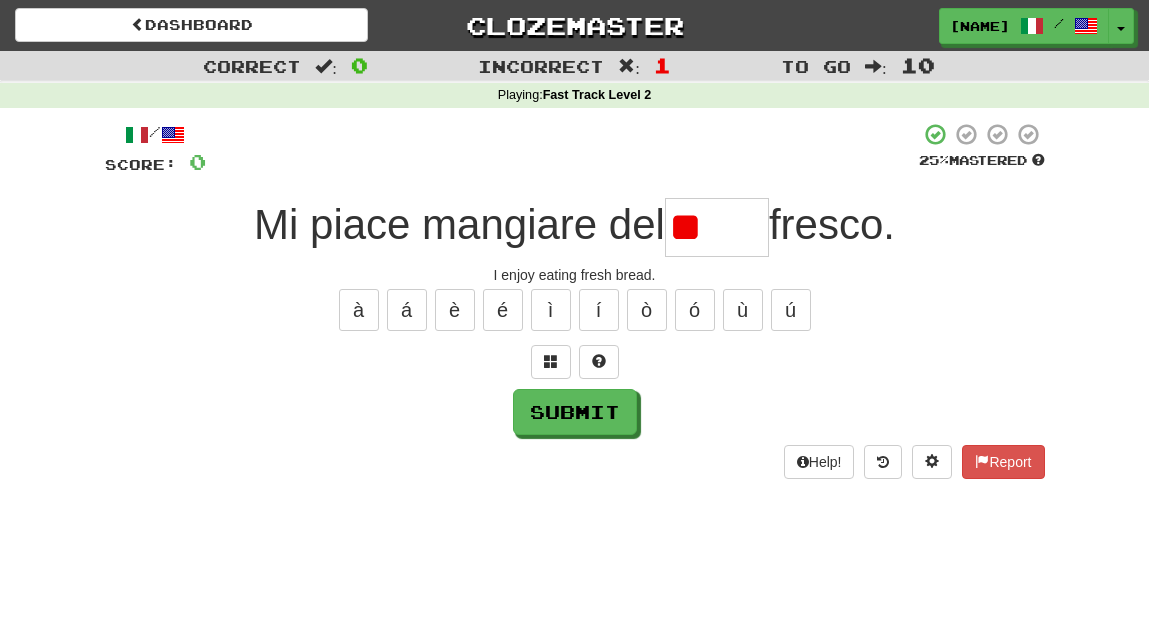 type on "*" 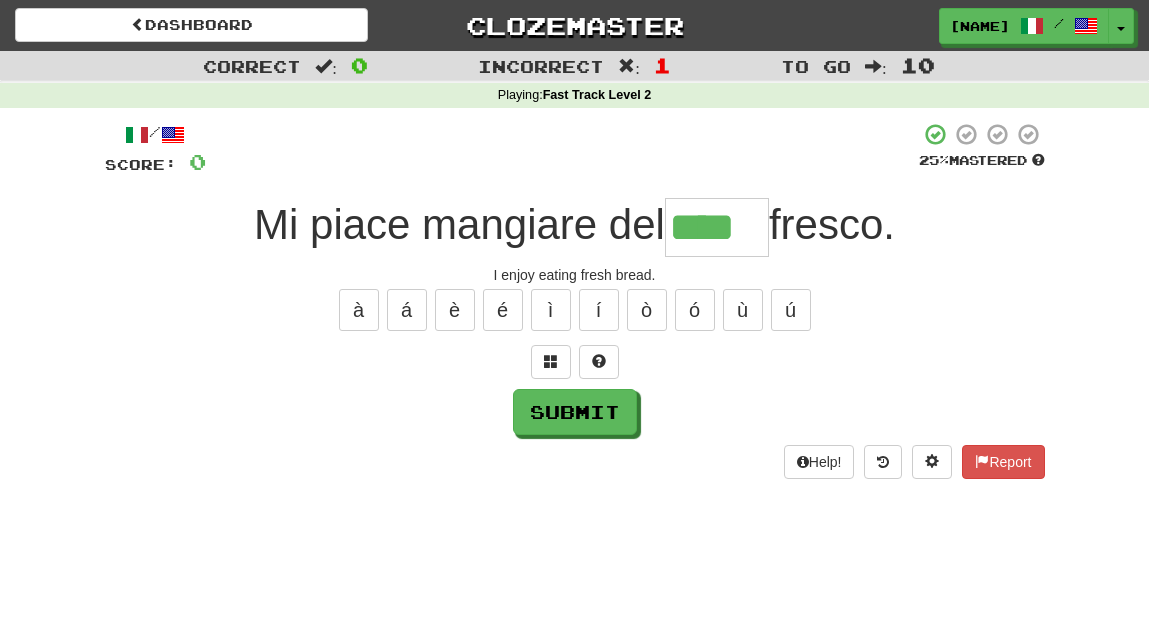type on "****" 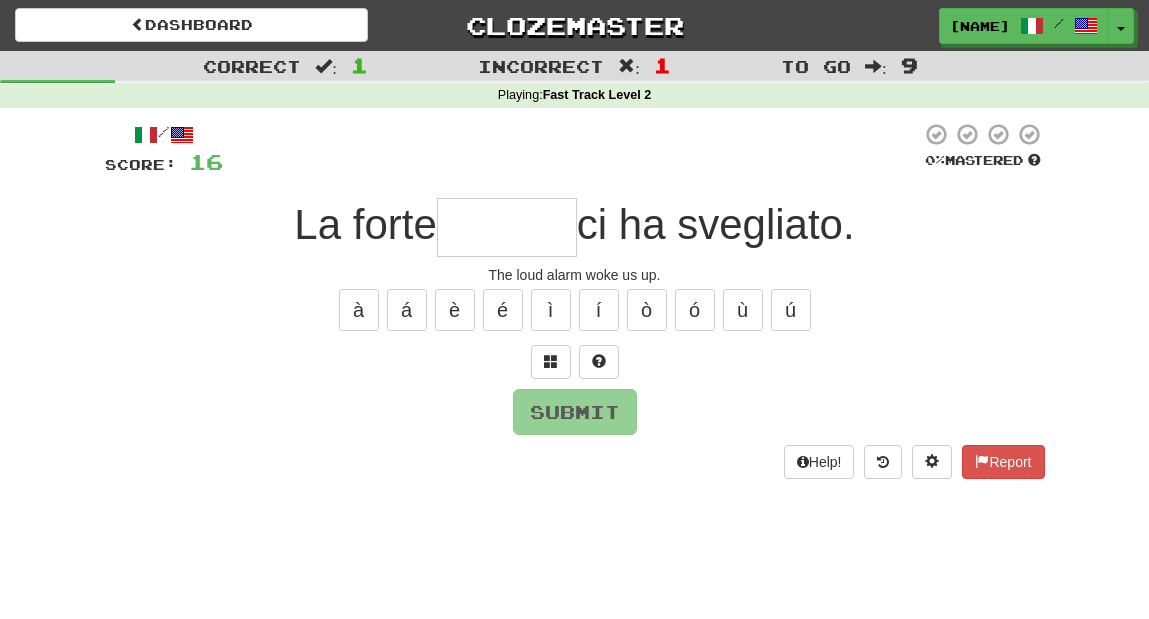 type on "*" 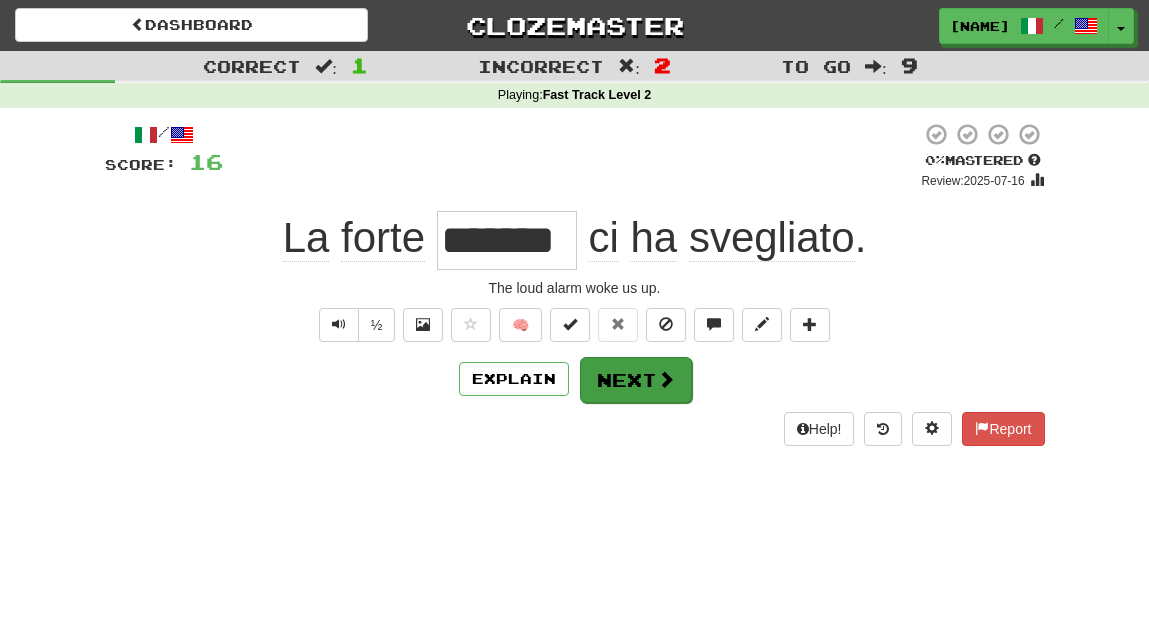 click at bounding box center [666, 379] 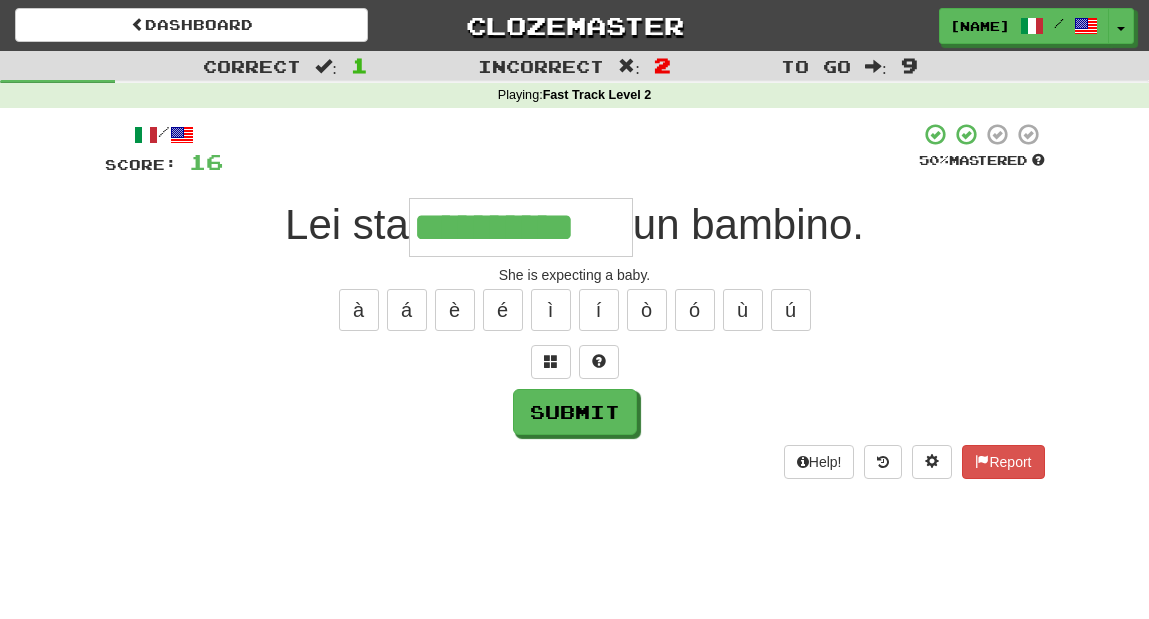 type on "**********" 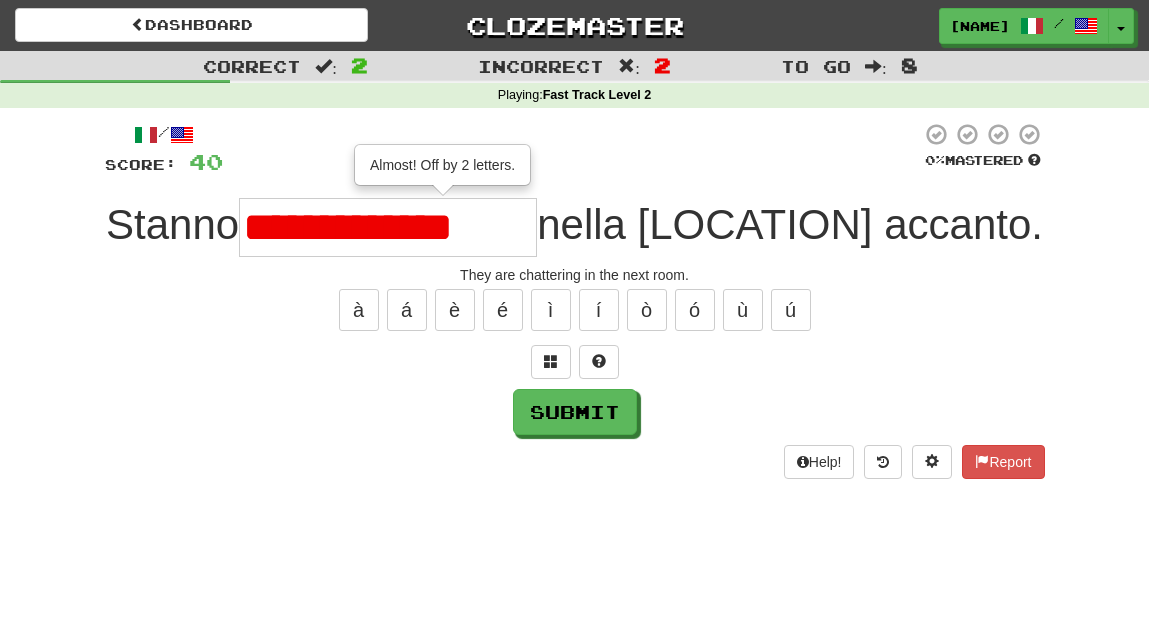type on "**********" 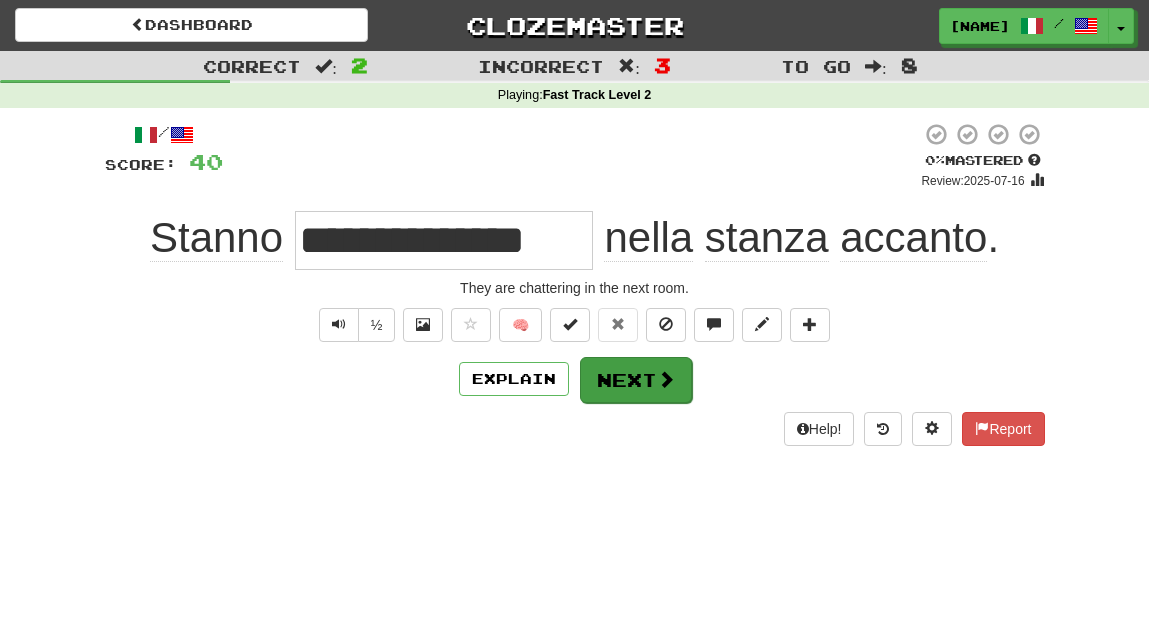click on "Next" at bounding box center (636, 380) 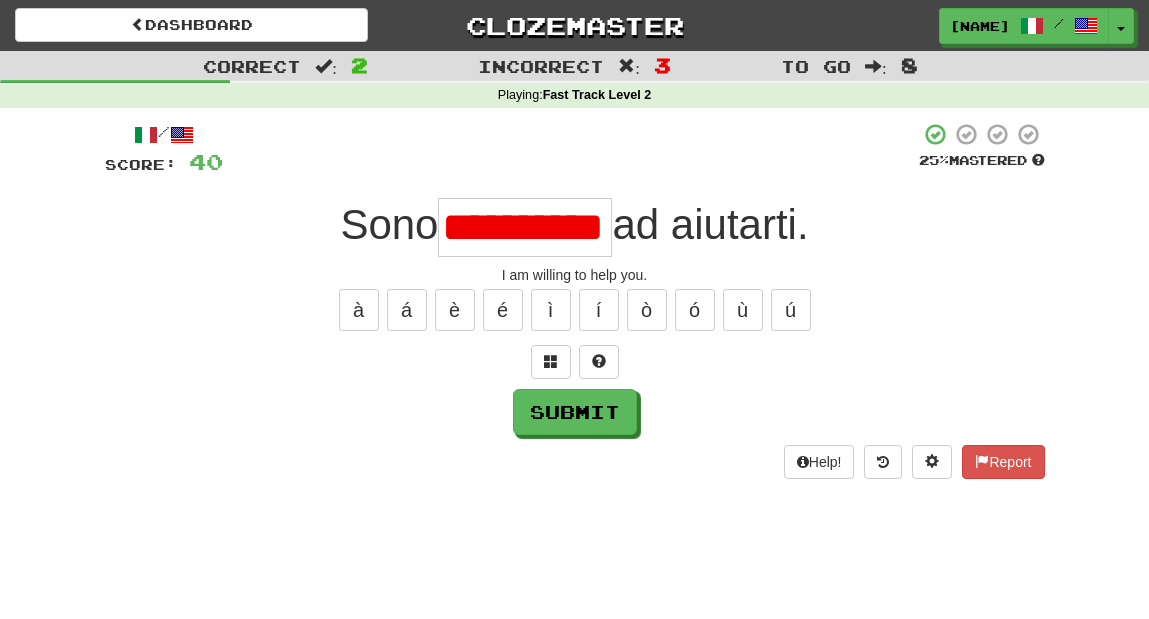 type on "********" 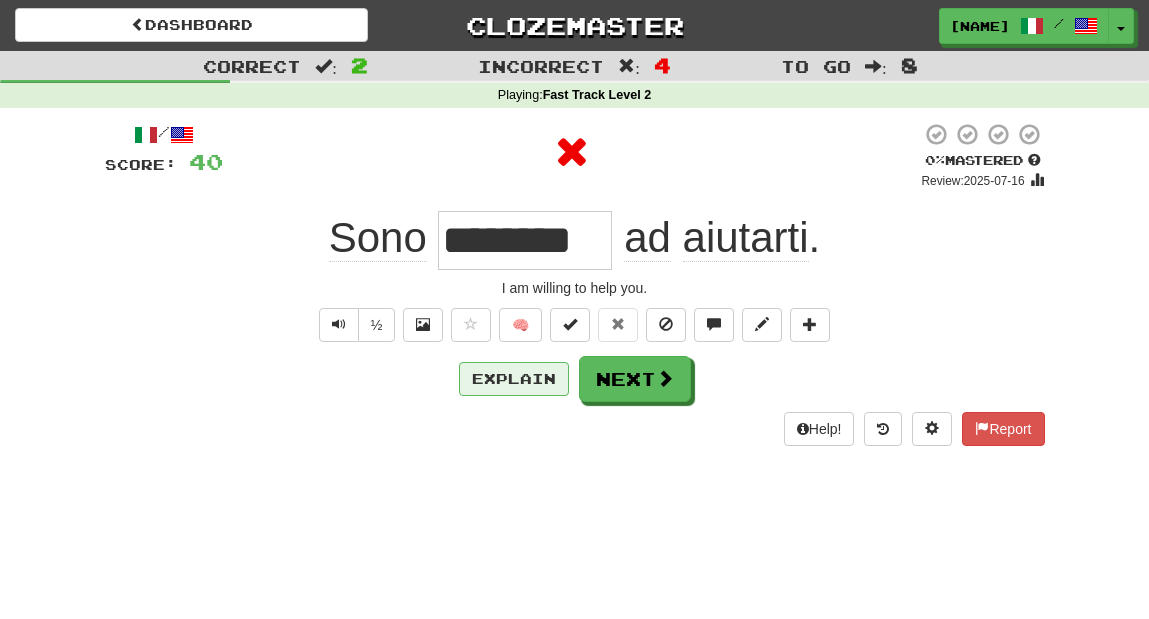 click on "Explain" at bounding box center [514, 379] 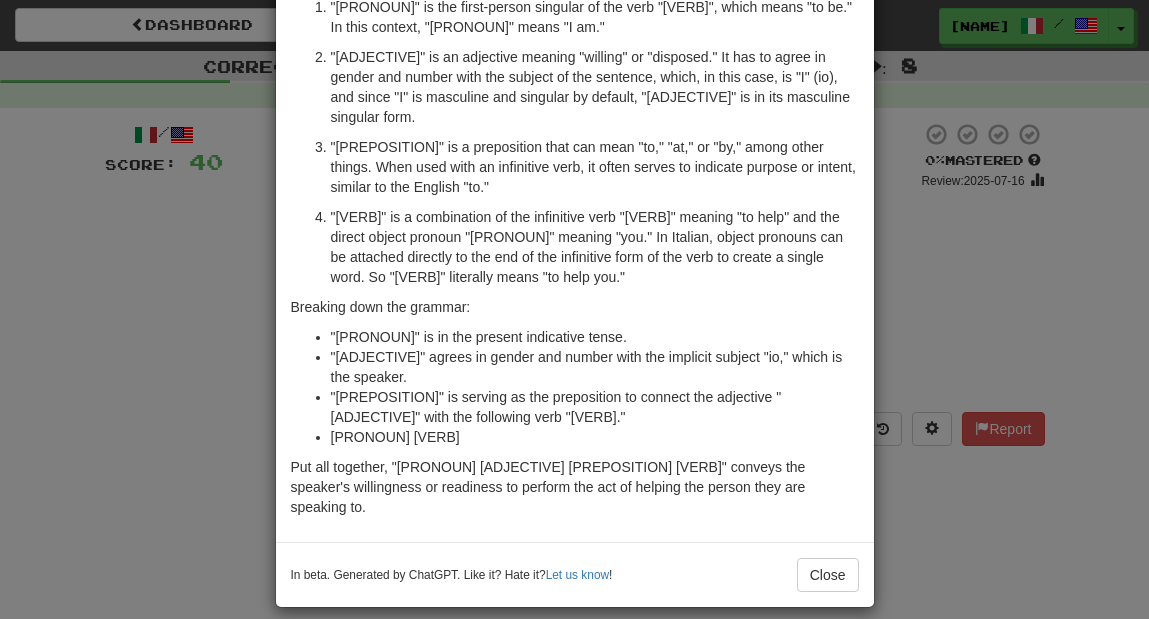 scroll, scrollTop: 169, scrollLeft: 0, axis: vertical 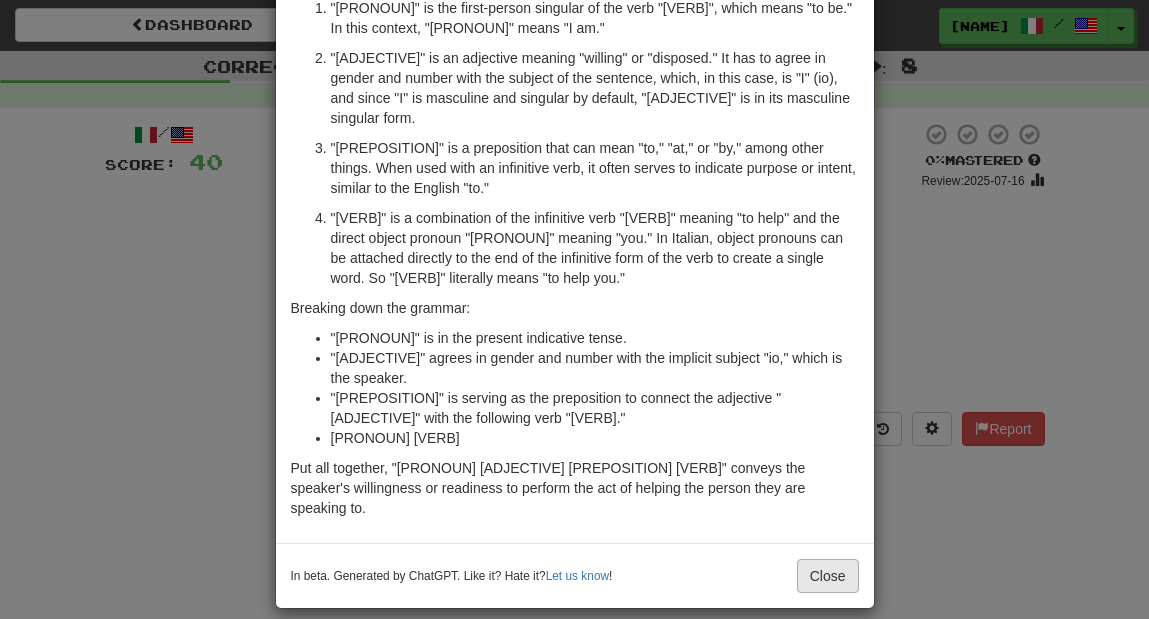click on "Close" at bounding box center [828, 576] 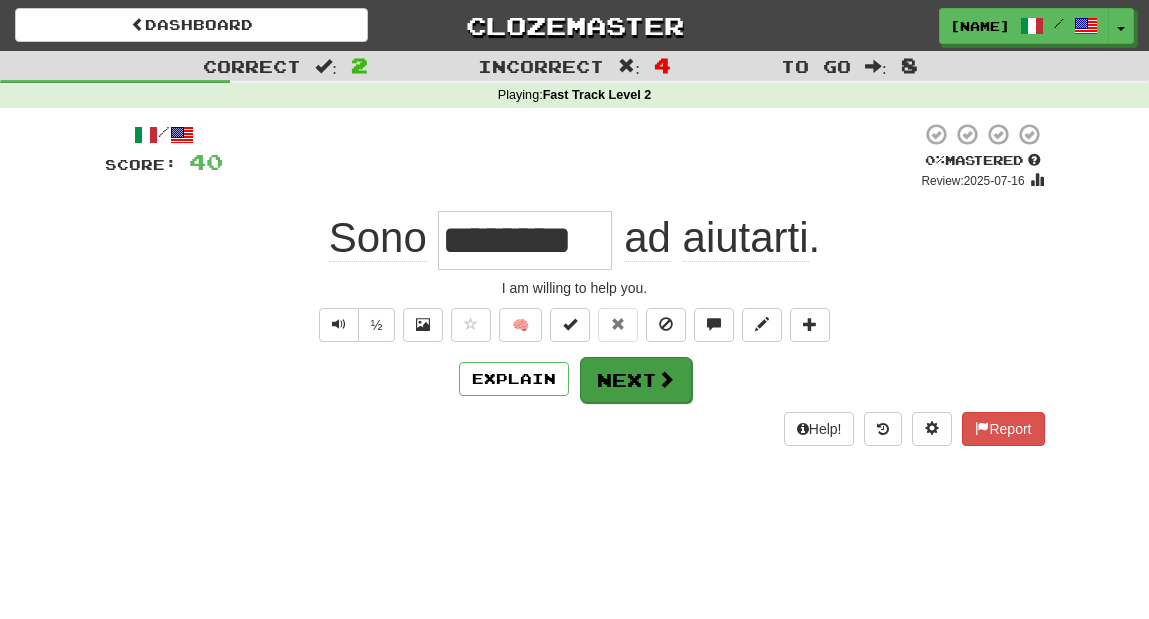 click on "Next" at bounding box center (636, 380) 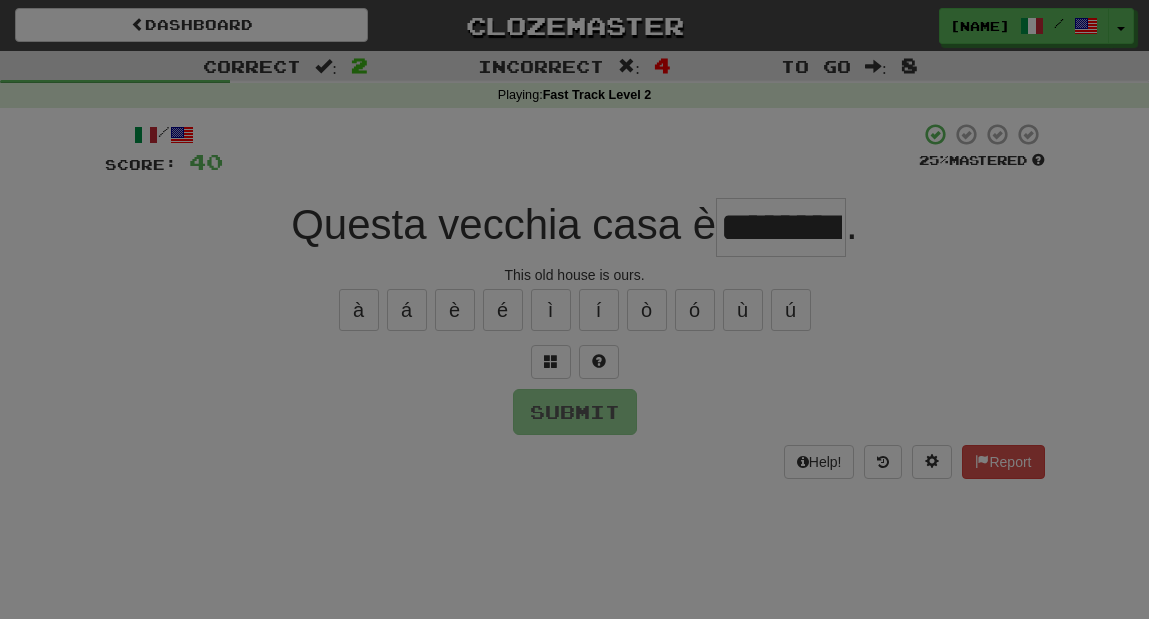 type 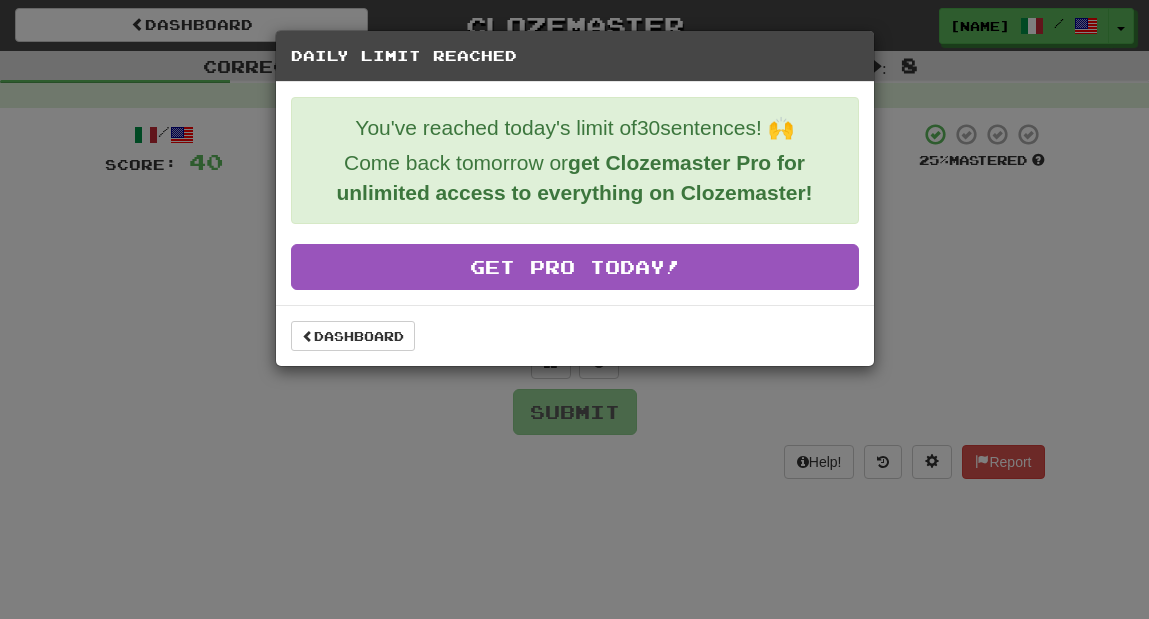 click on "Daily Limit Reached You've reached today's limit of  30  sentences! 🙌  Come back tomorrow or  get Clozemaster Pro for unlimited access to everything on Clozemaster! Get Pro Today! Dashboard" at bounding box center (574, 309) 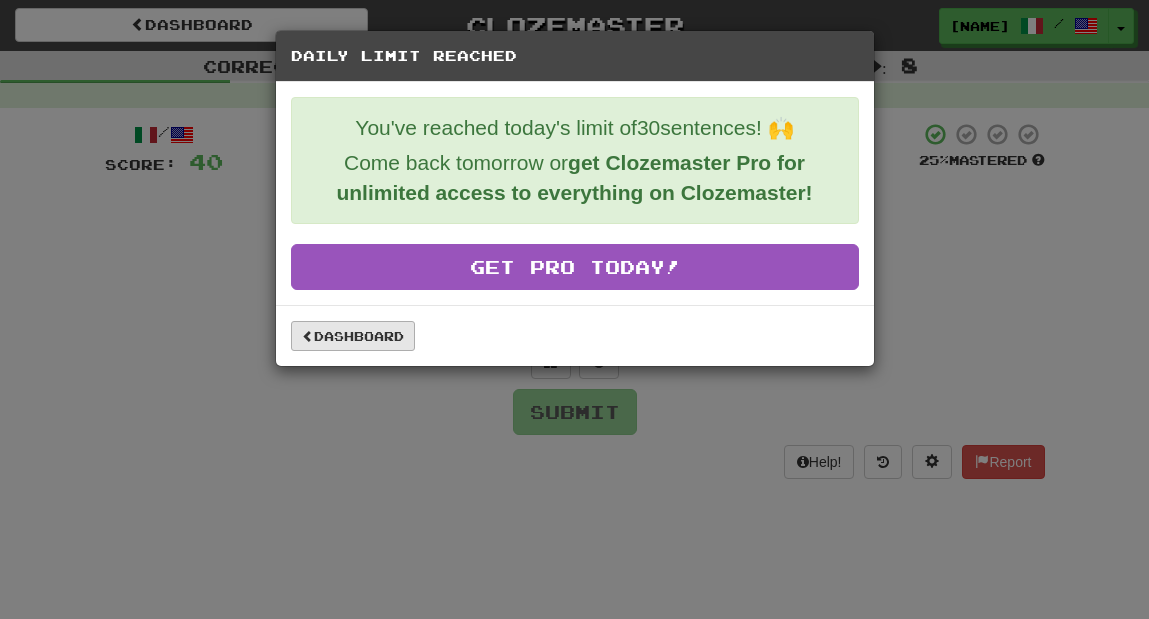 click on "Dashboard" at bounding box center (353, 336) 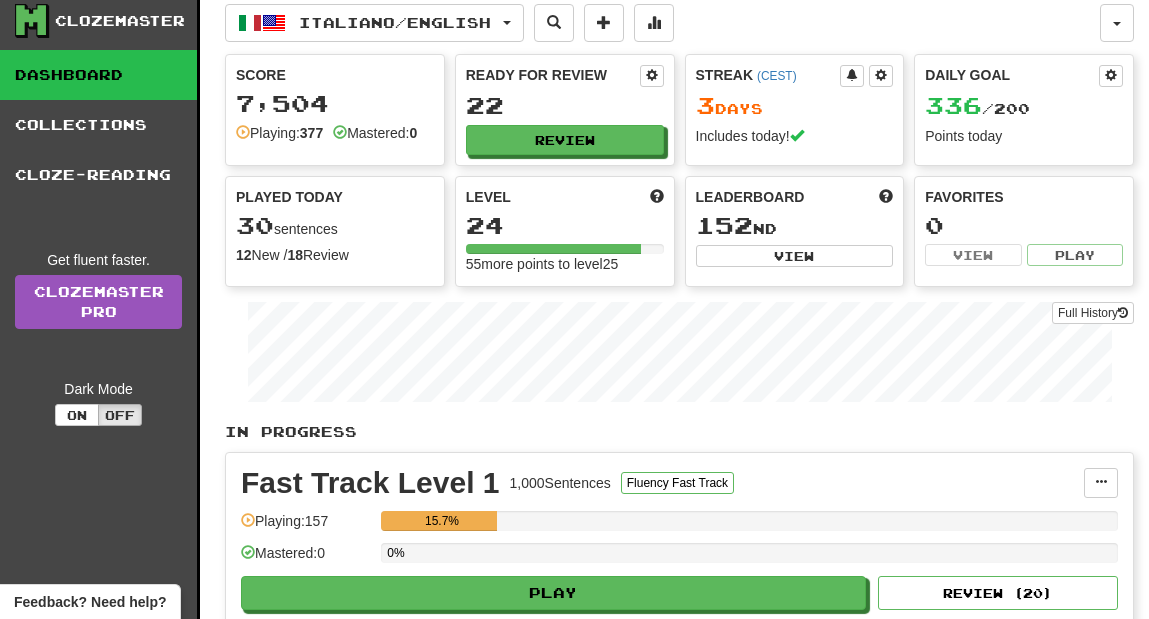 scroll, scrollTop: 37, scrollLeft: 0, axis: vertical 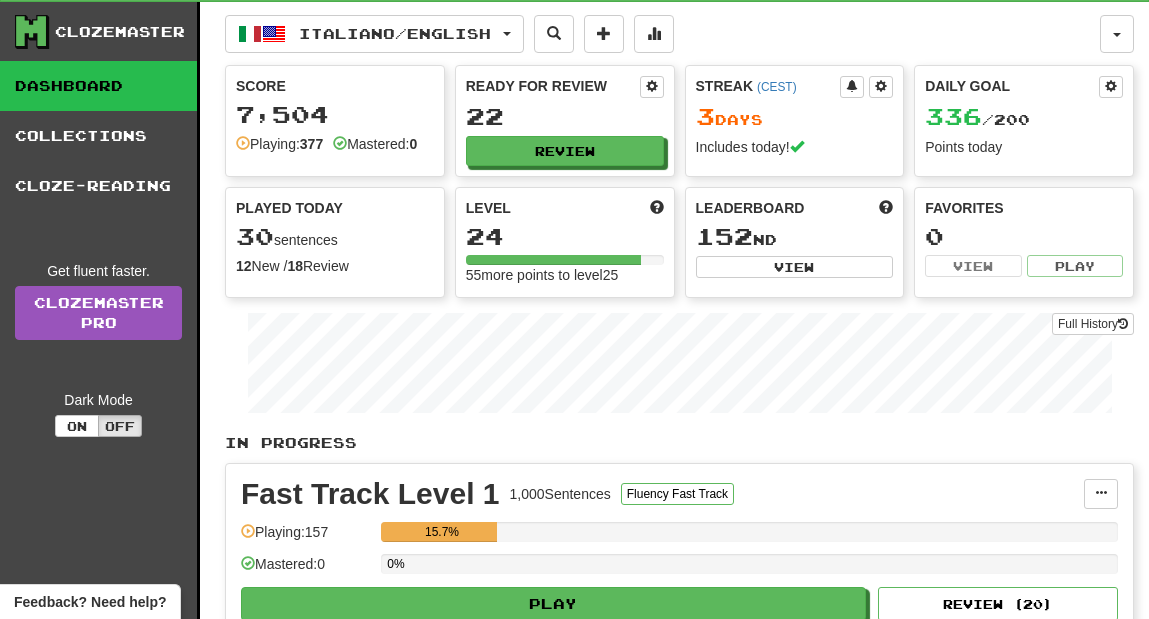 click on "Played Today 30  sentences 12  New /  18  Review Full History" at bounding box center (335, 237) 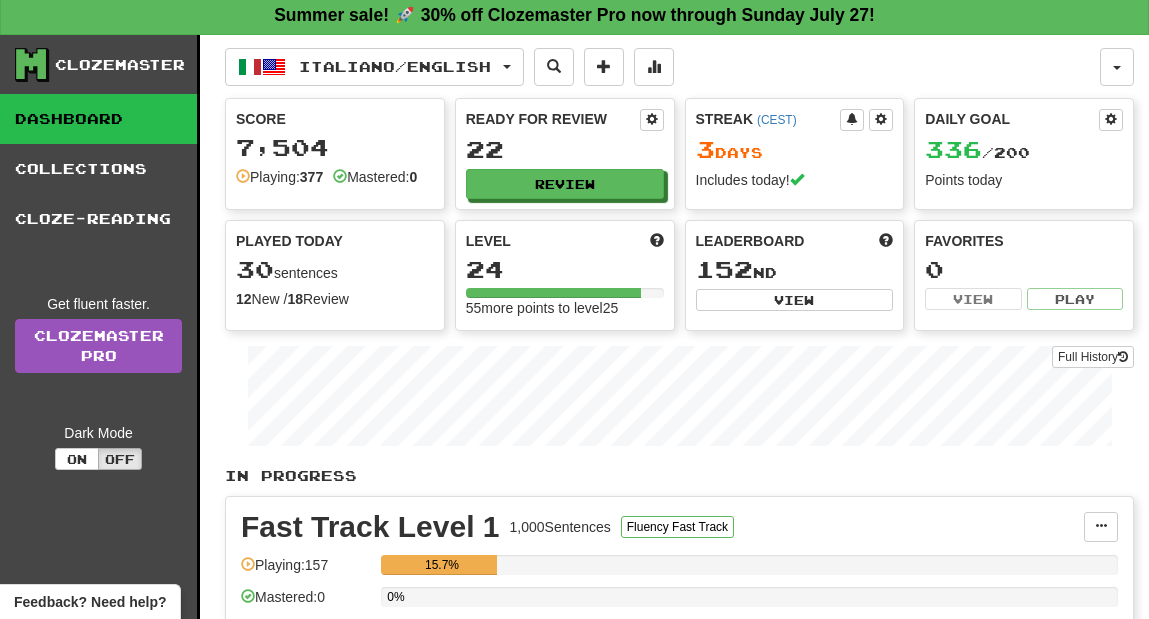 scroll, scrollTop: 0, scrollLeft: 0, axis: both 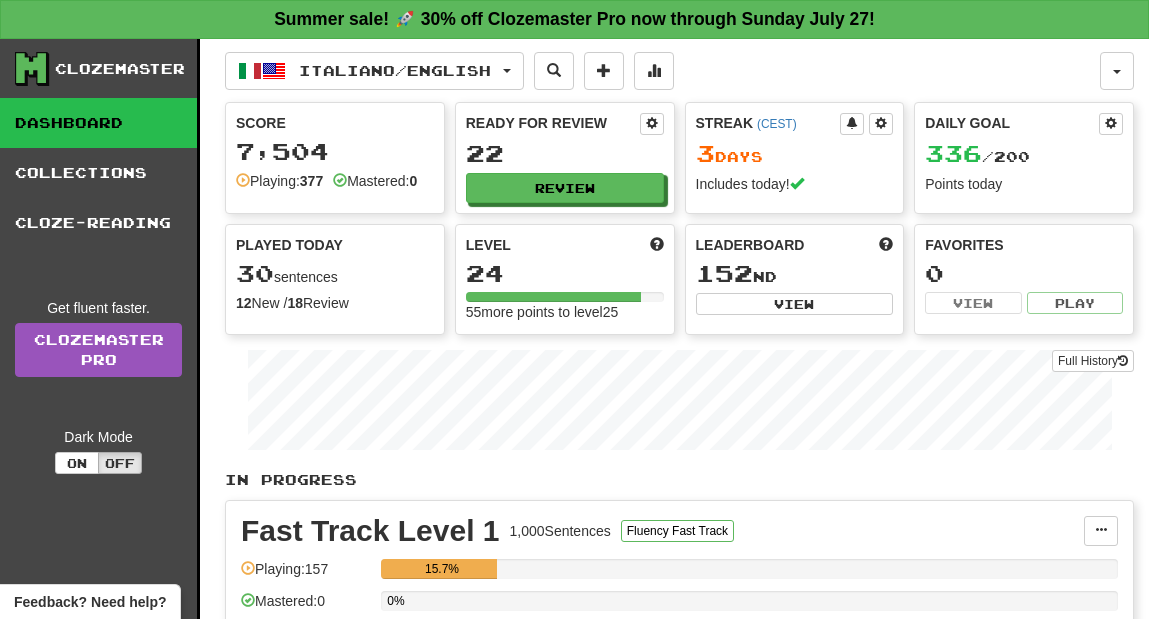 click on "Includes today!" at bounding box center (795, 184) 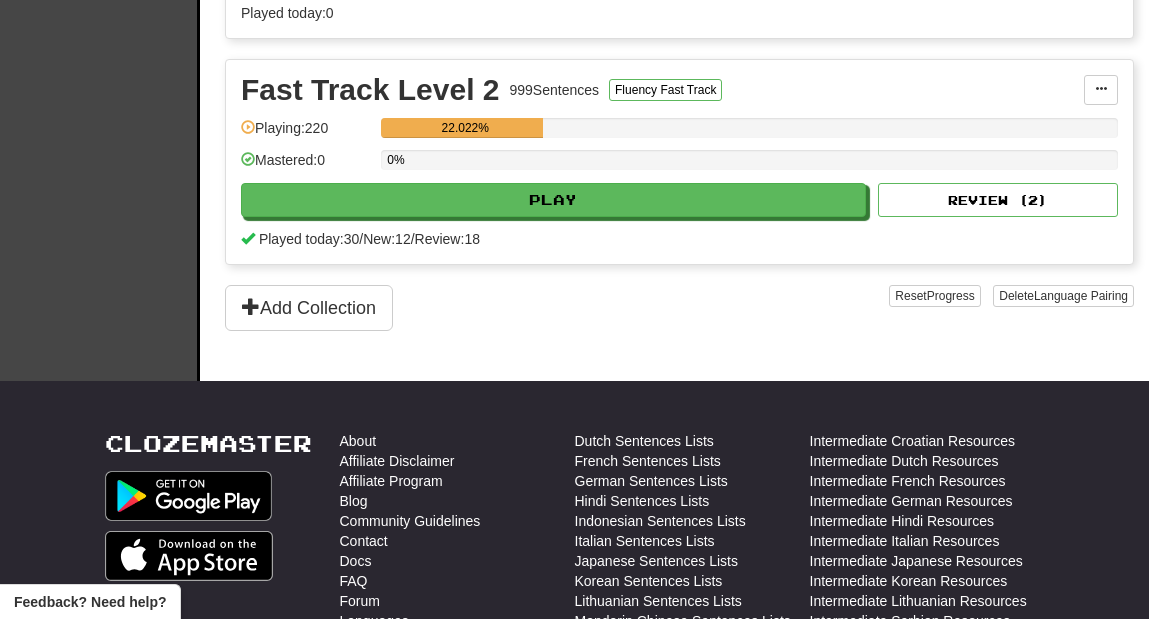 scroll, scrollTop: 675, scrollLeft: 0, axis: vertical 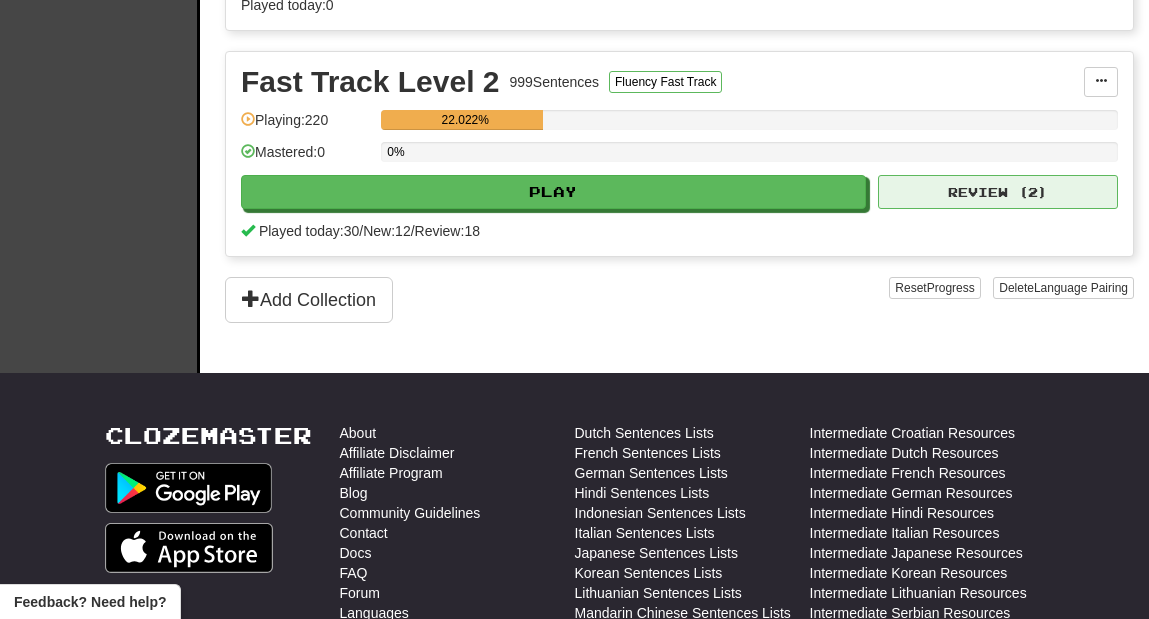 click on "Review ( 2 )" at bounding box center [998, 192] 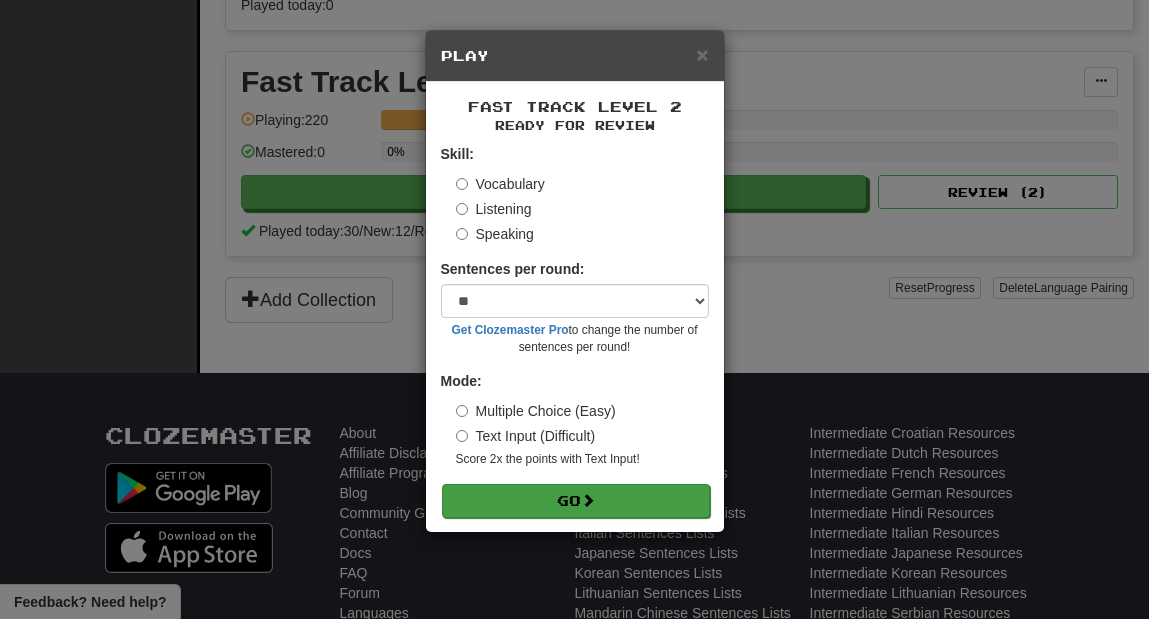 click on "Go" at bounding box center [576, 501] 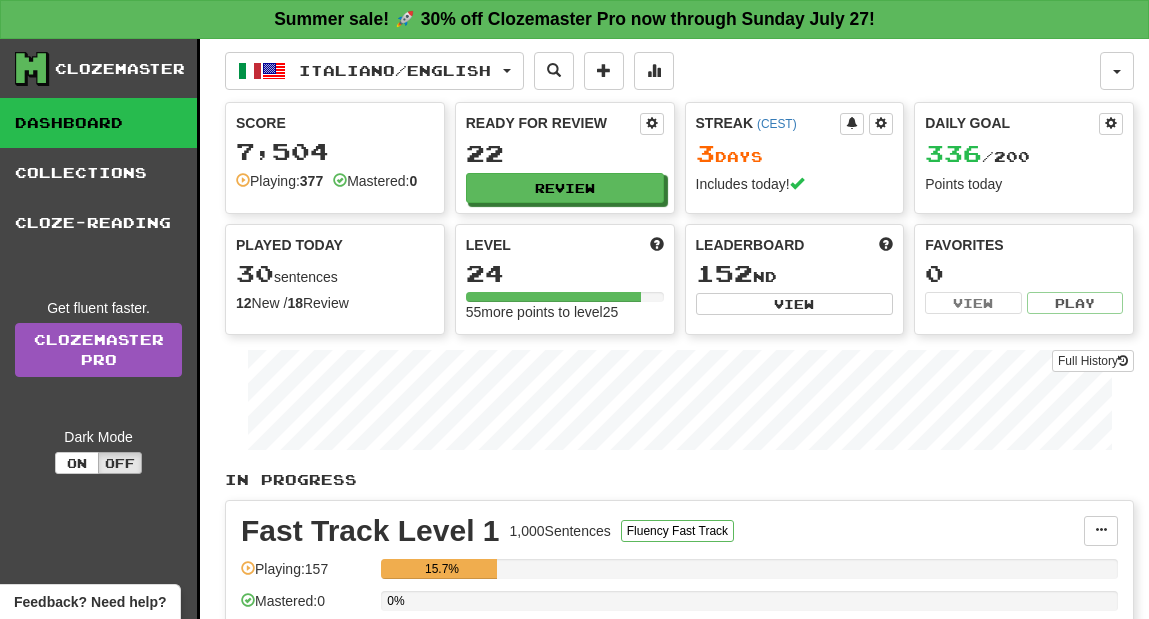 scroll, scrollTop: 383, scrollLeft: 0, axis: vertical 